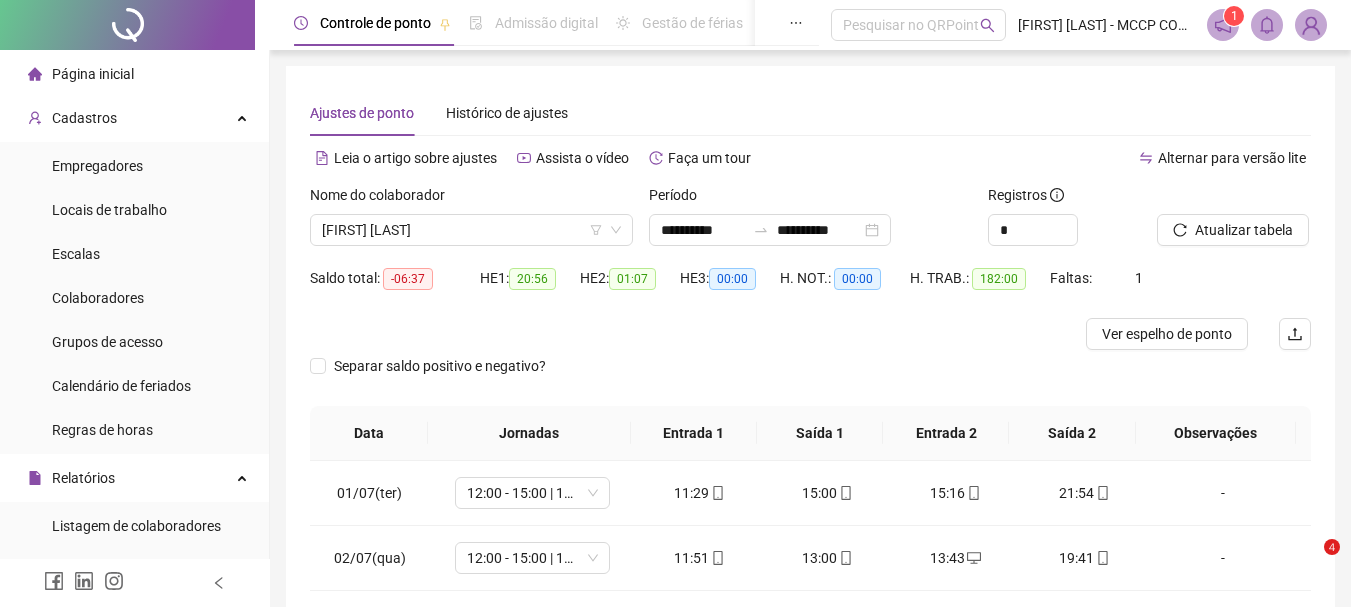 scroll, scrollTop: 0, scrollLeft: 0, axis: both 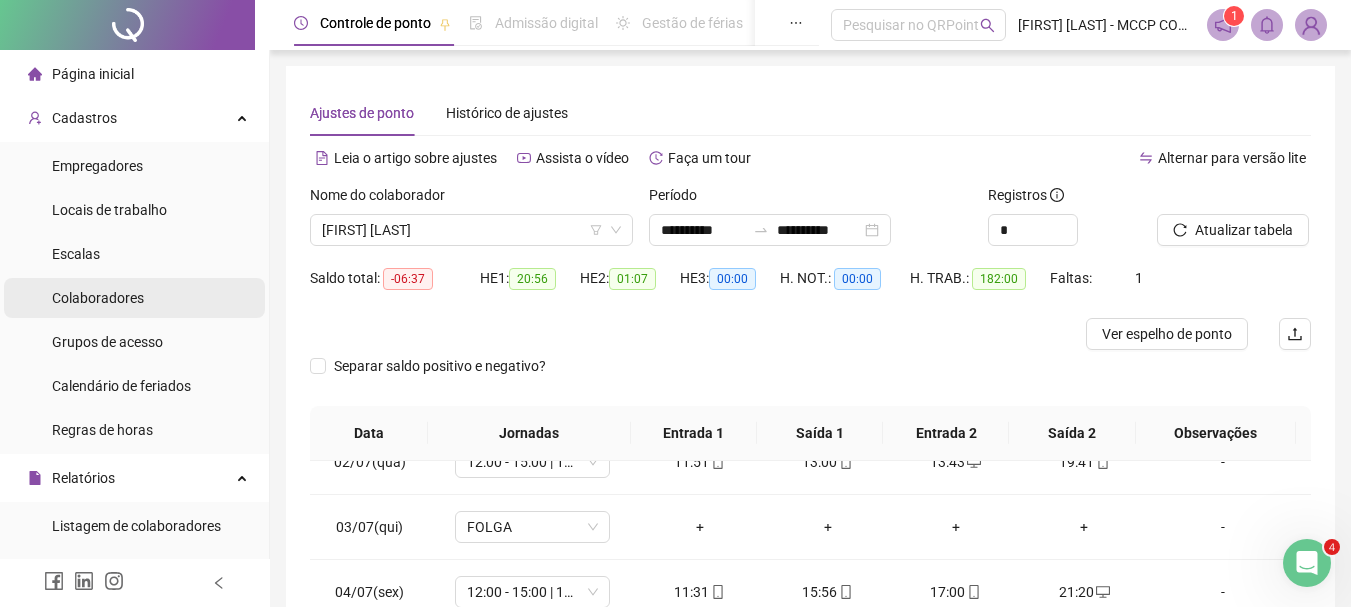 click on "Colaboradores" at bounding box center [134, 298] 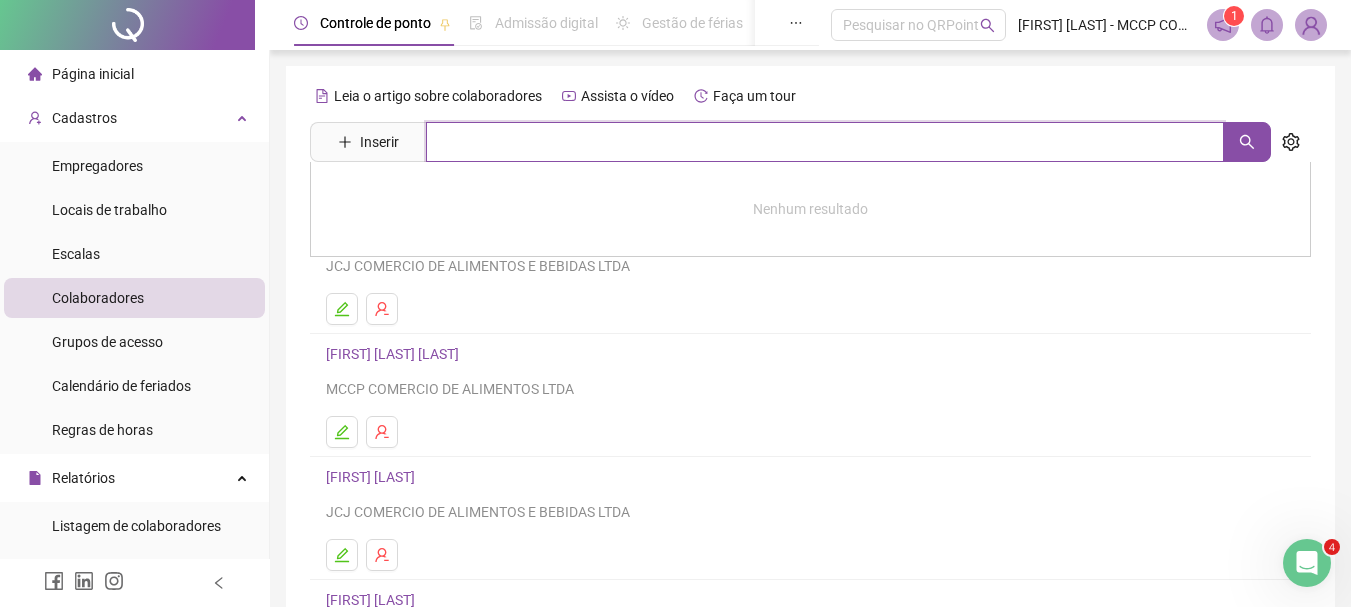 click at bounding box center (825, 142) 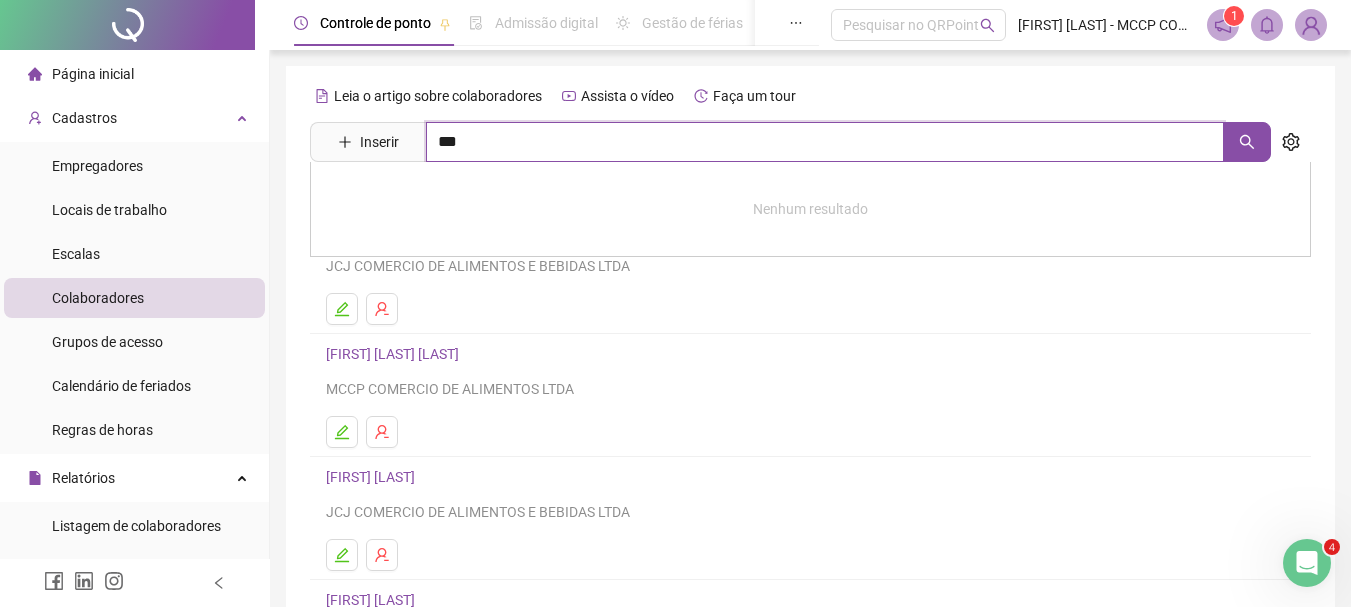 type on "***" 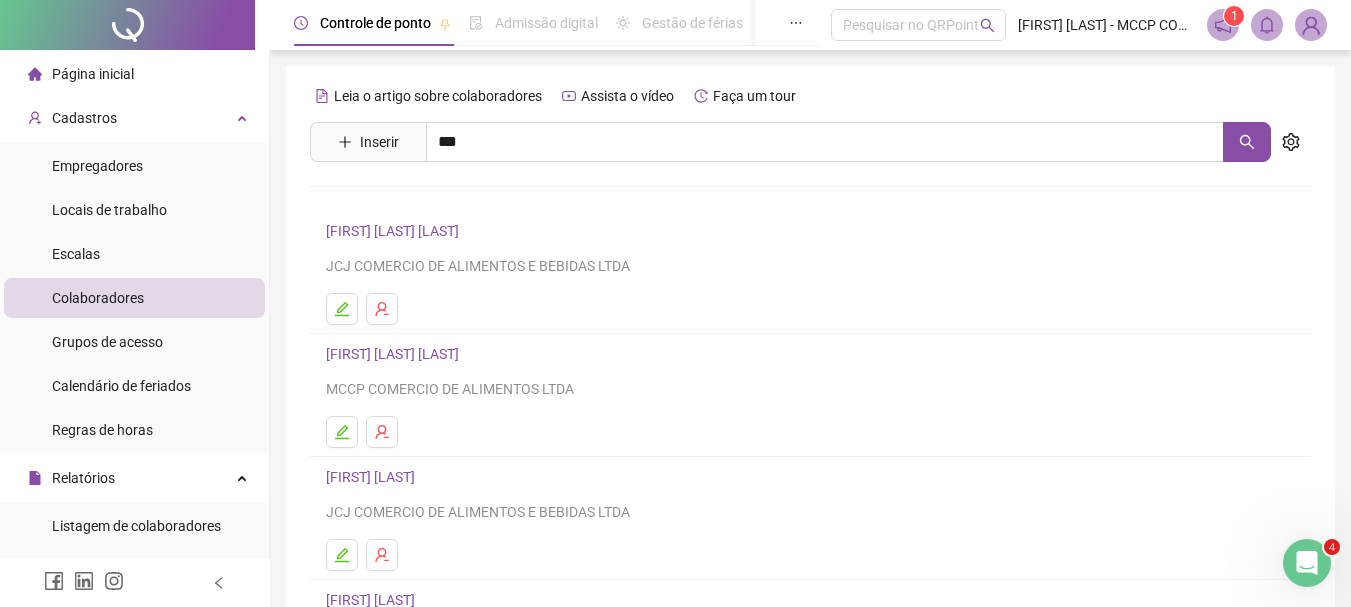 click on "[FIRST] [LAST]   Inativo" at bounding box center [445, 244] 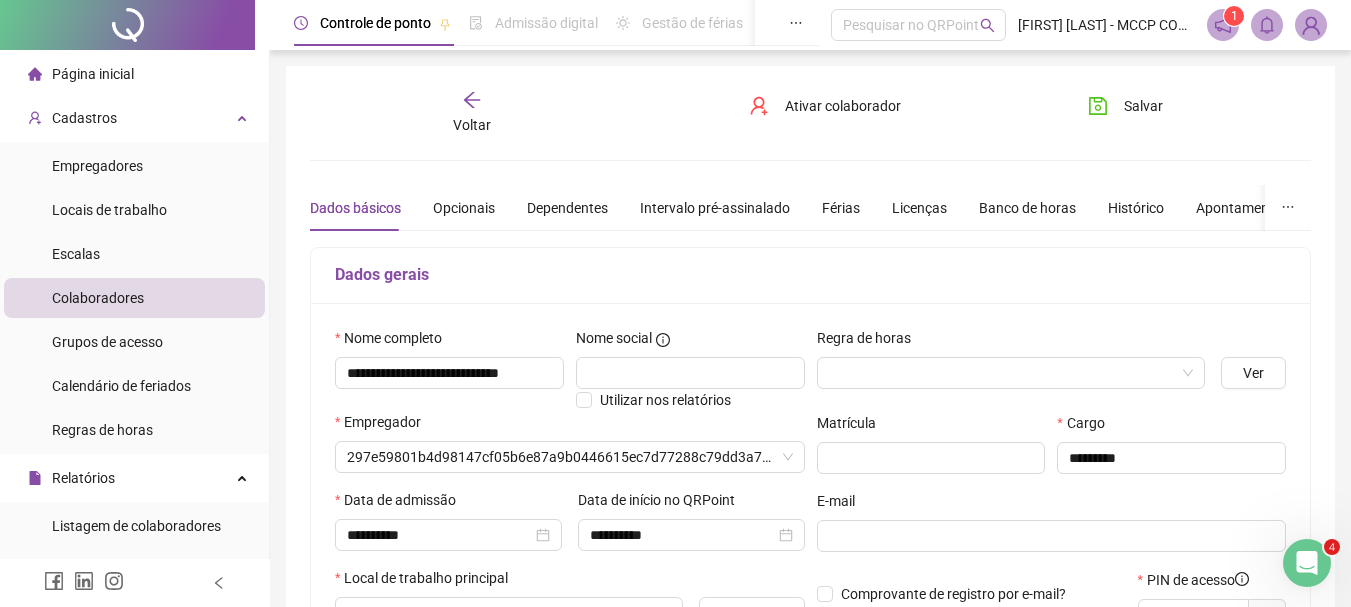 type on "**********" 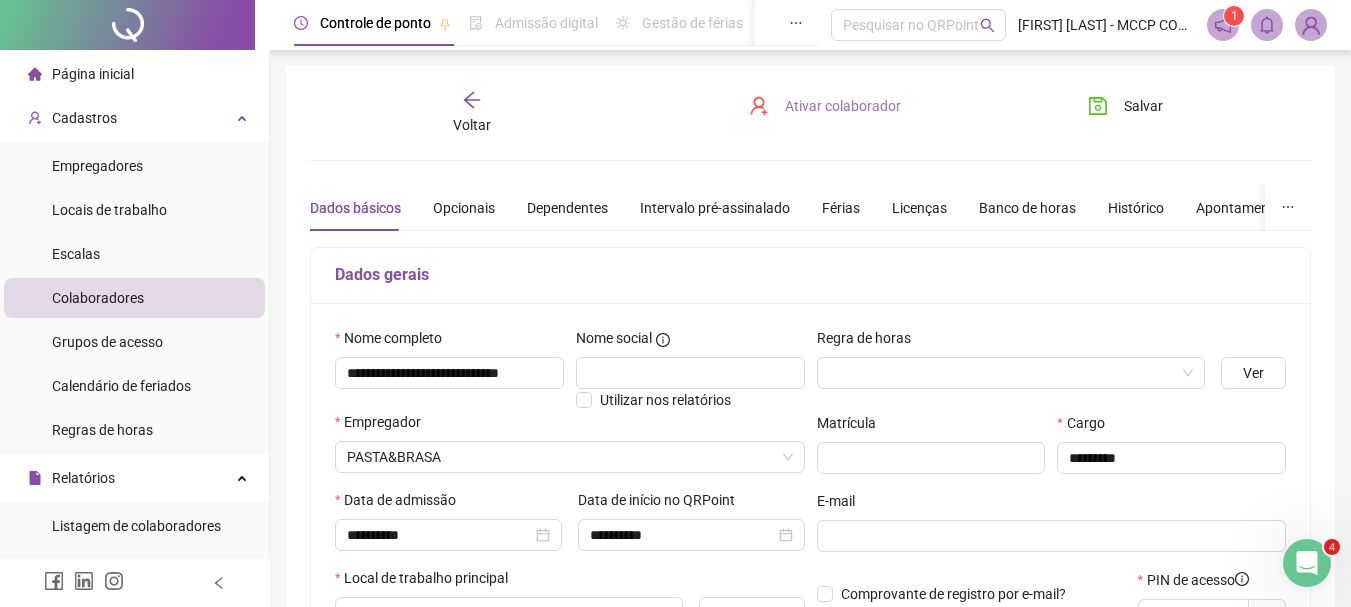 click on "Ativar colaborador" at bounding box center (843, 106) 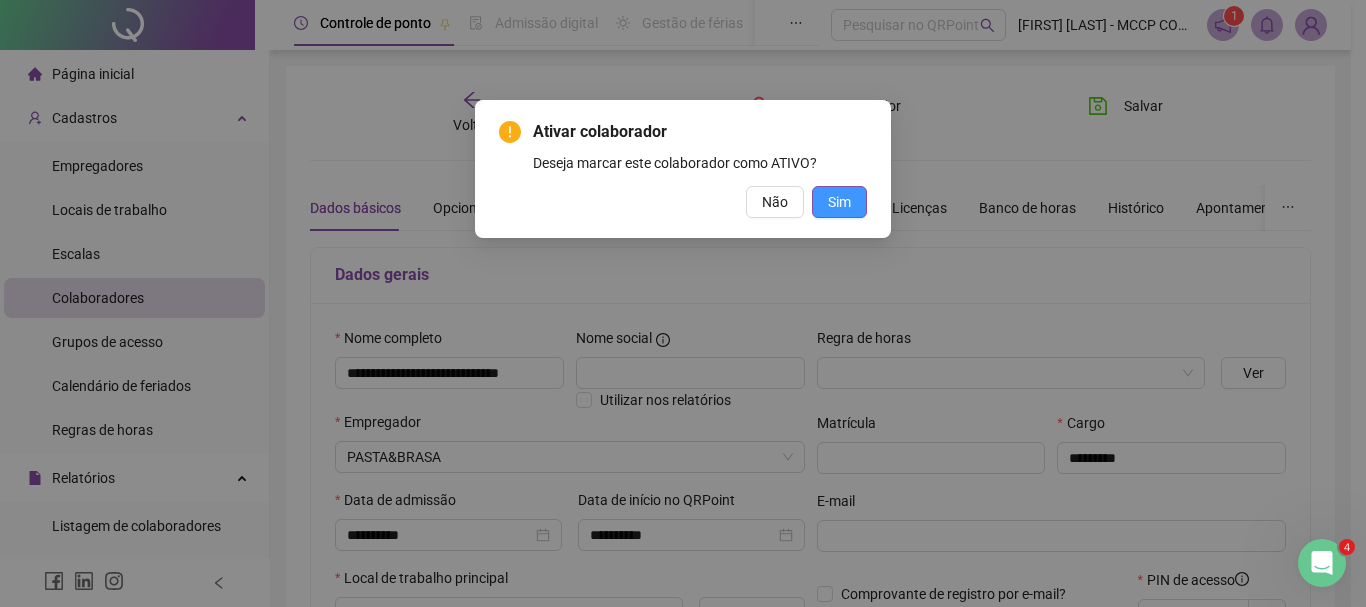 click on "Sim" at bounding box center [839, 202] 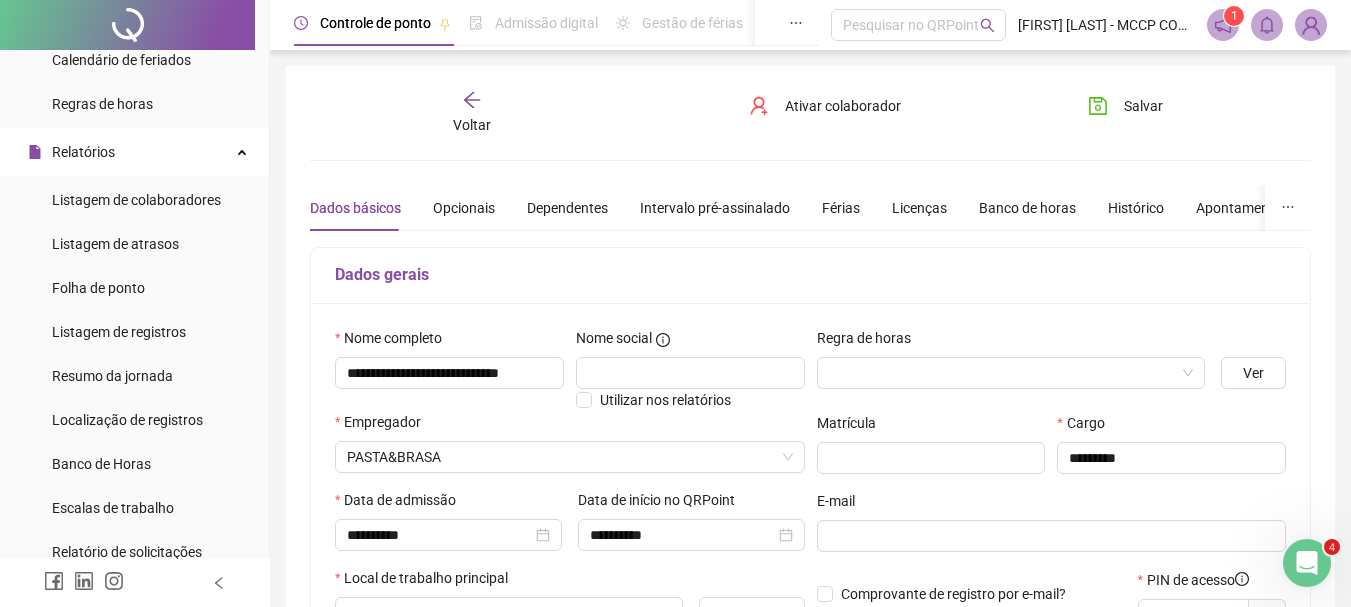 scroll, scrollTop: 344, scrollLeft: 0, axis: vertical 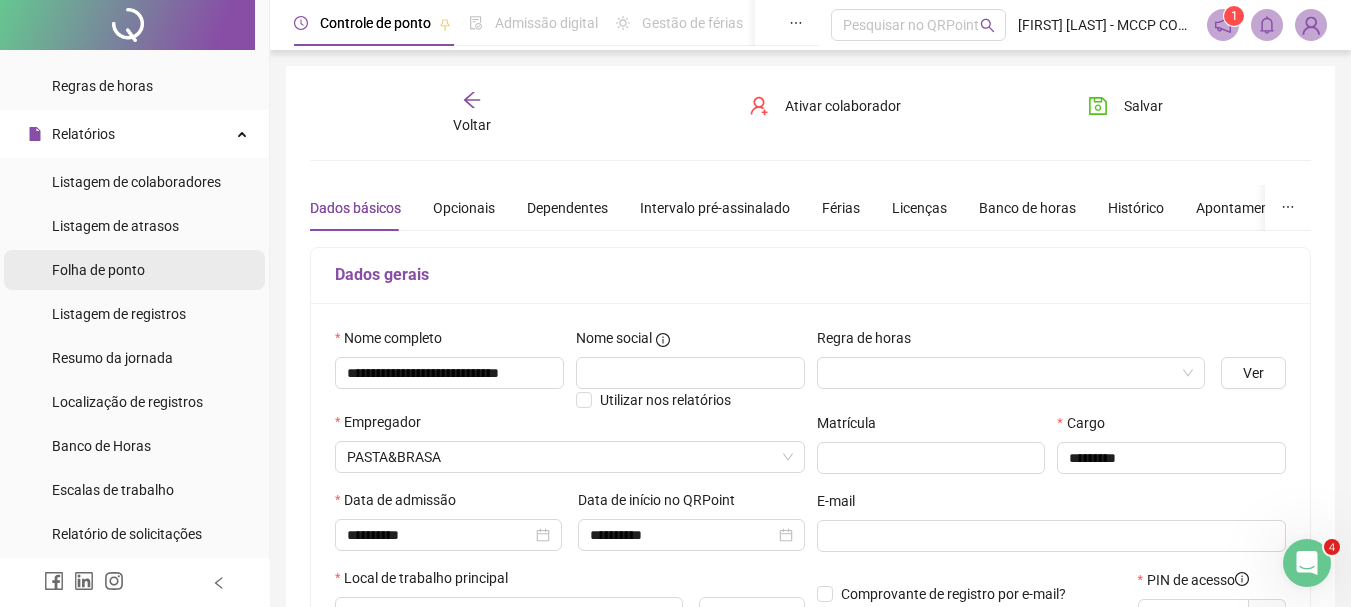click on "Folha de ponto" at bounding box center [134, 270] 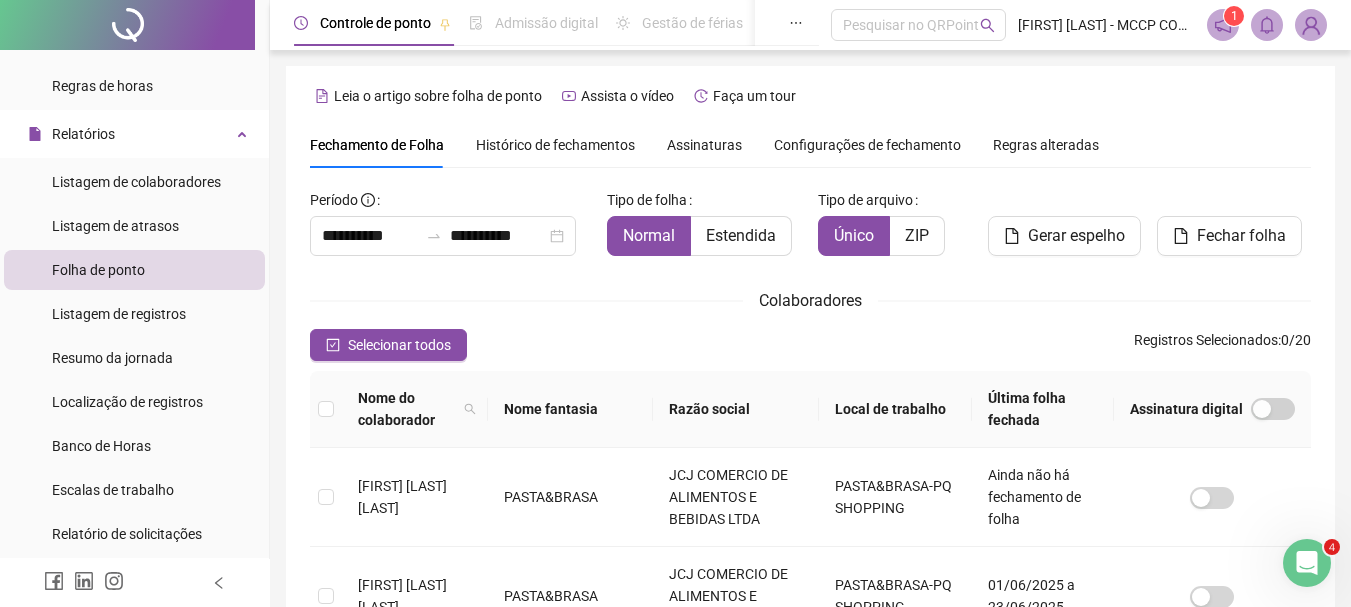 scroll, scrollTop: 106, scrollLeft: 0, axis: vertical 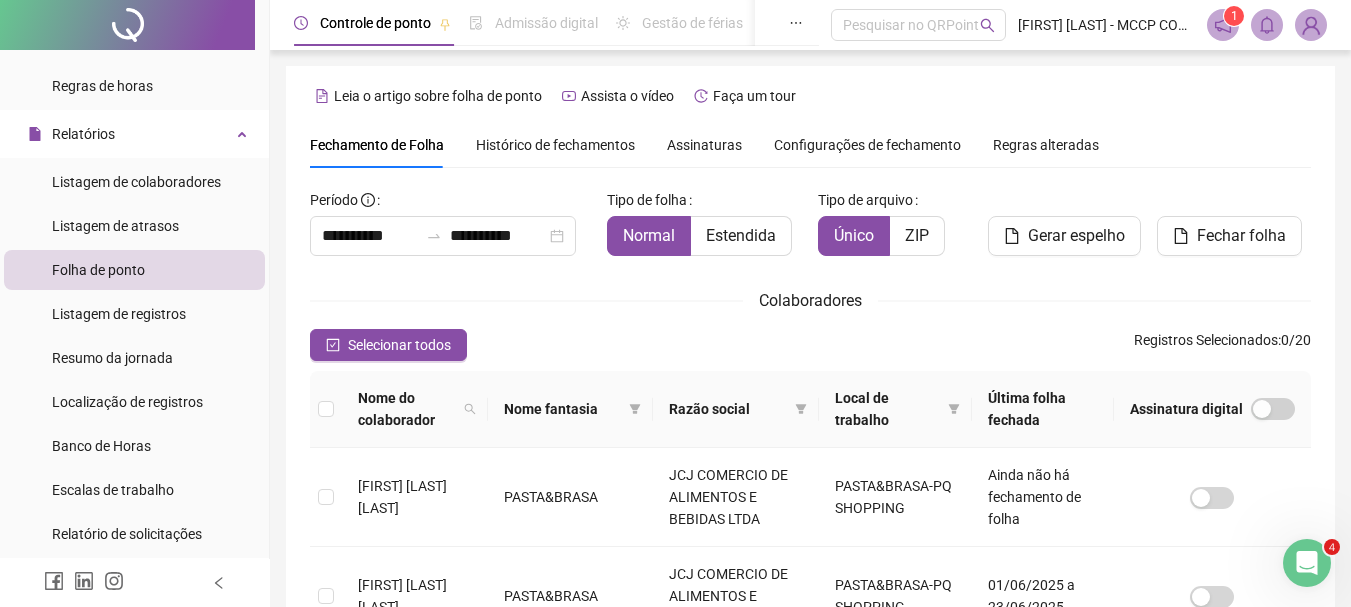 click on "Histórico de fechamentos" at bounding box center [555, 145] 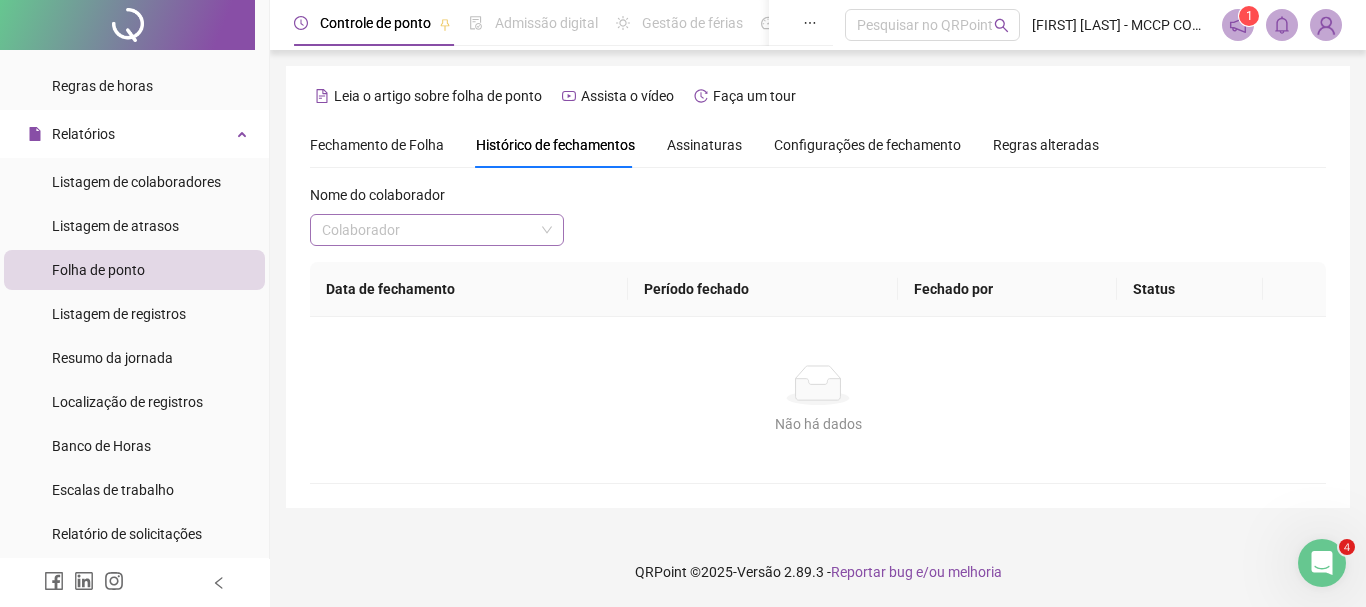 click at bounding box center [428, 230] 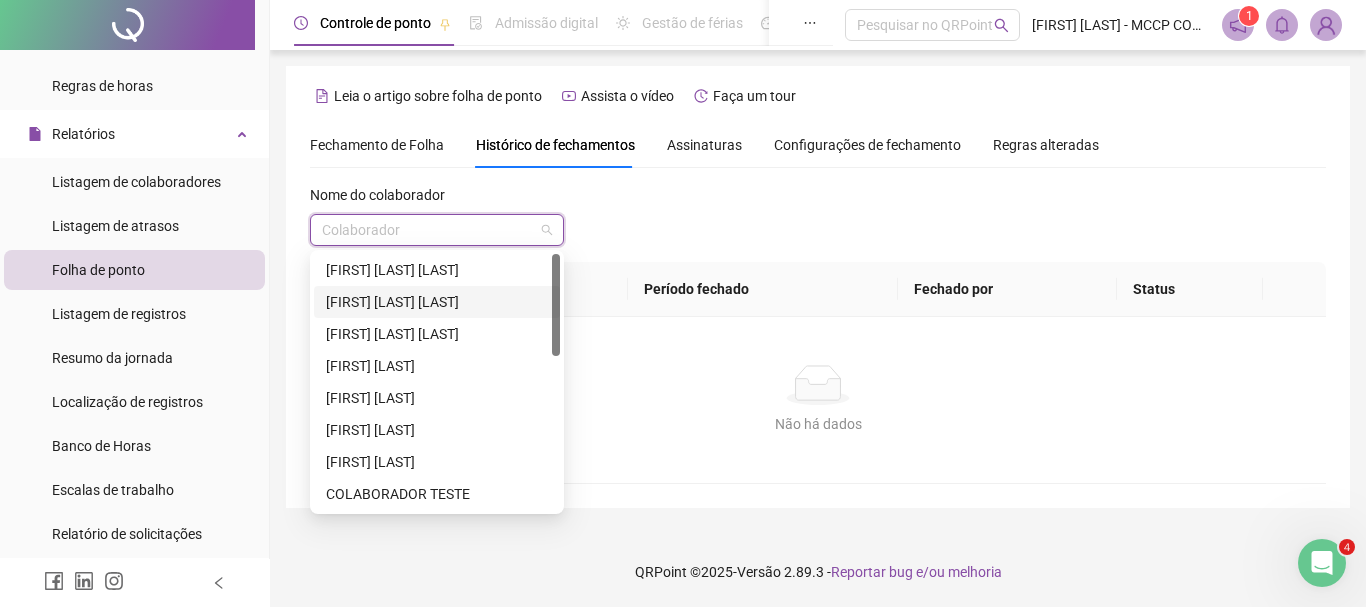 click on "[FIRST] [LAST] [LAST]" at bounding box center [437, 302] 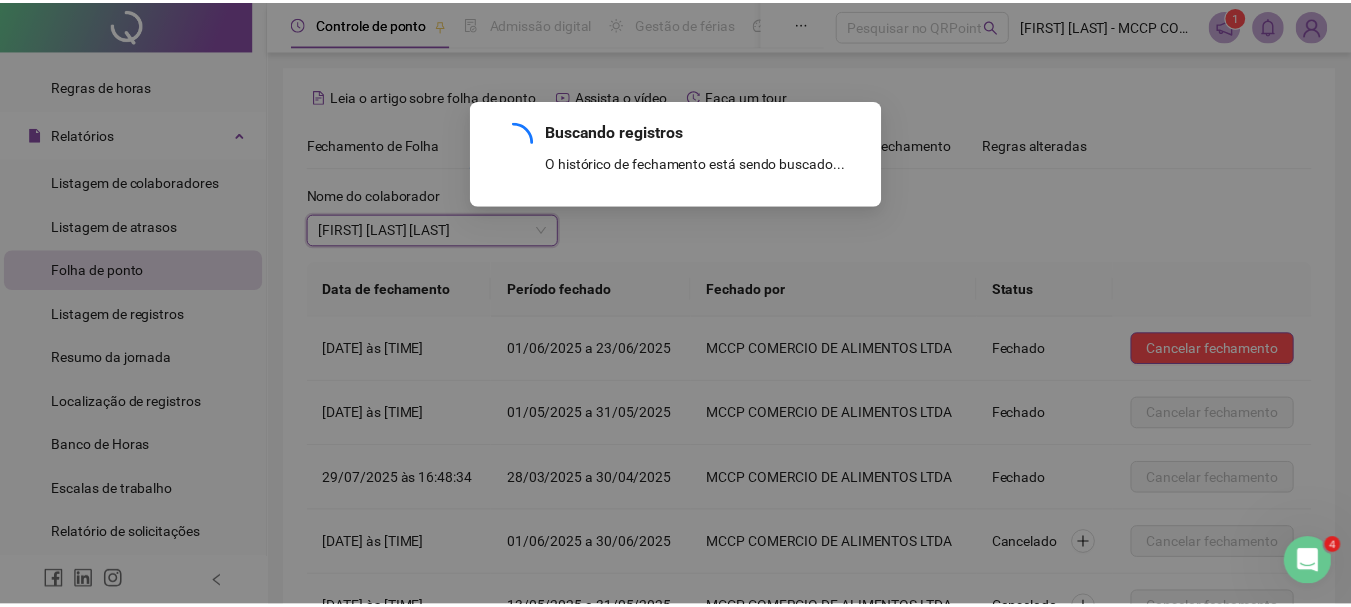 scroll, scrollTop: 209, scrollLeft: 0, axis: vertical 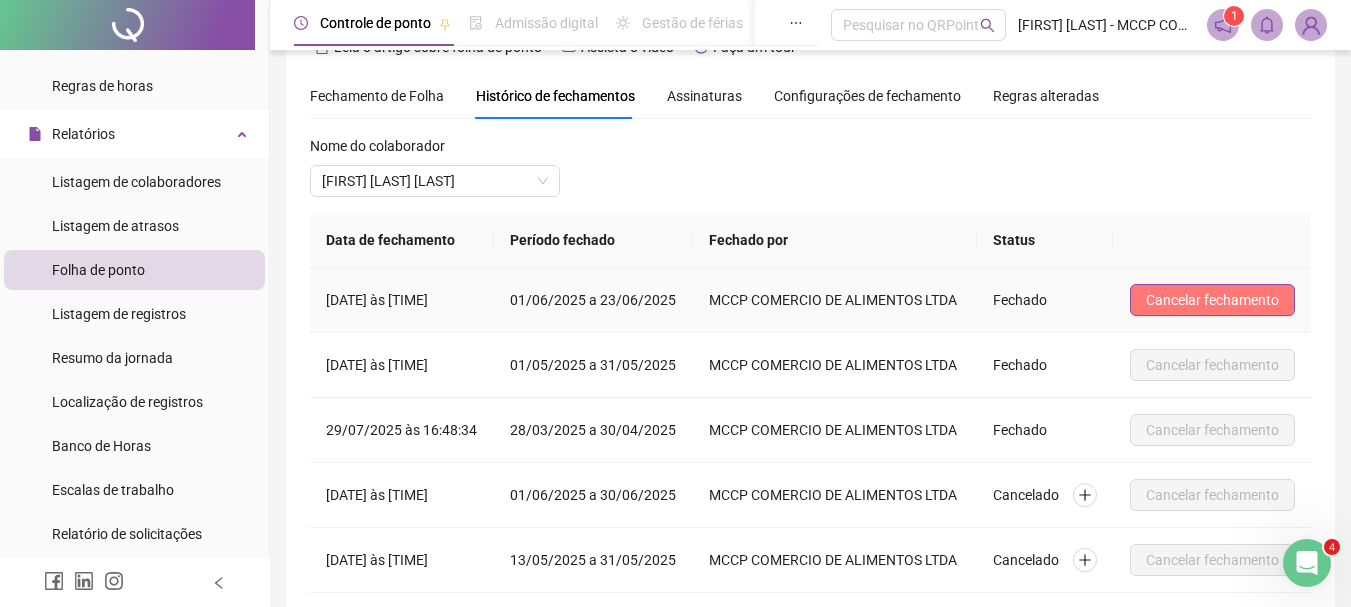 click on "Cancelar fechamento" at bounding box center [1212, 300] 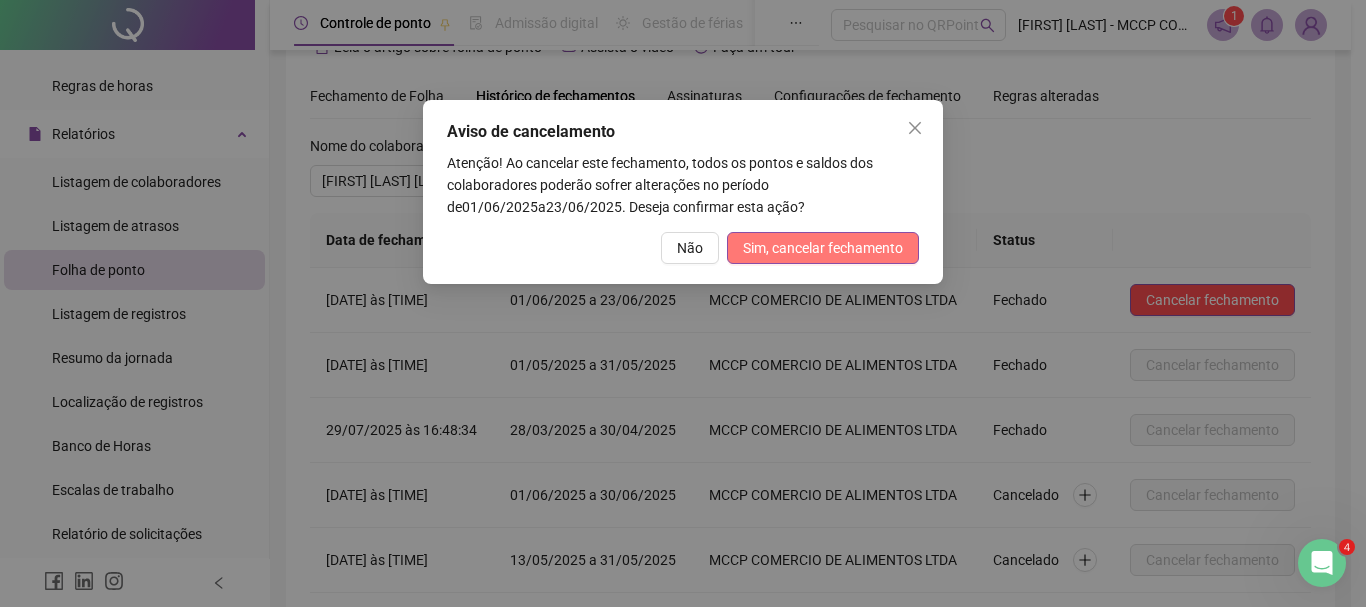 click on "Sim, cancelar fechamento" at bounding box center [823, 248] 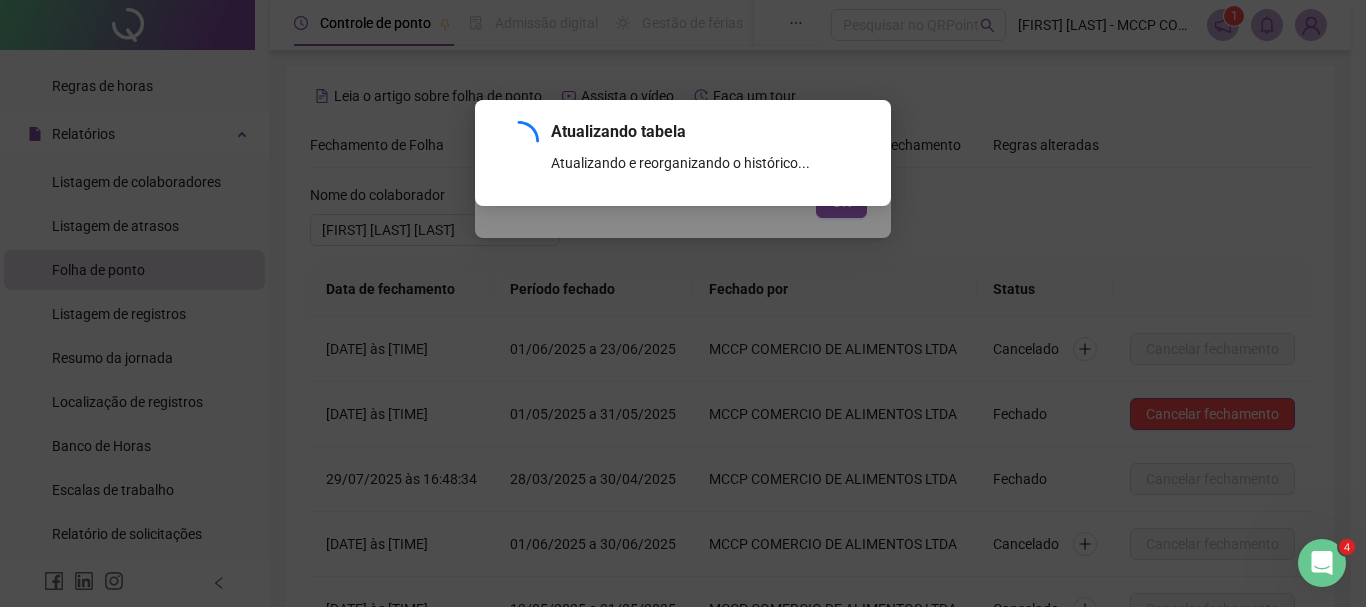 scroll, scrollTop: 209, scrollLeft: 0, axis: vertical 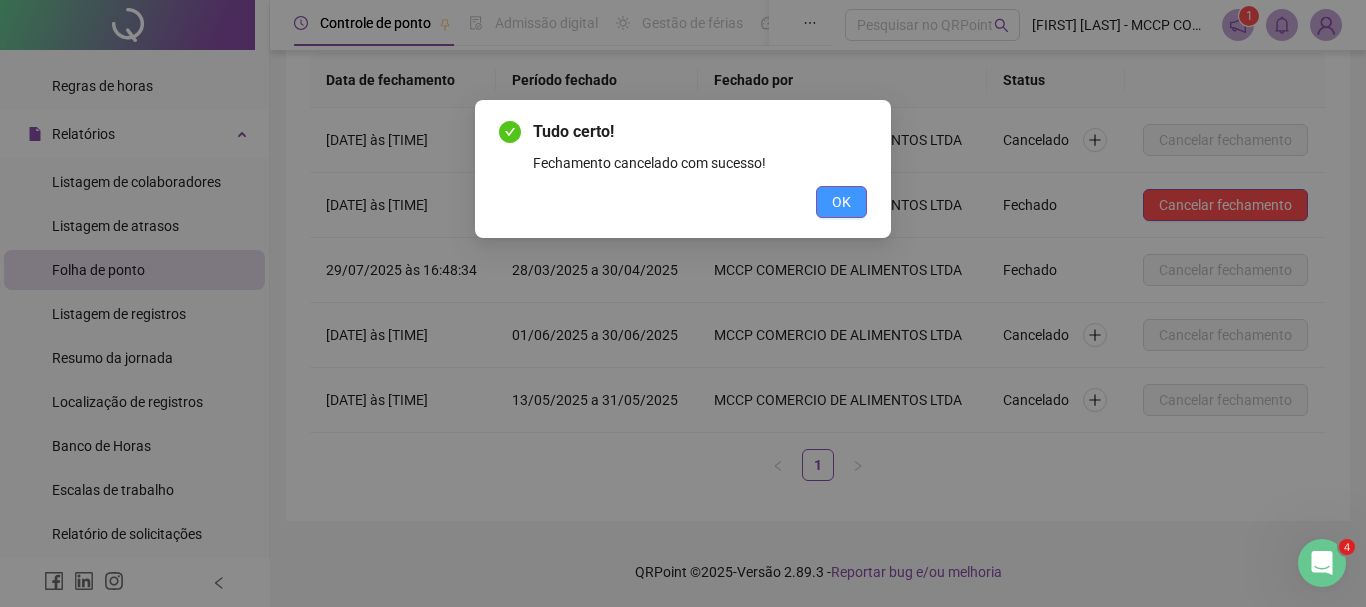 click on "OK" at bounding box center (841, 202) 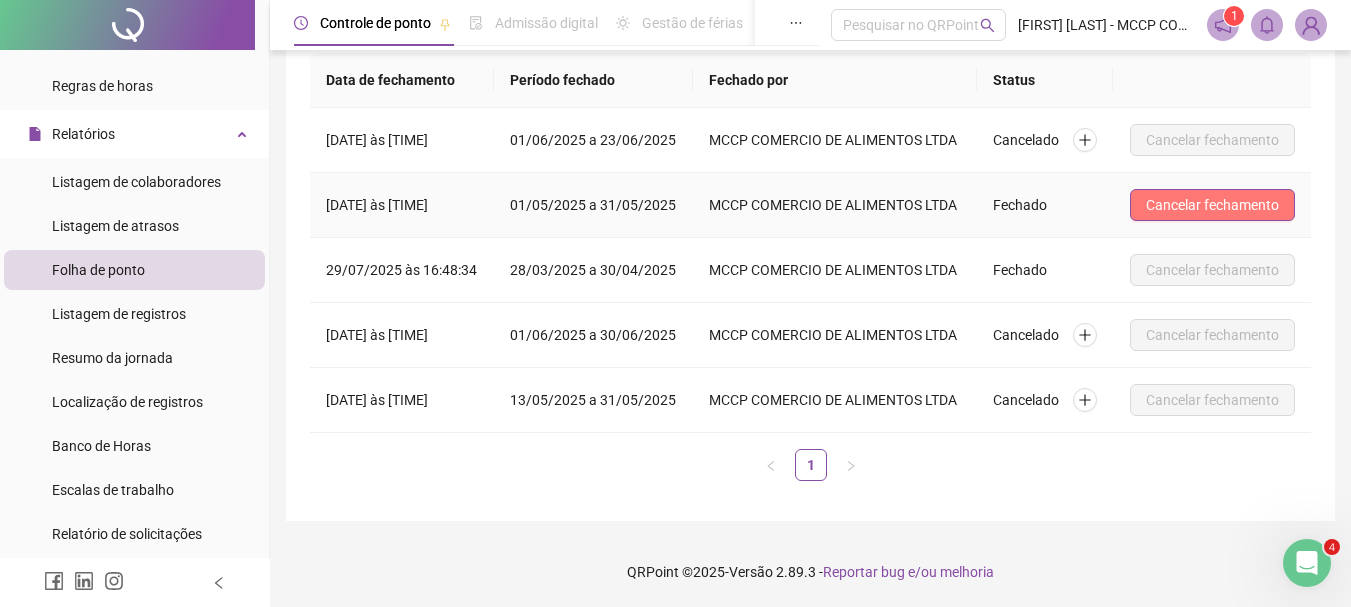 click on "Cancelar fechamento" at bounding box center [1212, 205] 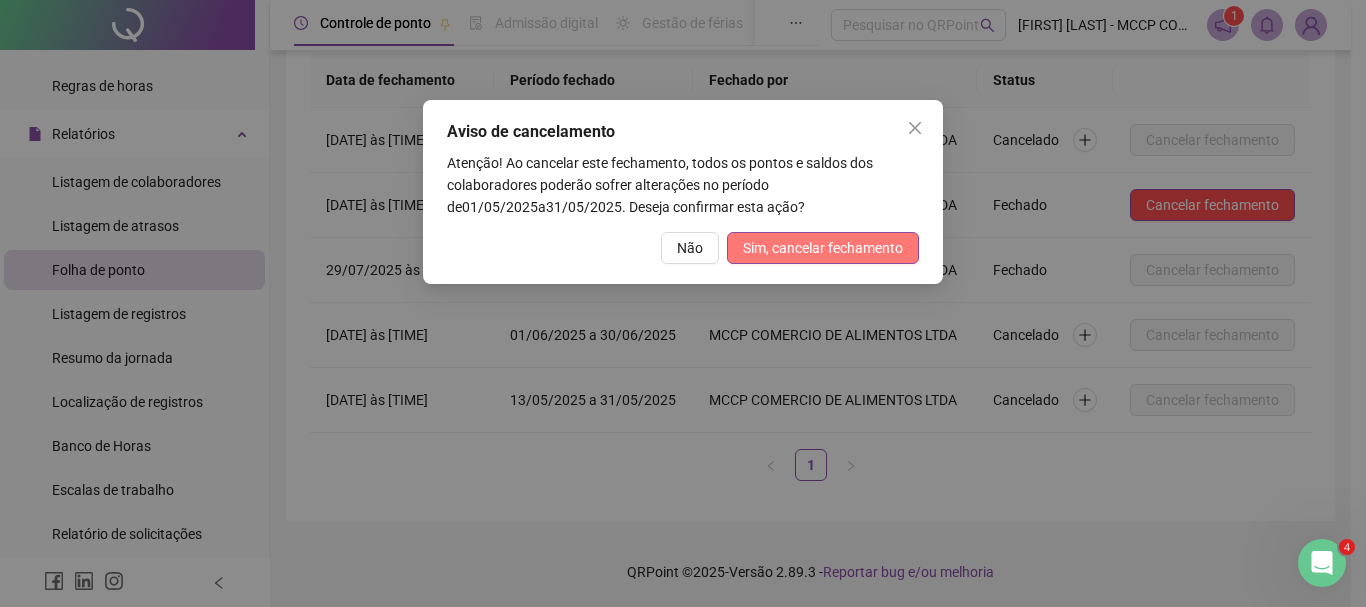 click on "Sim, cancelar fechamento" at bounding box center (823, 248) 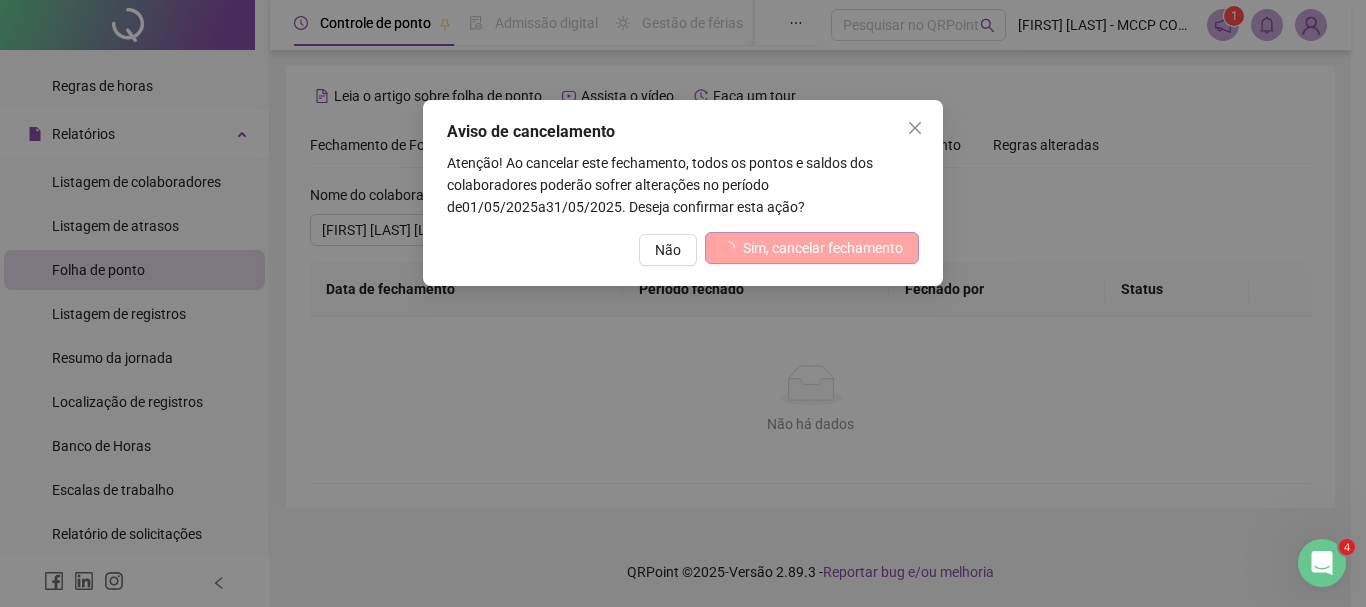 scroll, scrollTop: 0, scrollLeft: 0, axis: both 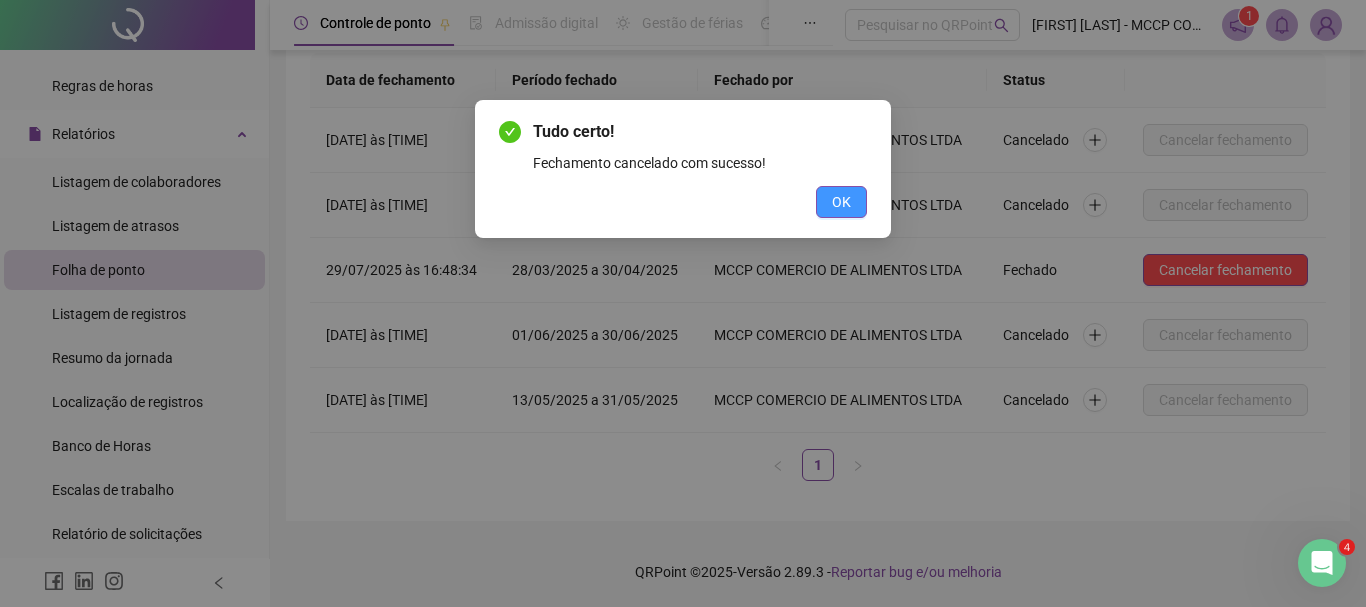 click on "OK" at bounding box center [841, 202] 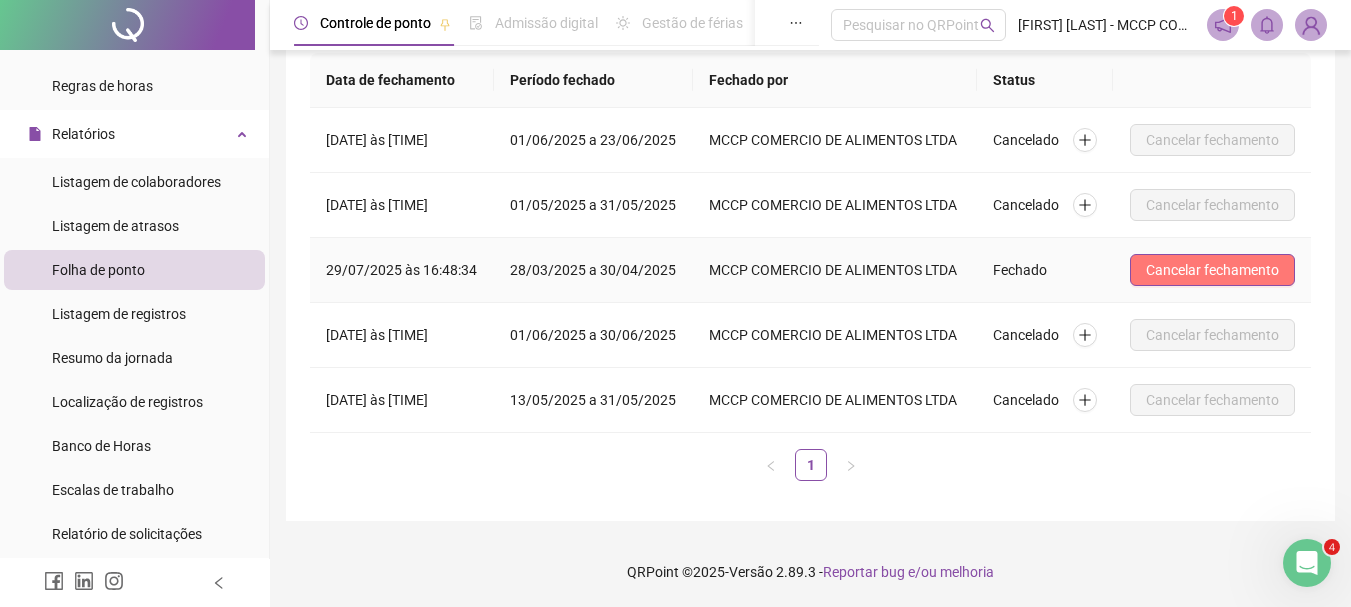 click on "Cancelar fechamento" at bounding box center (1212, 270) 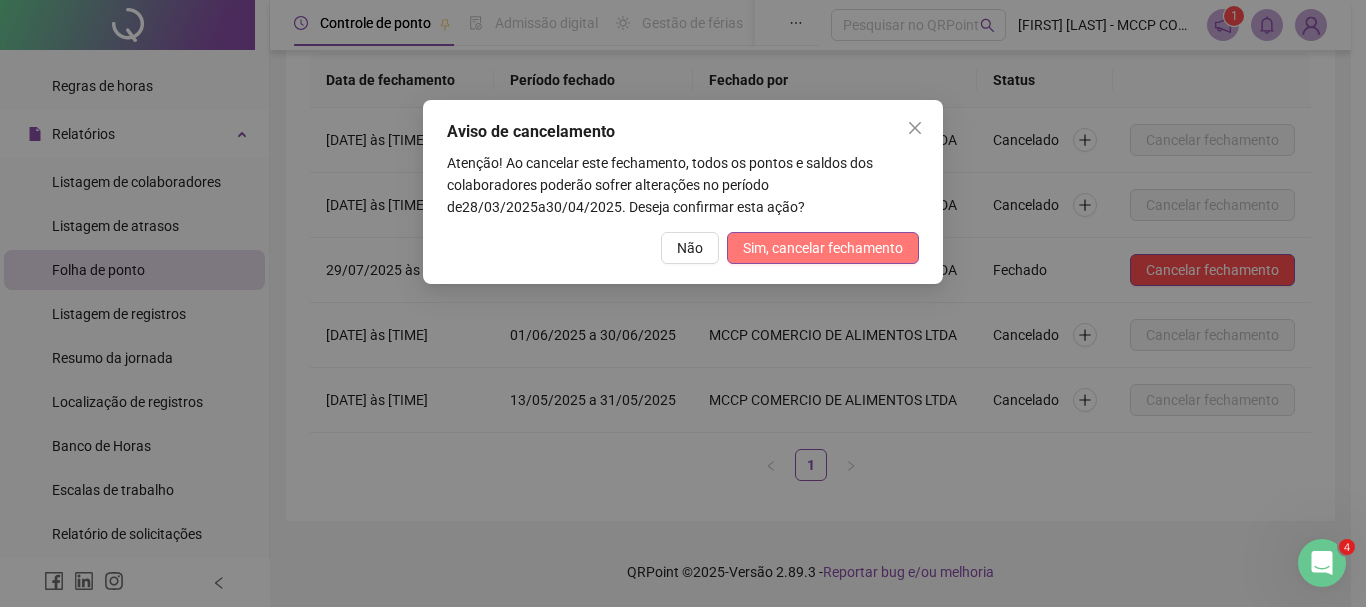 click on "Sim, cancelar fechamento" at bounding box center (823, 248) 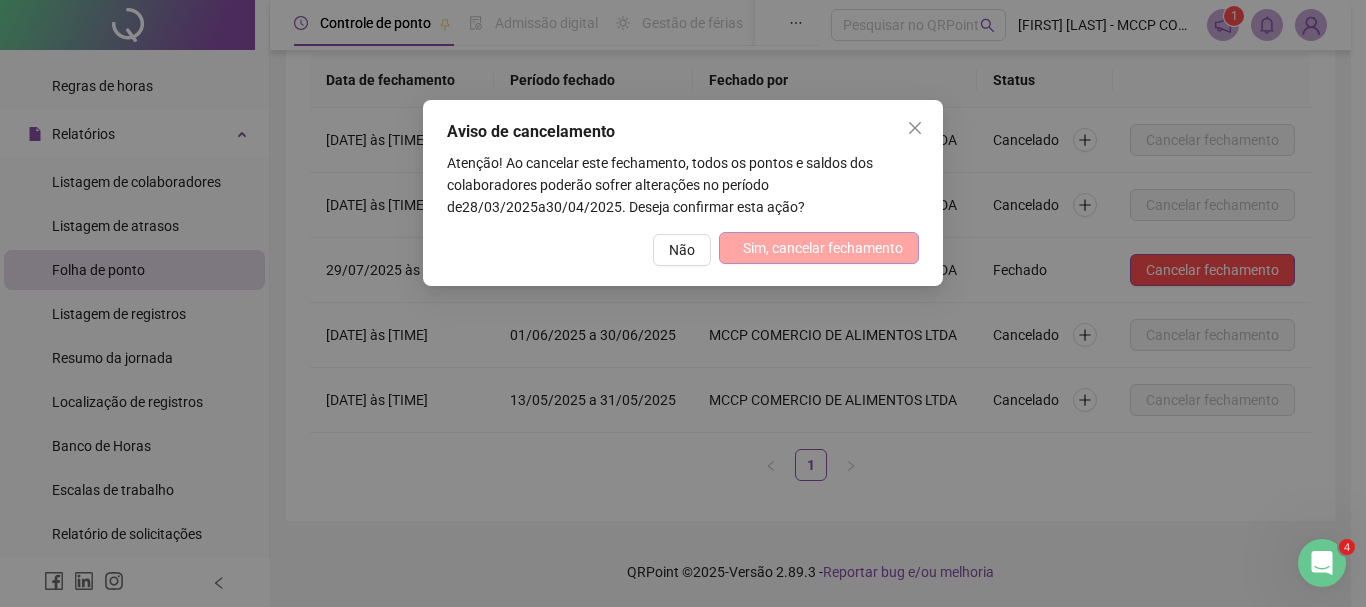 scroll, scrollTop: 0, scrollLeft: 0, axis: both 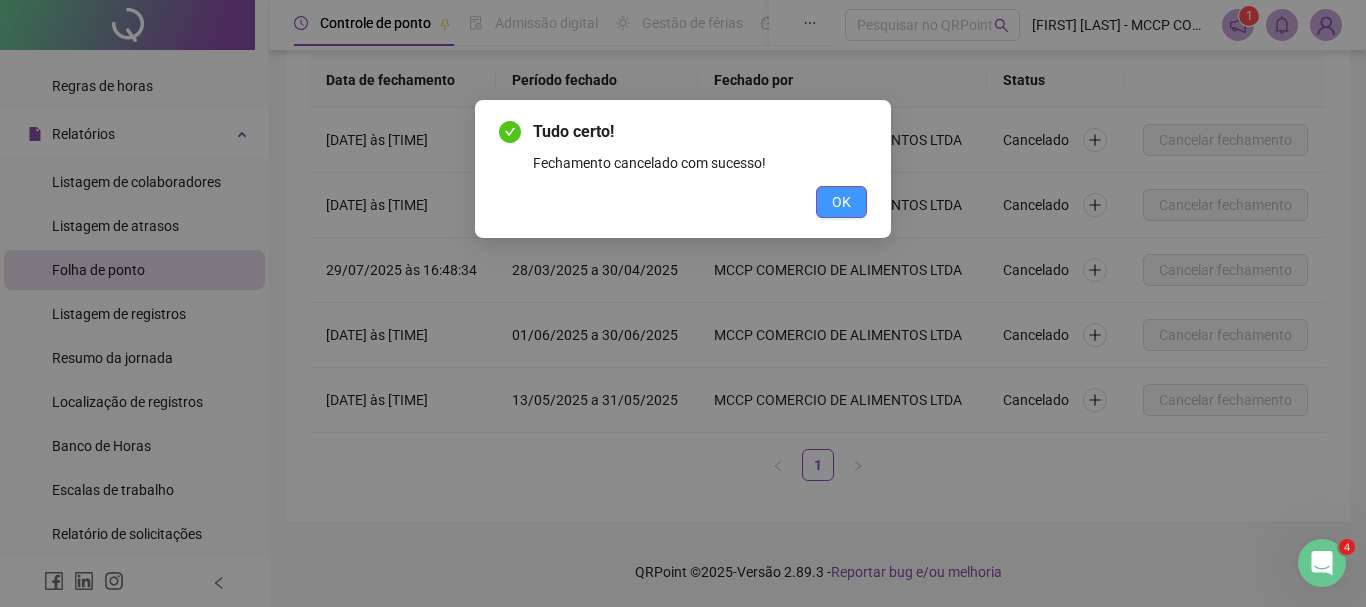 click on "OK" at bounding box center [841, 202] 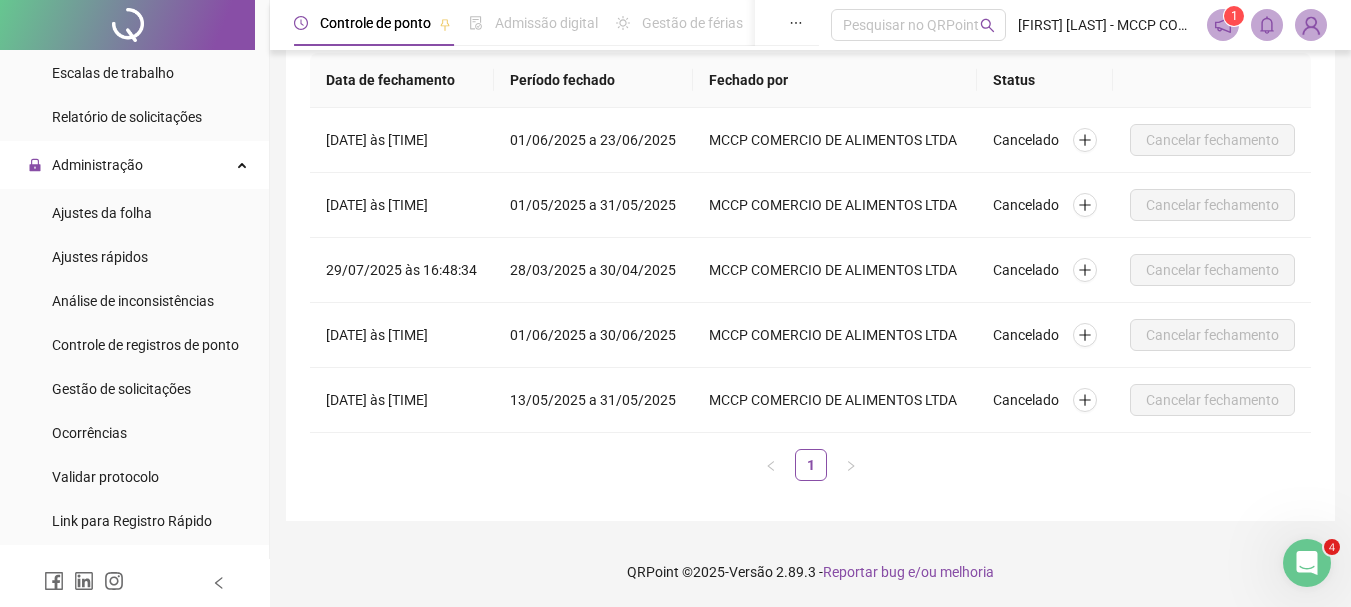 scroll, scrollTop: 772, scrollLeft: 0, axis: vertical 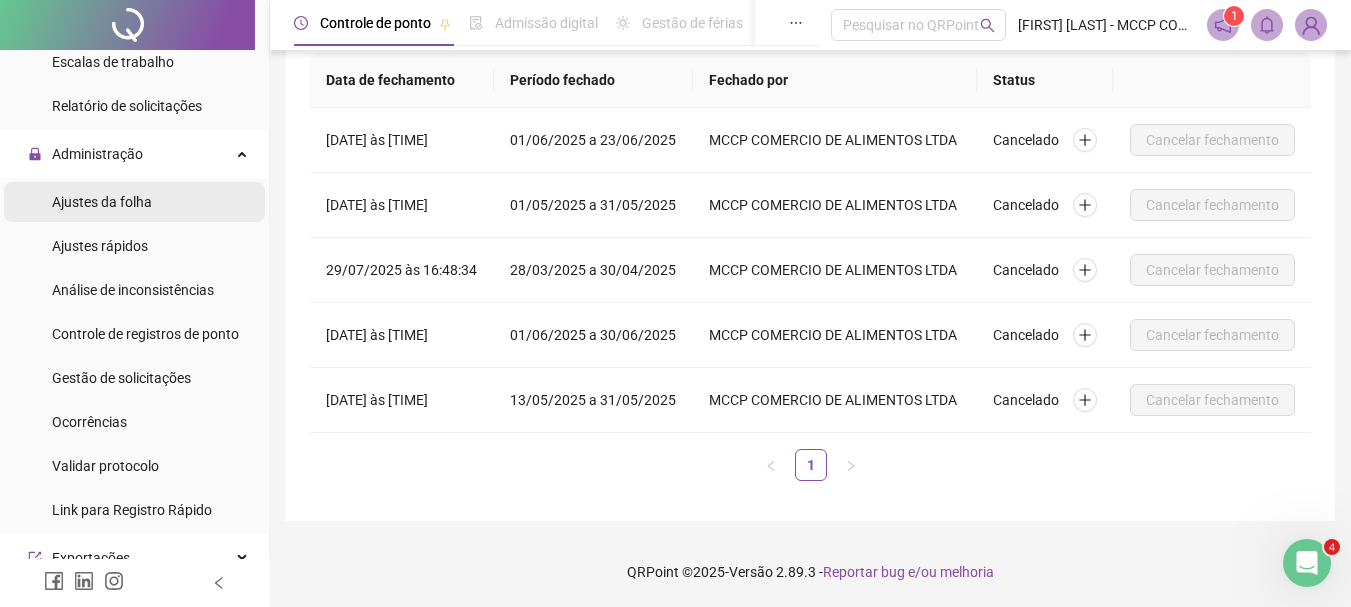 click on "Ajustes da folha" at bounding box center (102, 202) 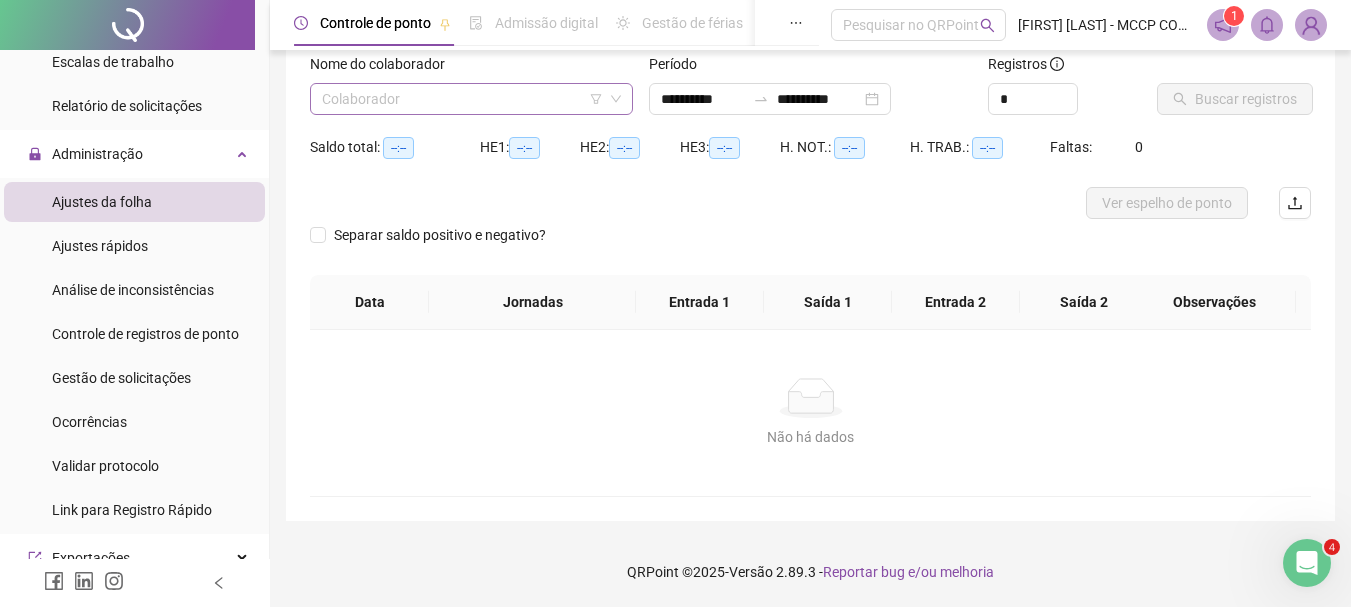 click at bounding box center (462, 99) 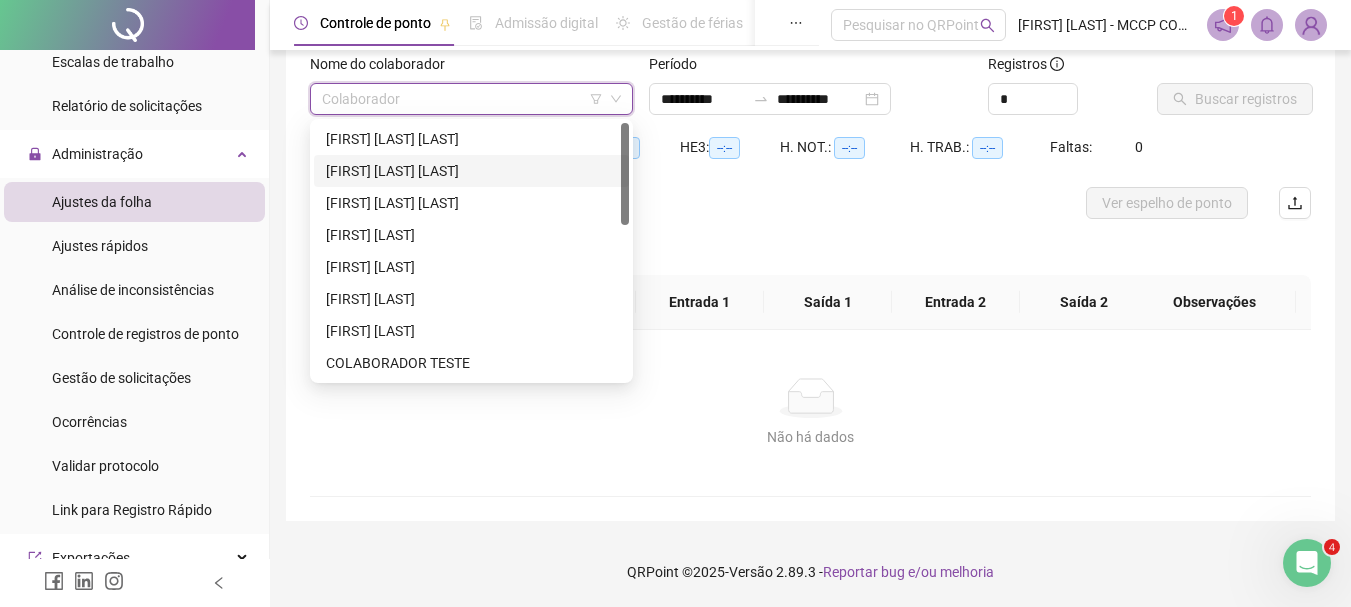 click on "[FIRST] [LAST] [LAST]" at bounding box center [471, 171] 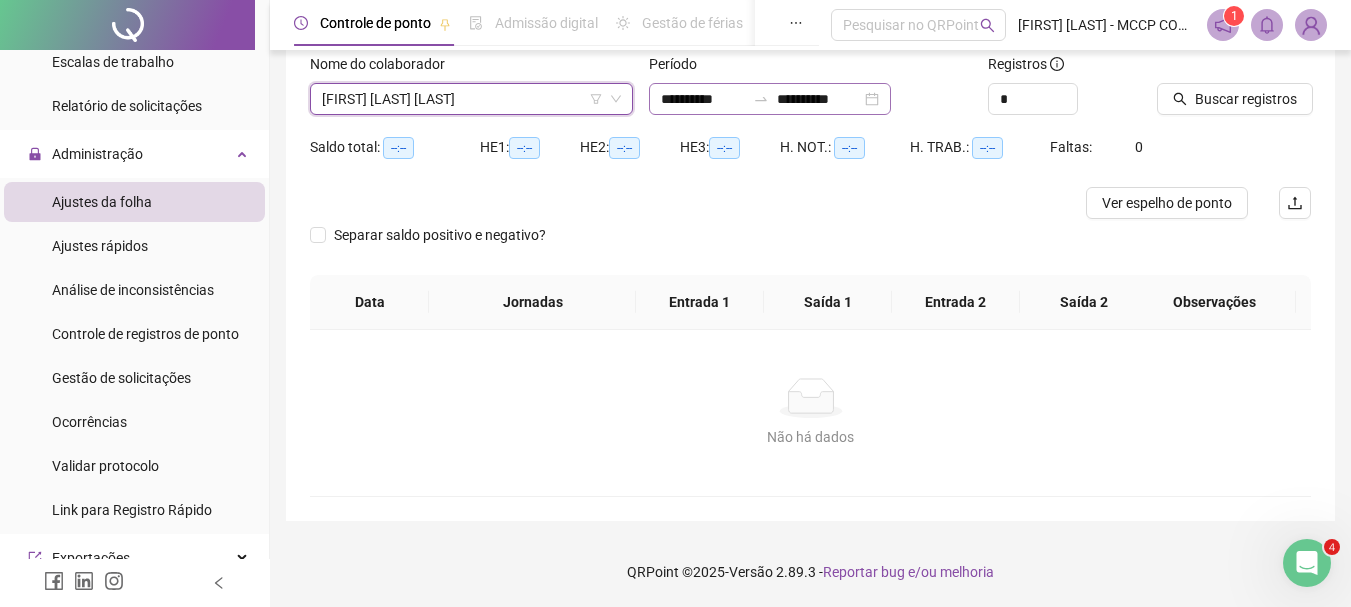 click on "**********" at bounding box center [770, 99] 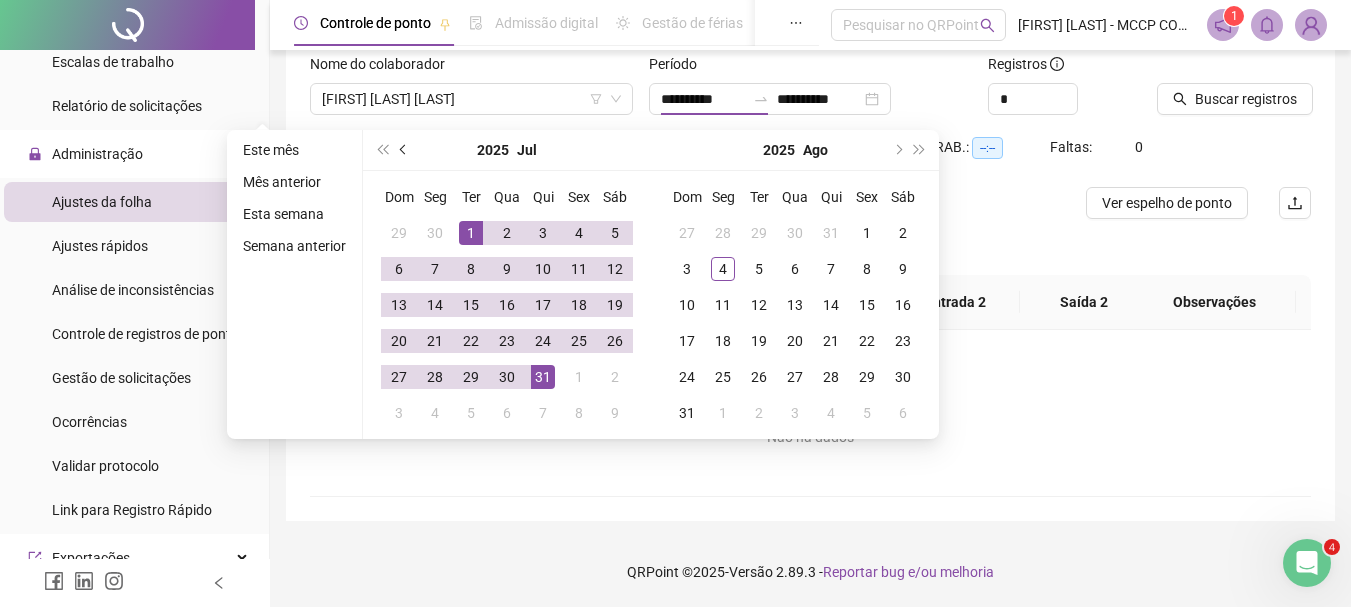 click at bounding box center (404, 150) 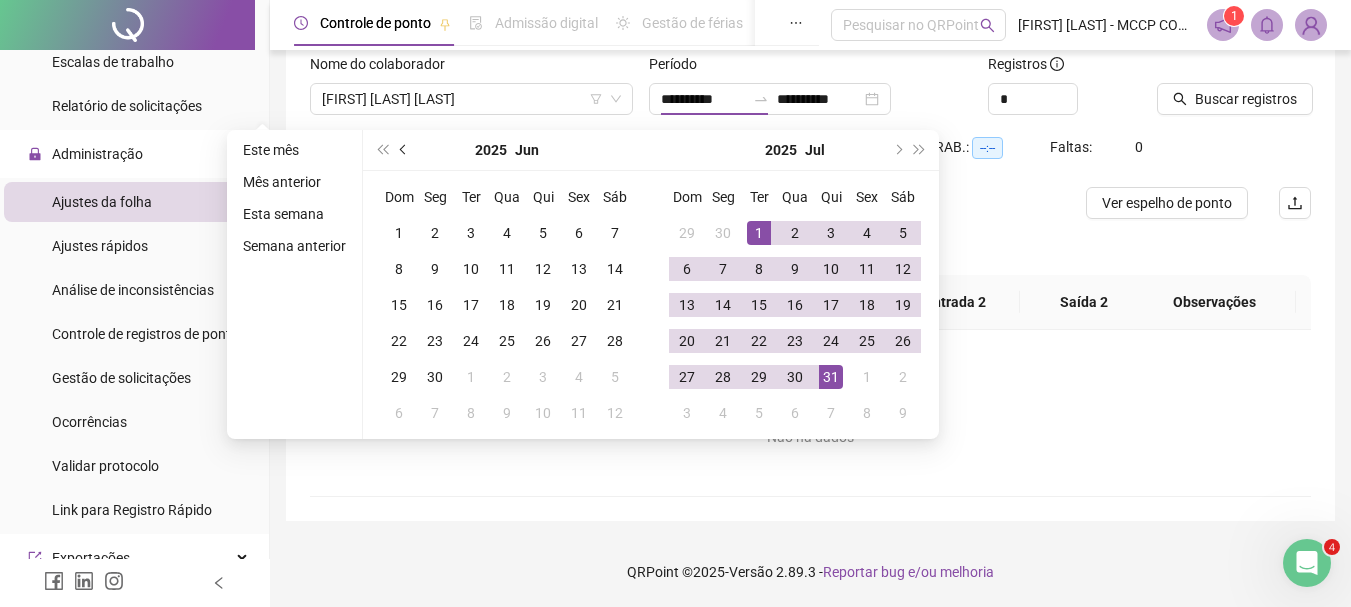 click at bounding box center [404, 150] 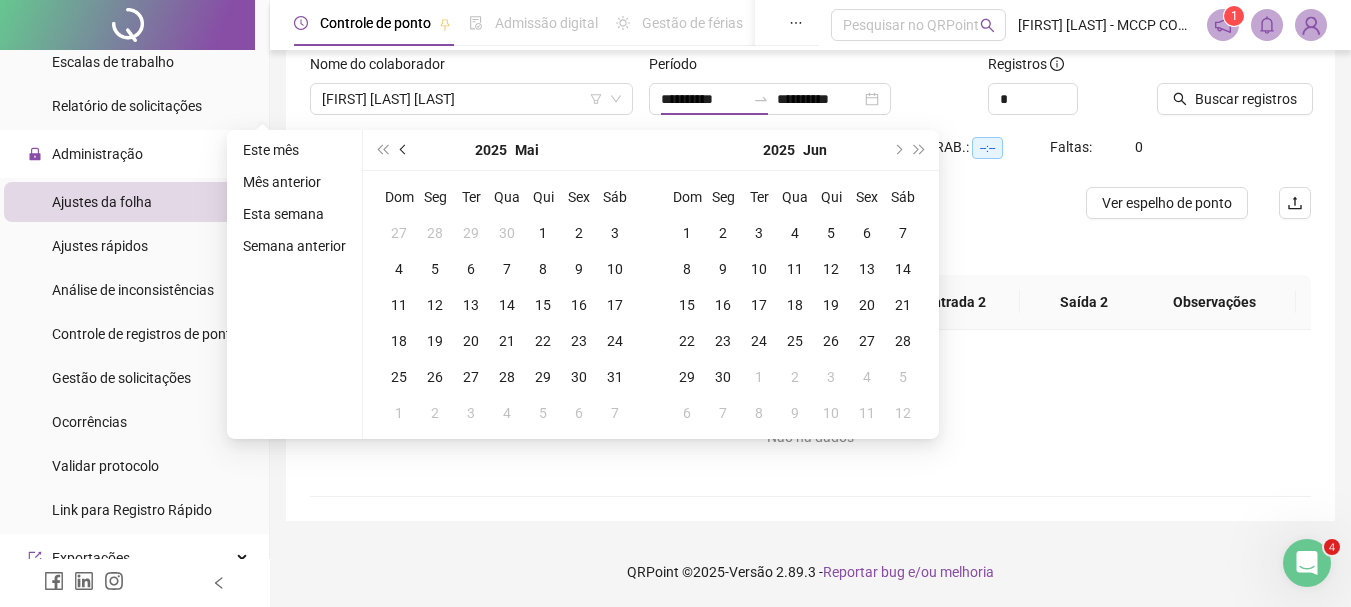 click at bounding box center [404, 150] 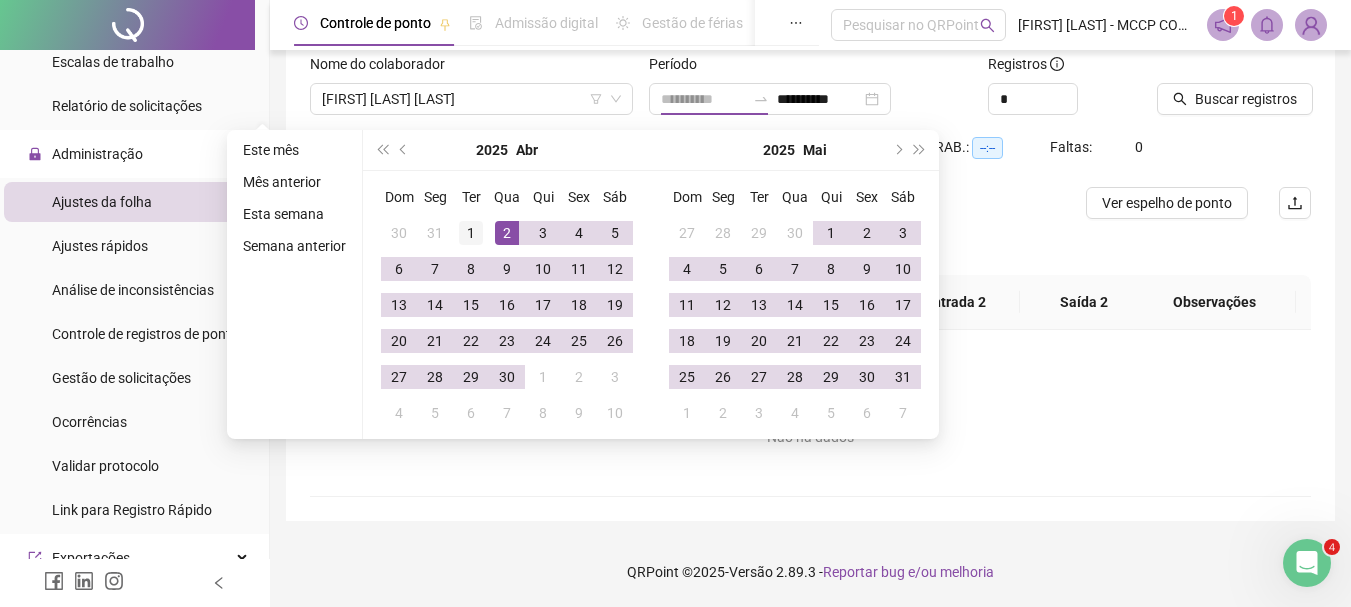 type on "**********" 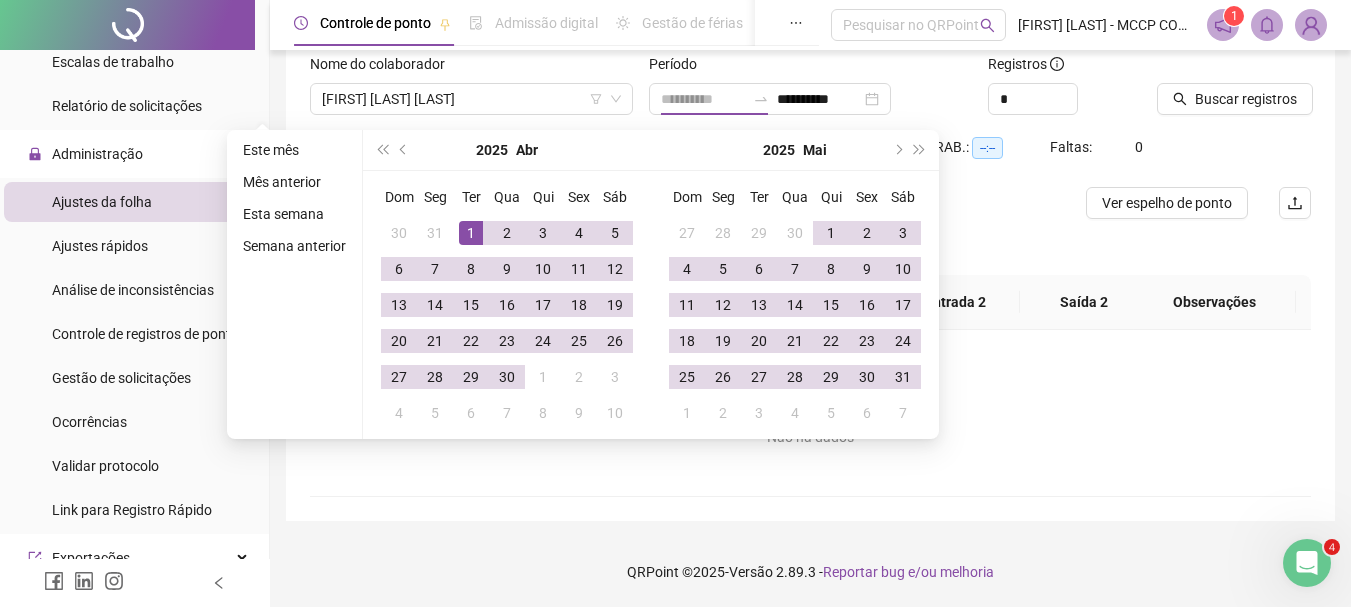 click on "1" at bounding box center (471, 233) 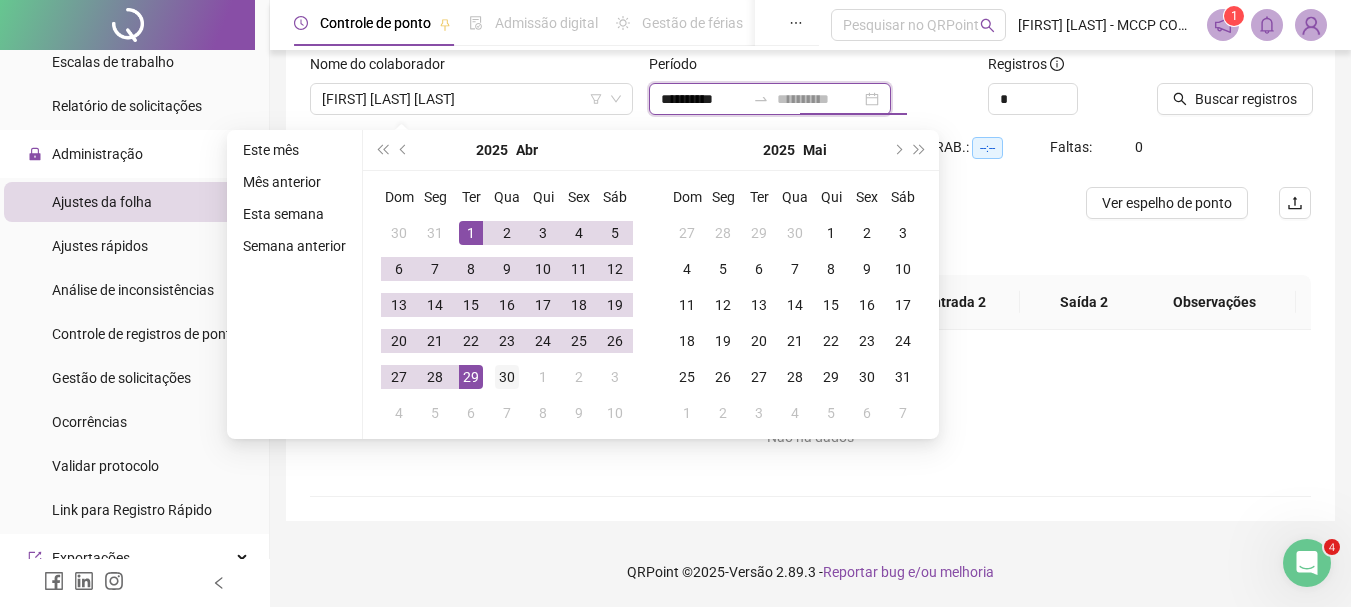 type on "**********" 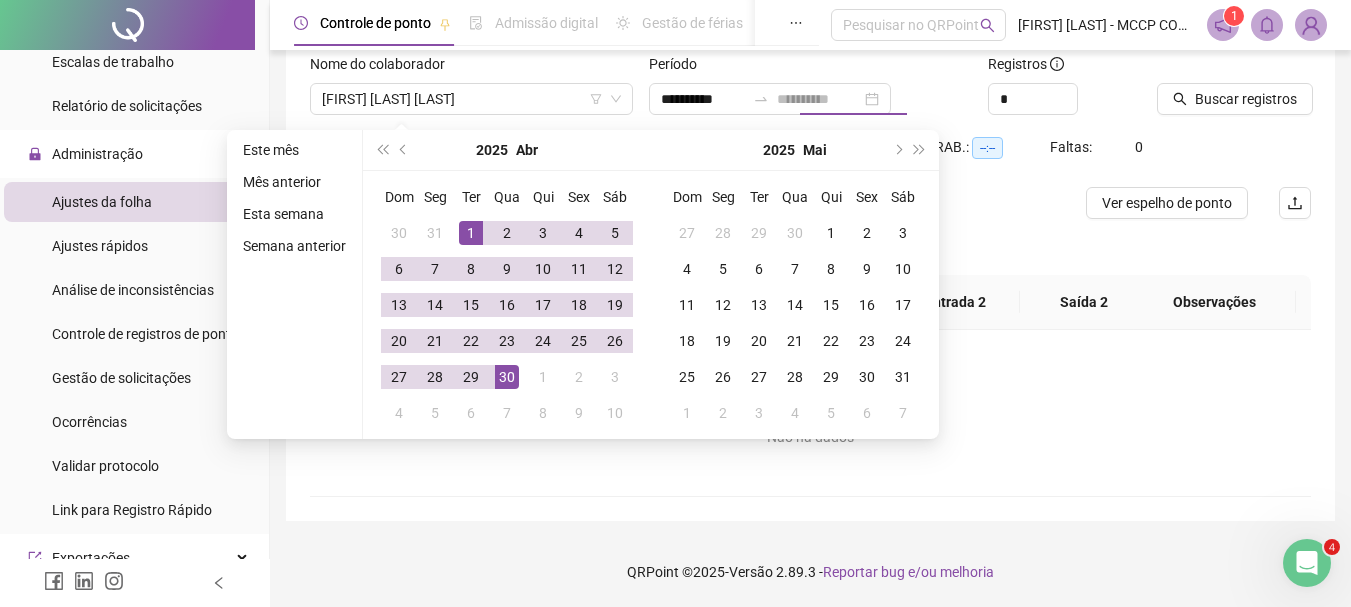 click on "30" at bounding box center [507, 377] 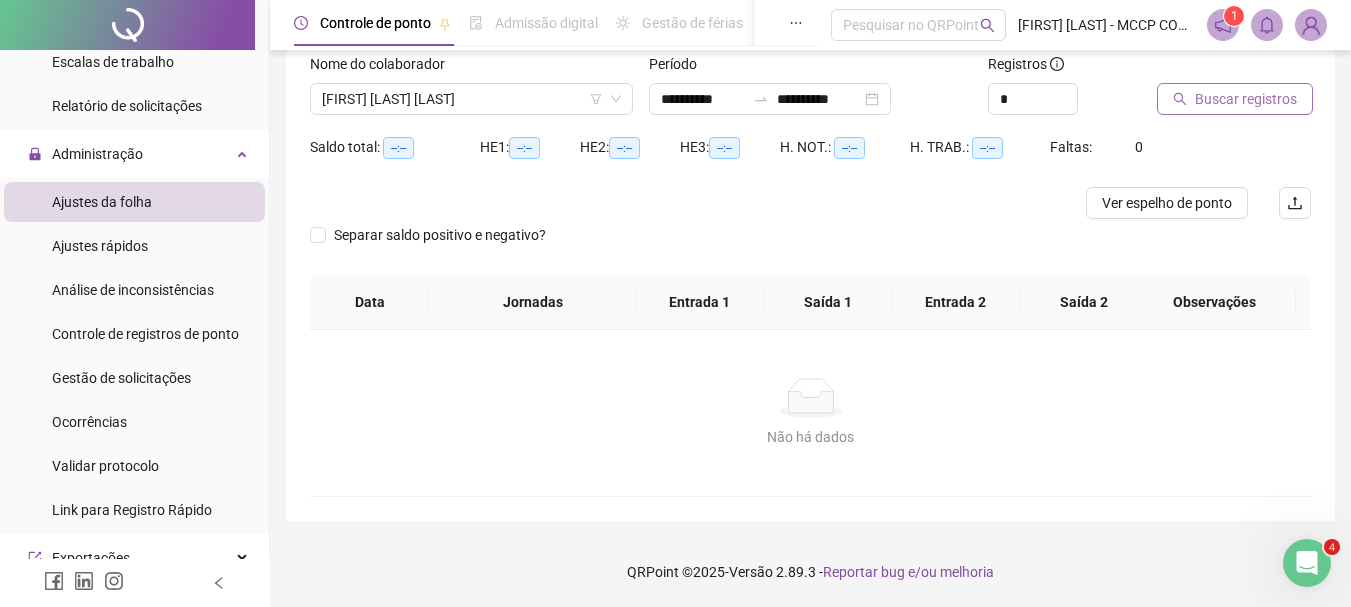 click on "Buscar registros" at bounding box center (1246, 99) 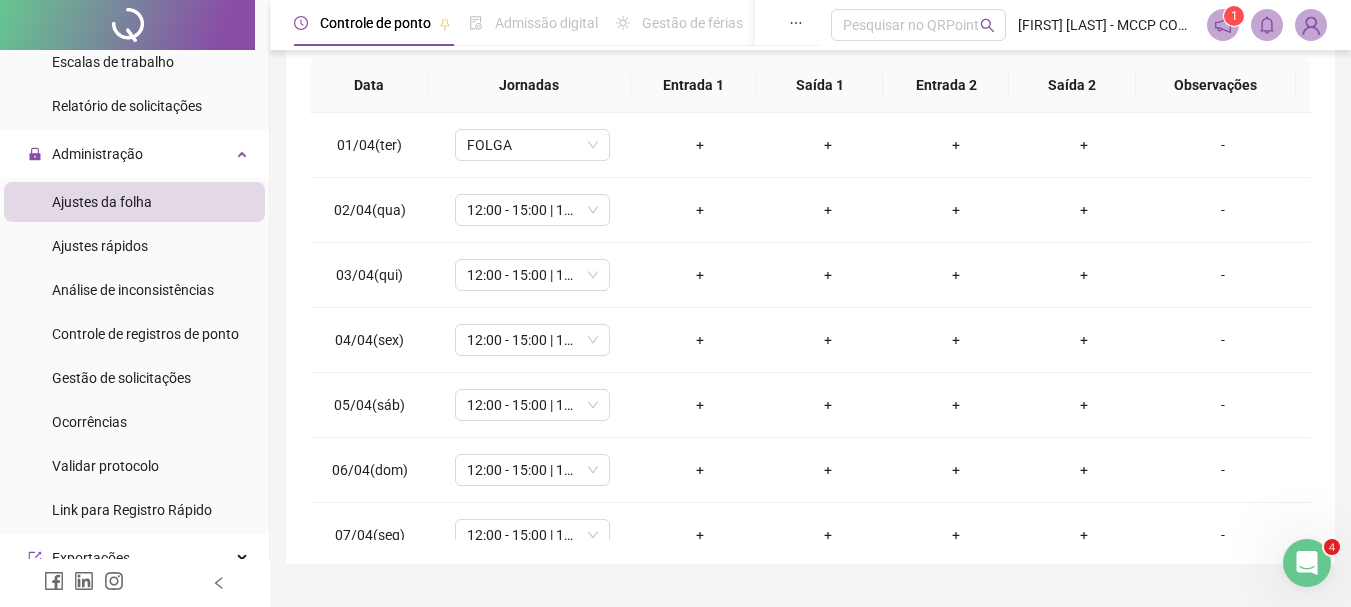 scroll, scrollTop: 371, scrollLeft: 0, axis: vertical 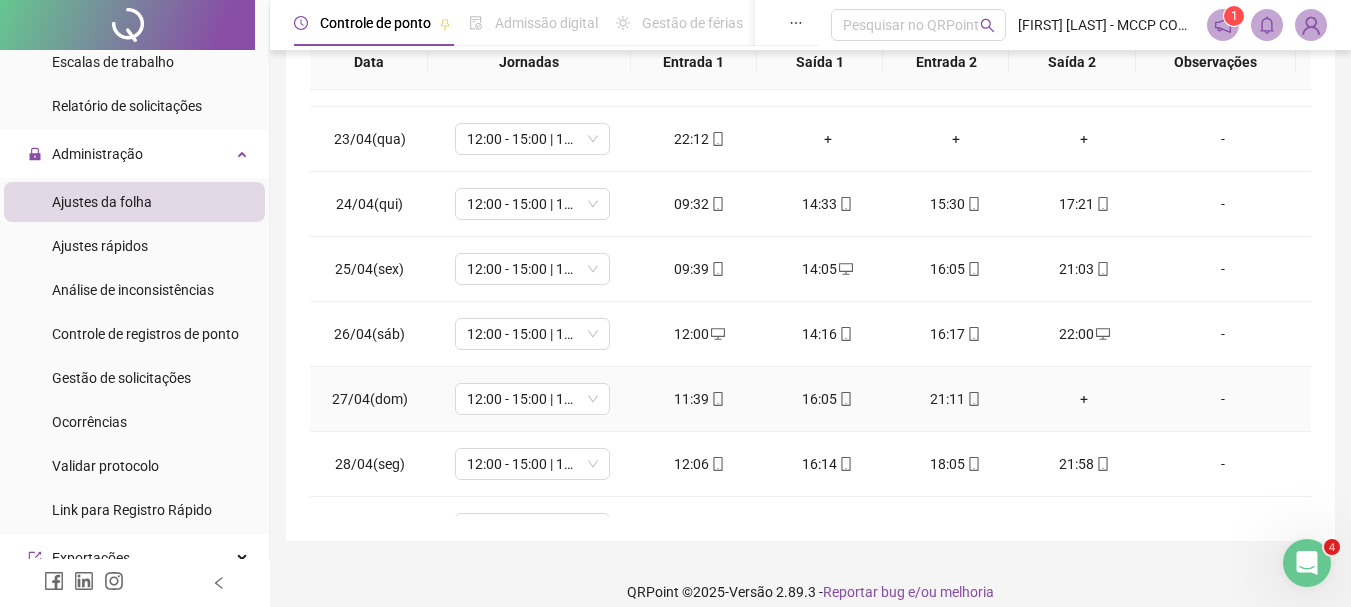 click on "+" at bounding box center [1084, 399] 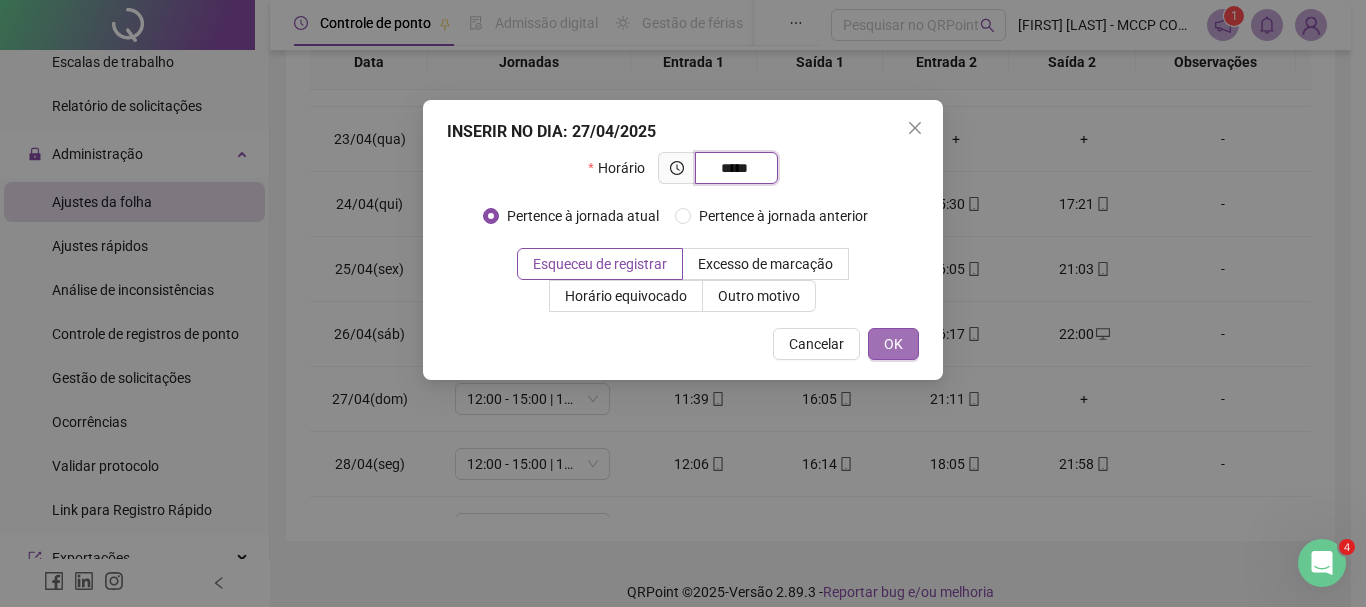 type on "*****" 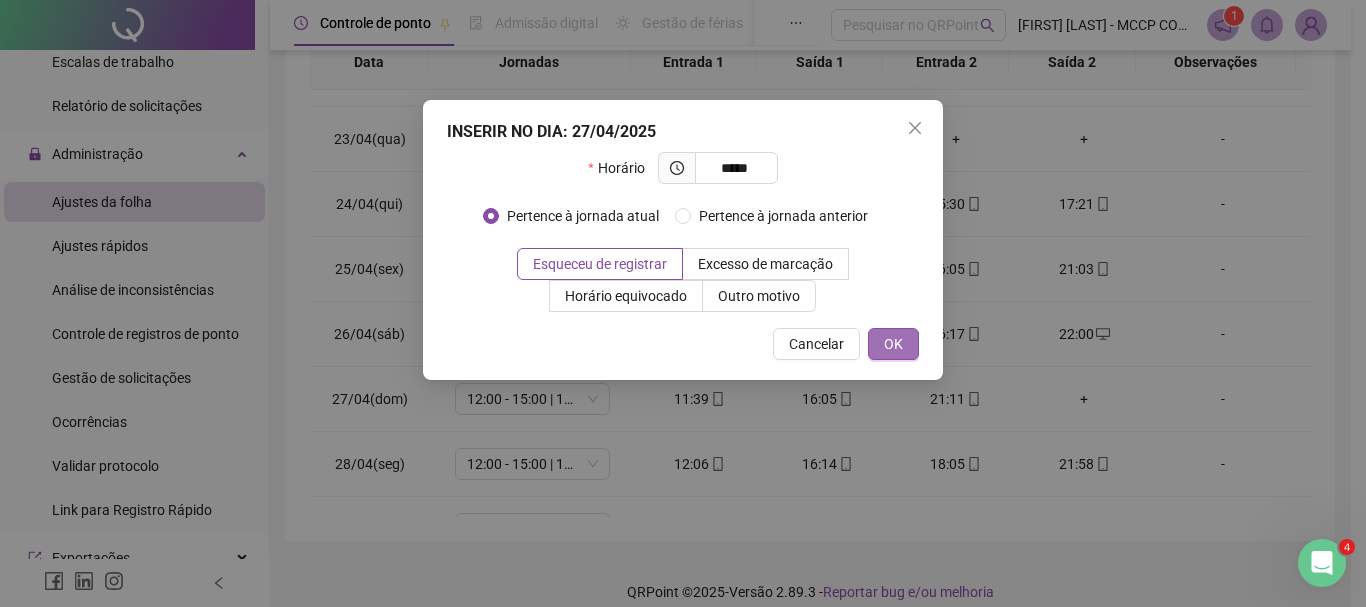 click on "OK" at bounding box center [893, 344] 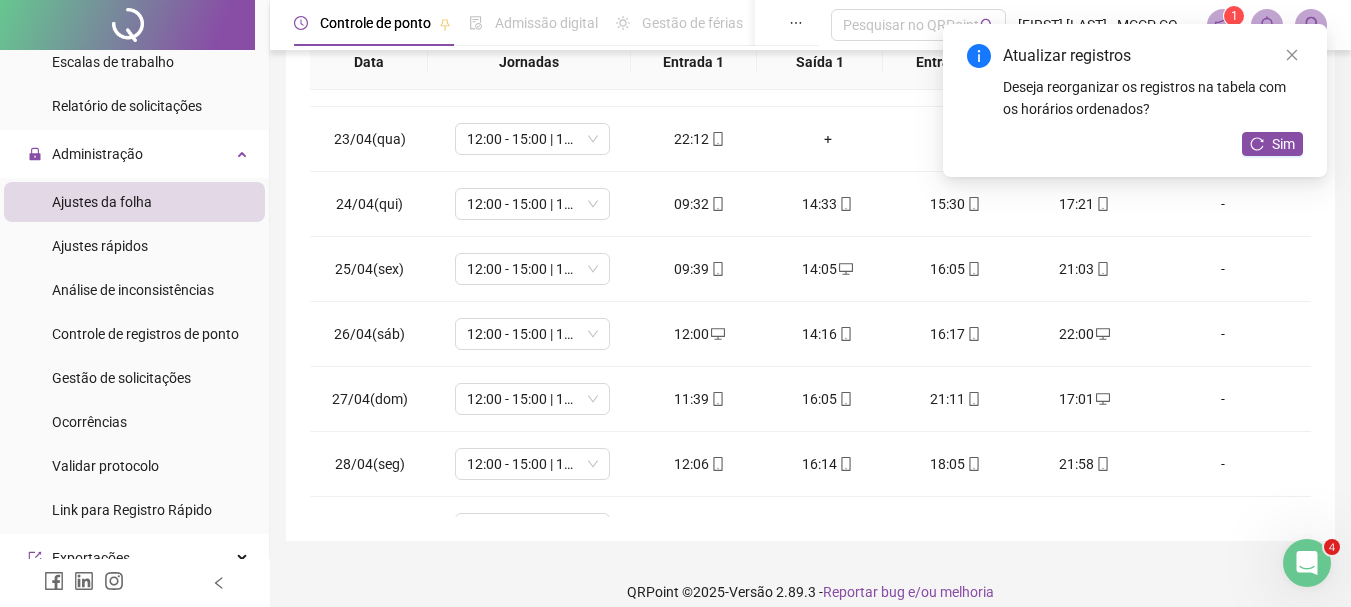 click on "Atualizar registros Deseja reorganizar os registros na tabela com os horários ordenados? Sim" at bounding box center [1135, 100] 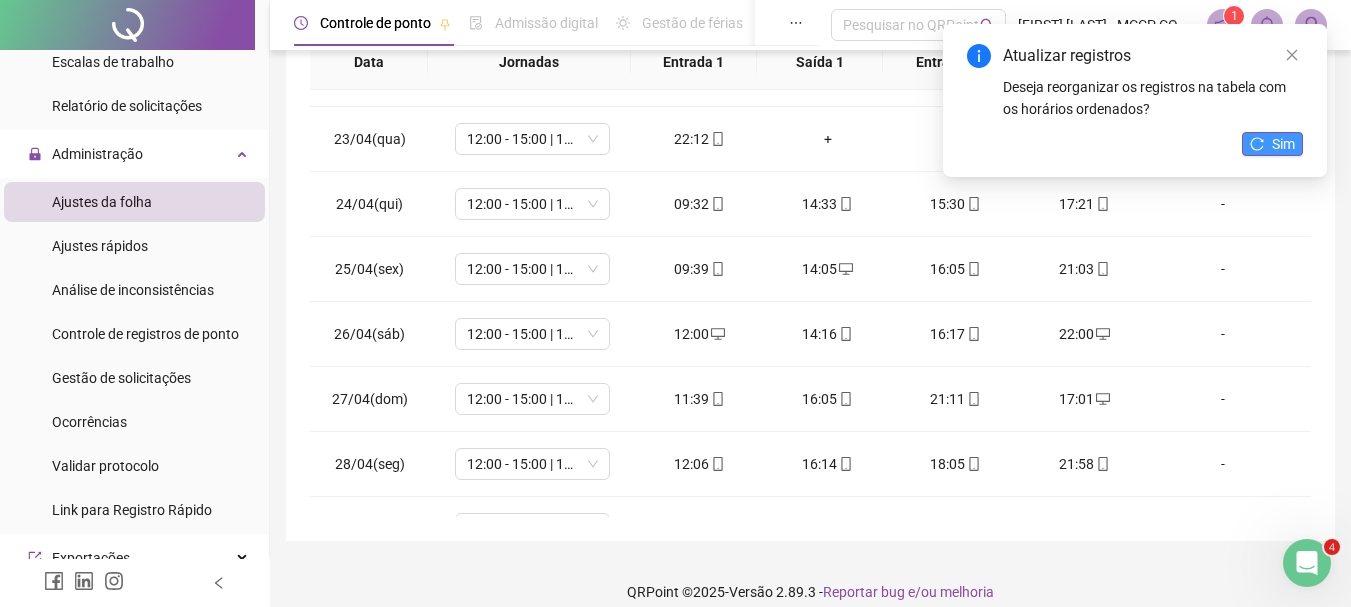 click 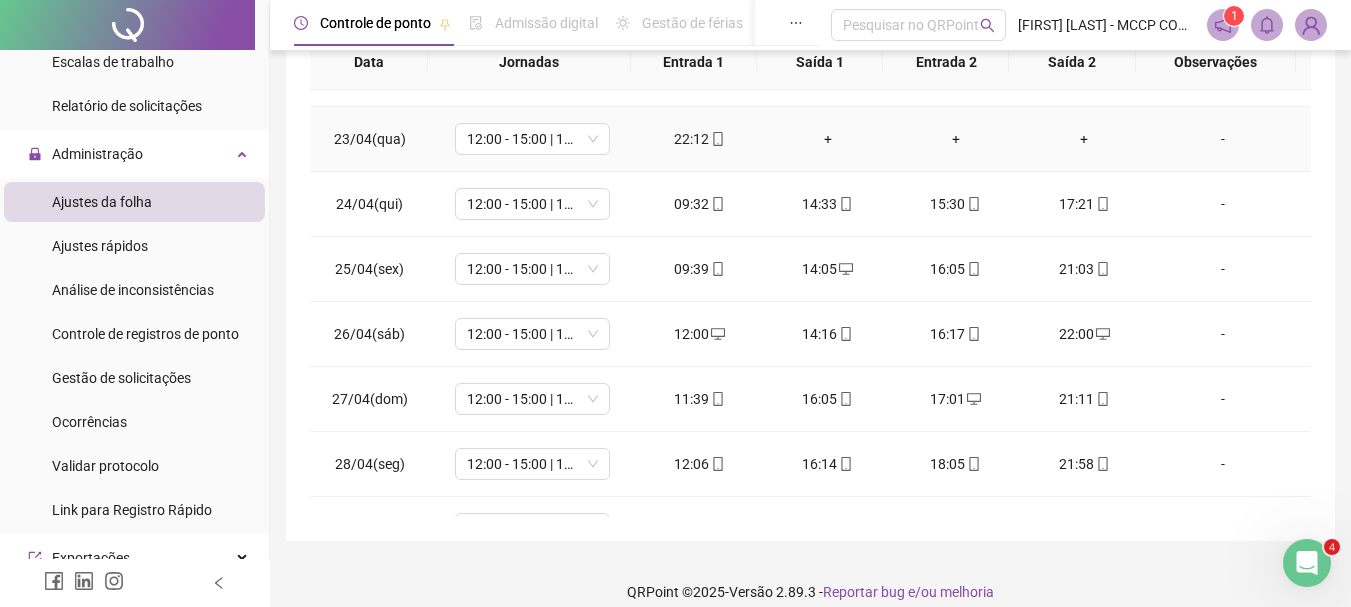 click on "-" at bounding box center [1229, 139] 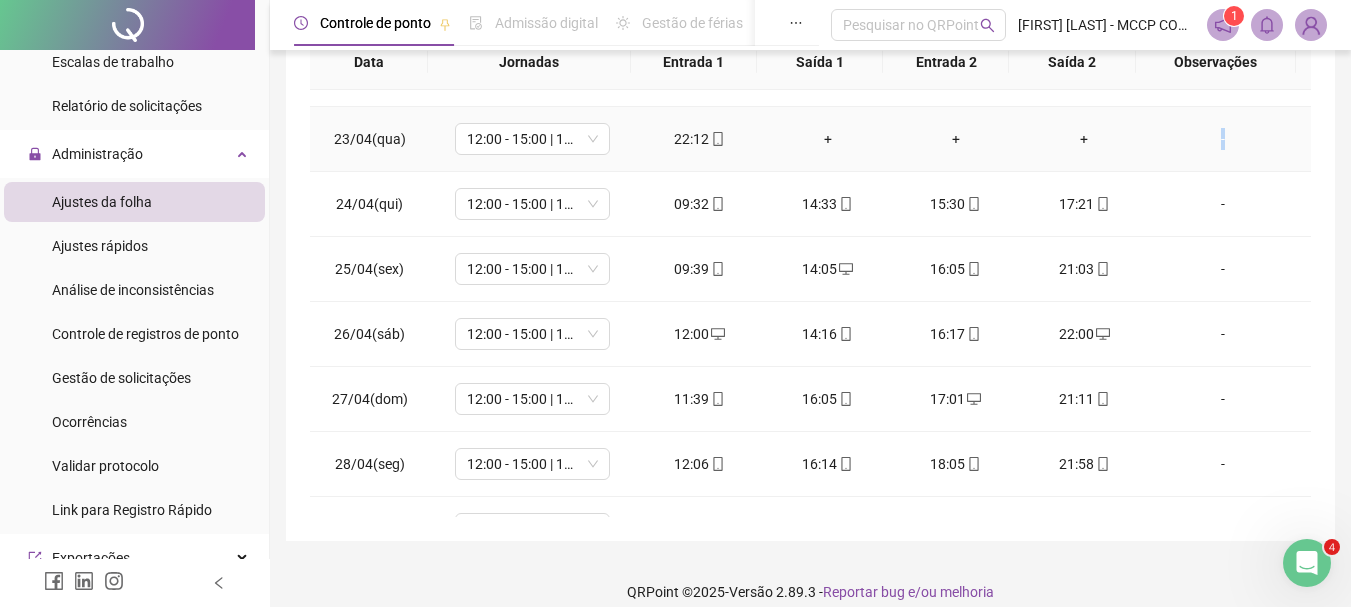 click on "-" at bounding box center (1229, 139) 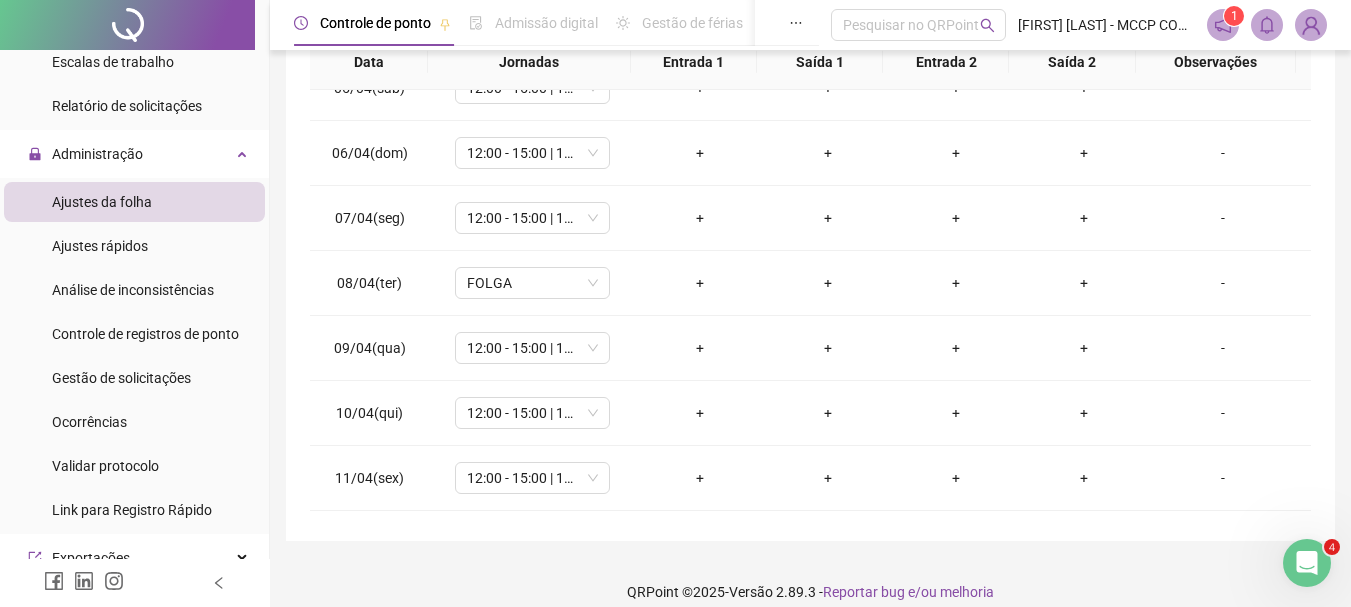 scroll, scrollTop: 0, scrollLeft: 0, axis: both 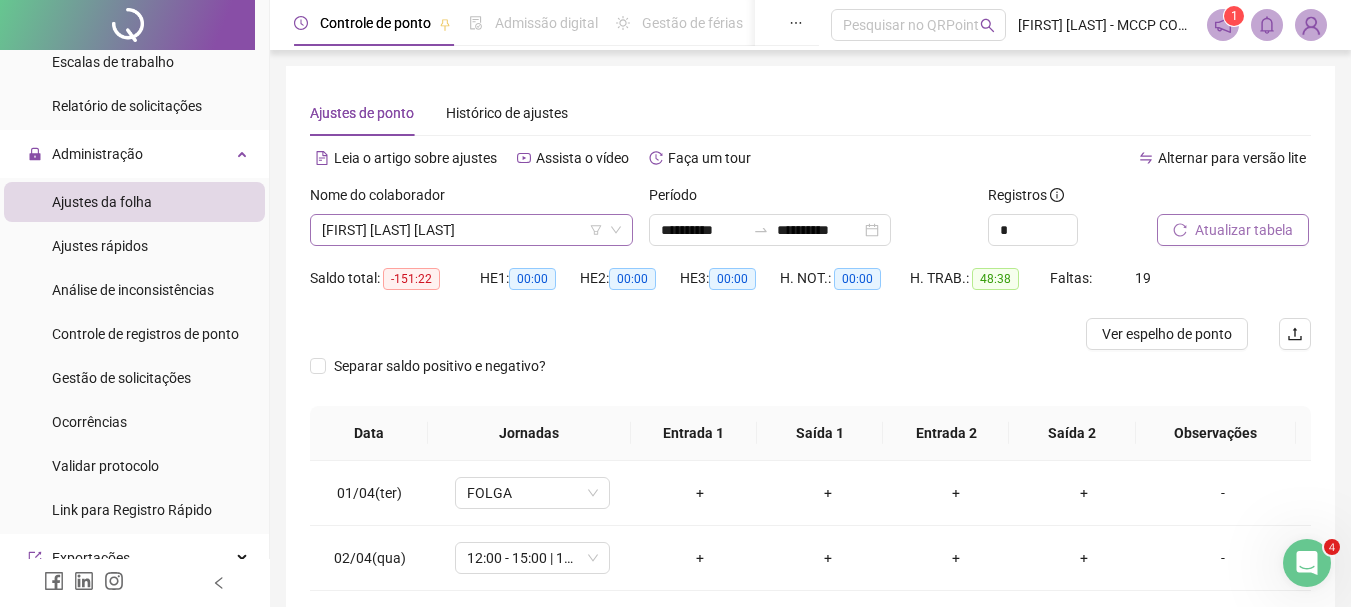 click 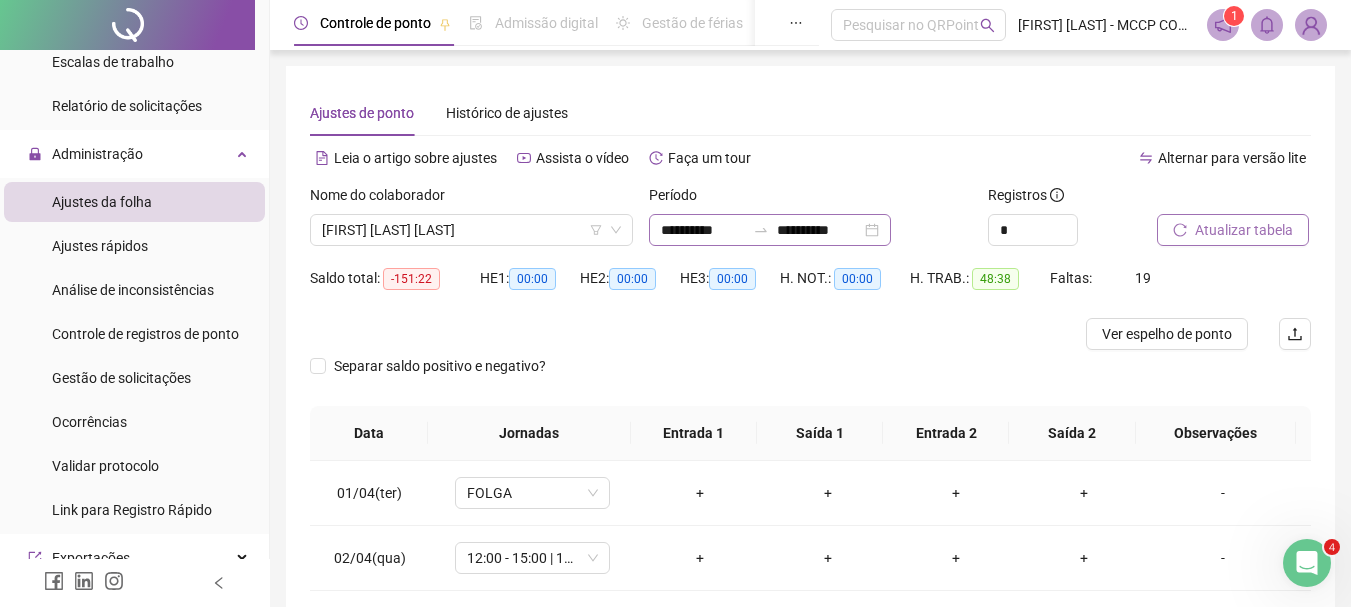 click on "**********" at bounding box center [770, 230] 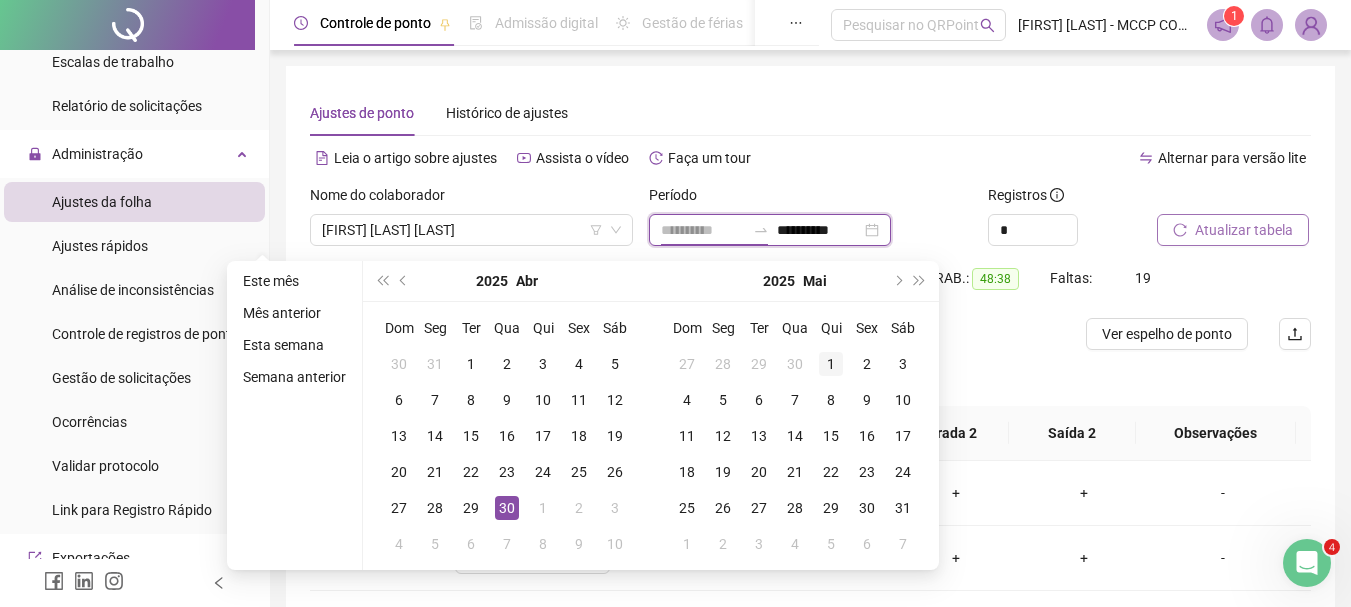 type on "**********" 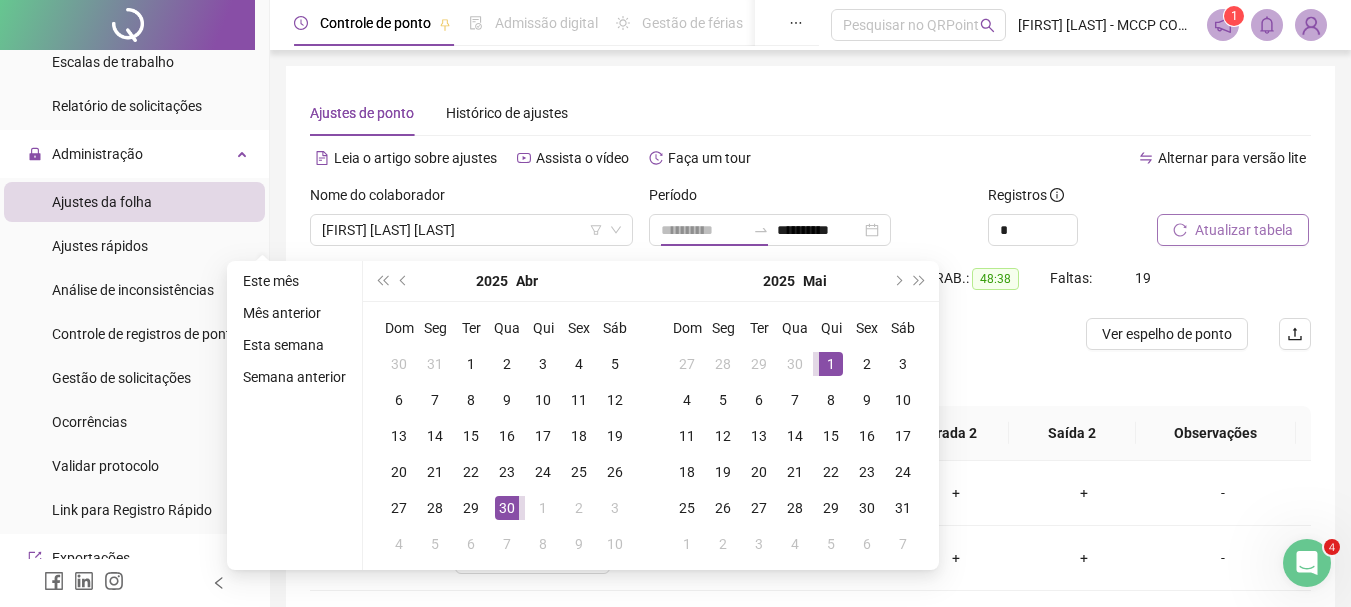 click on "1" at bounding box center [831, 364] 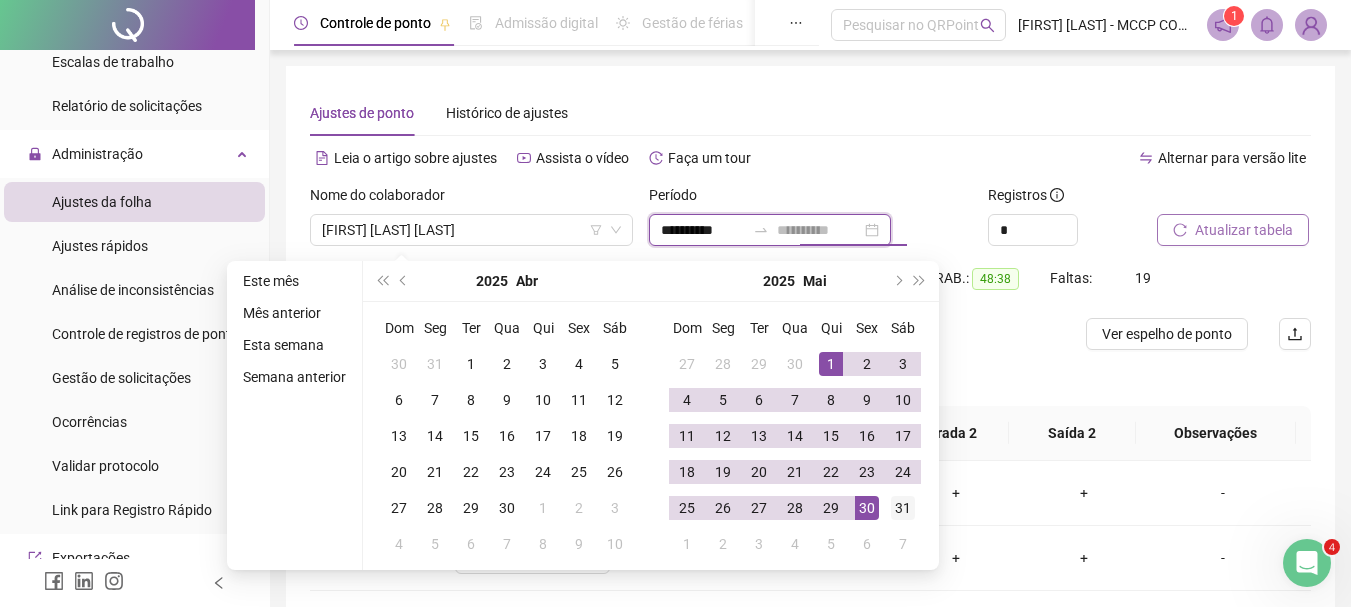 type on "**********" 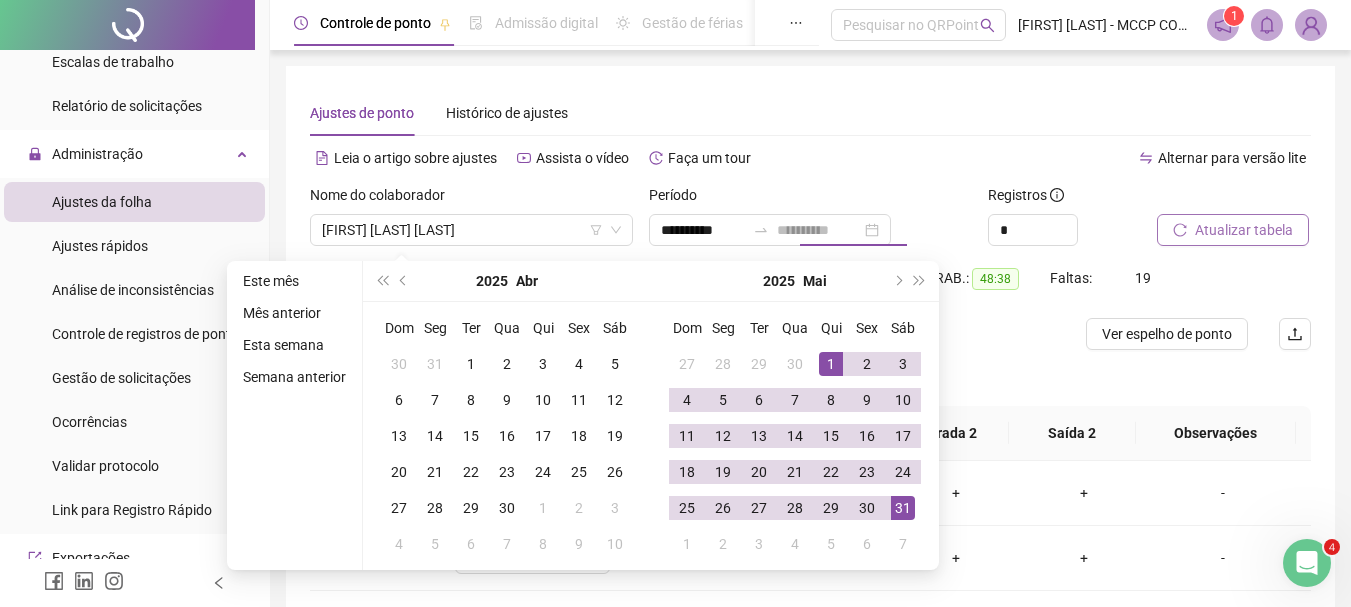 click on "31" at bounding box center (903, 508) 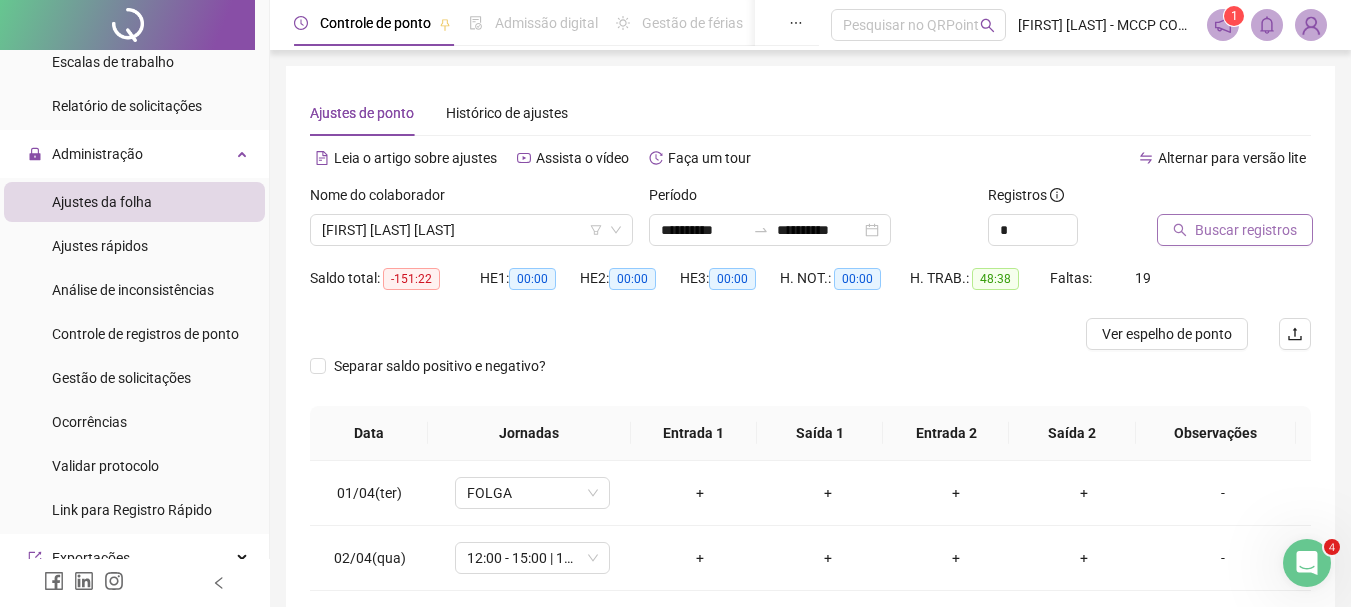 click on "Buscar registros" at bounding box center (1246, 230) 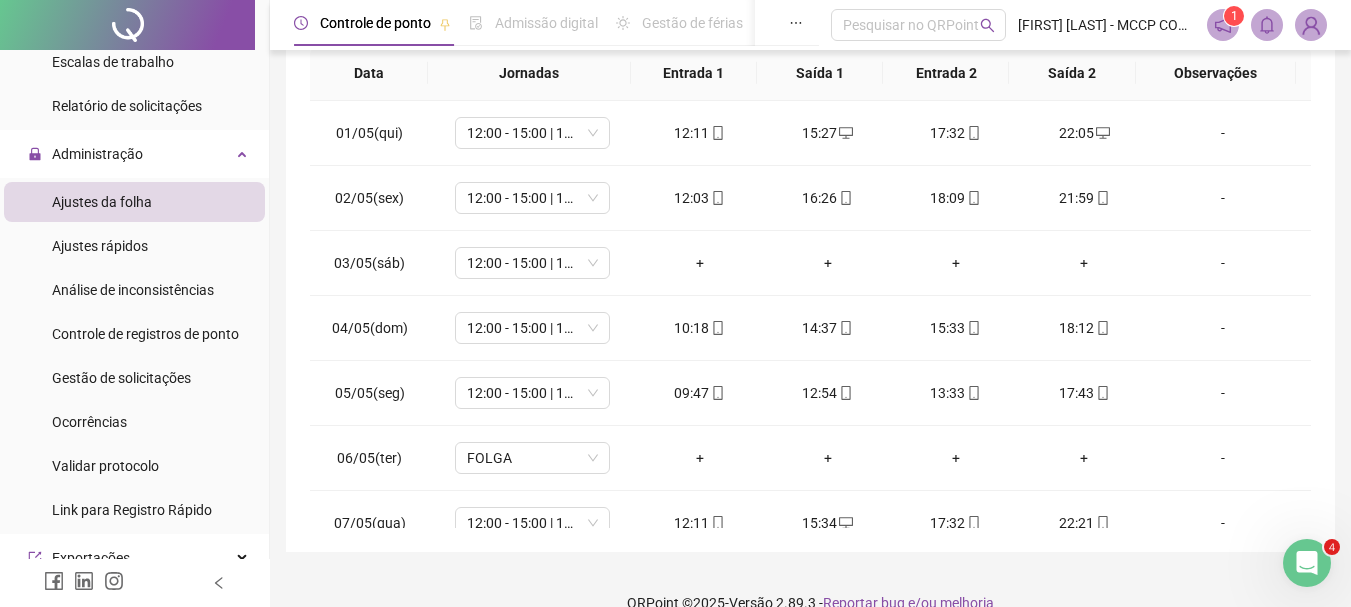 scroll, scrollTop: 391, scrollLeft: 0, axis: vertical 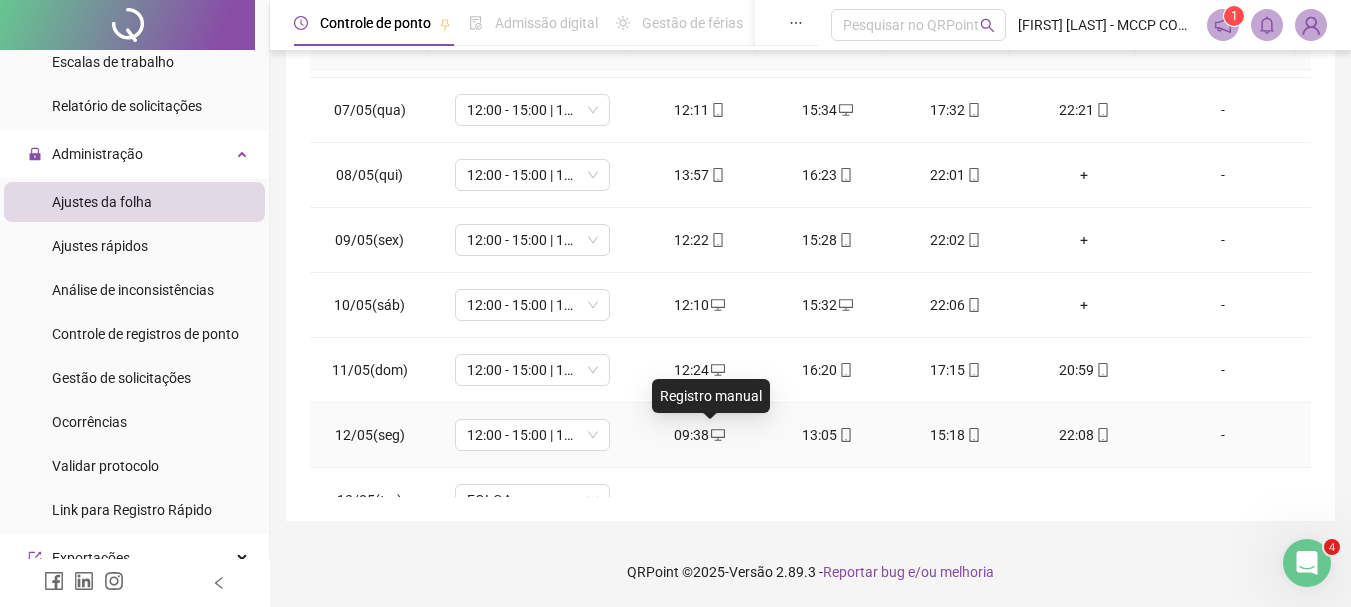 click 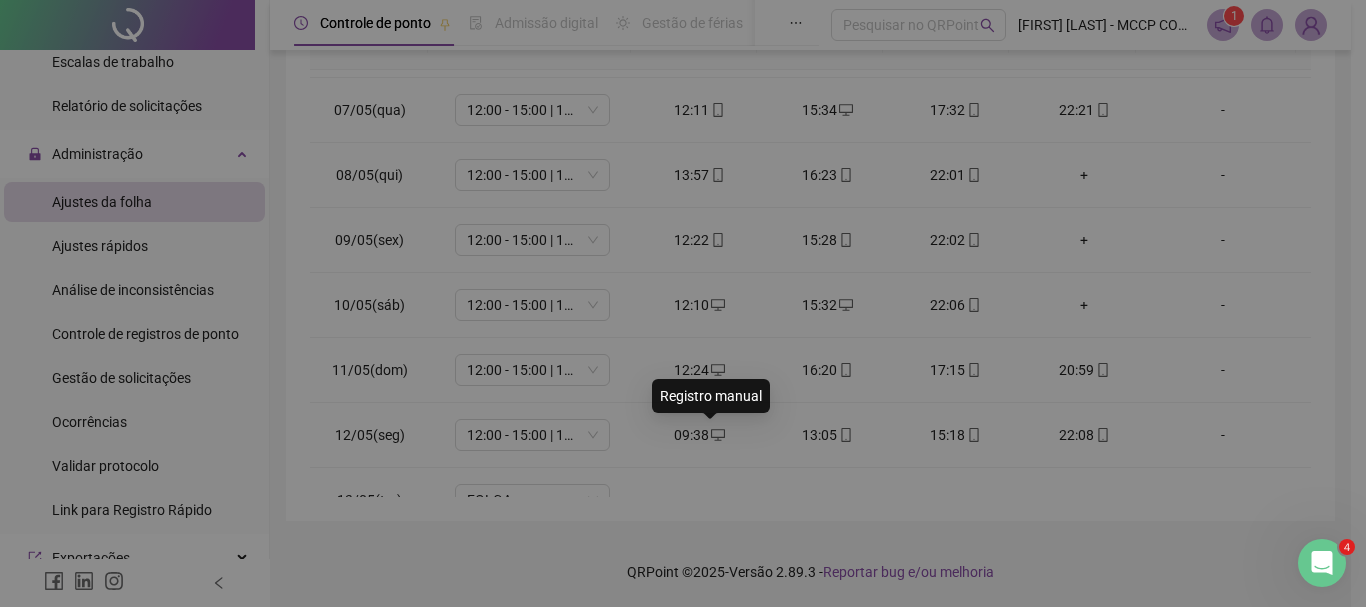 type on "**********" 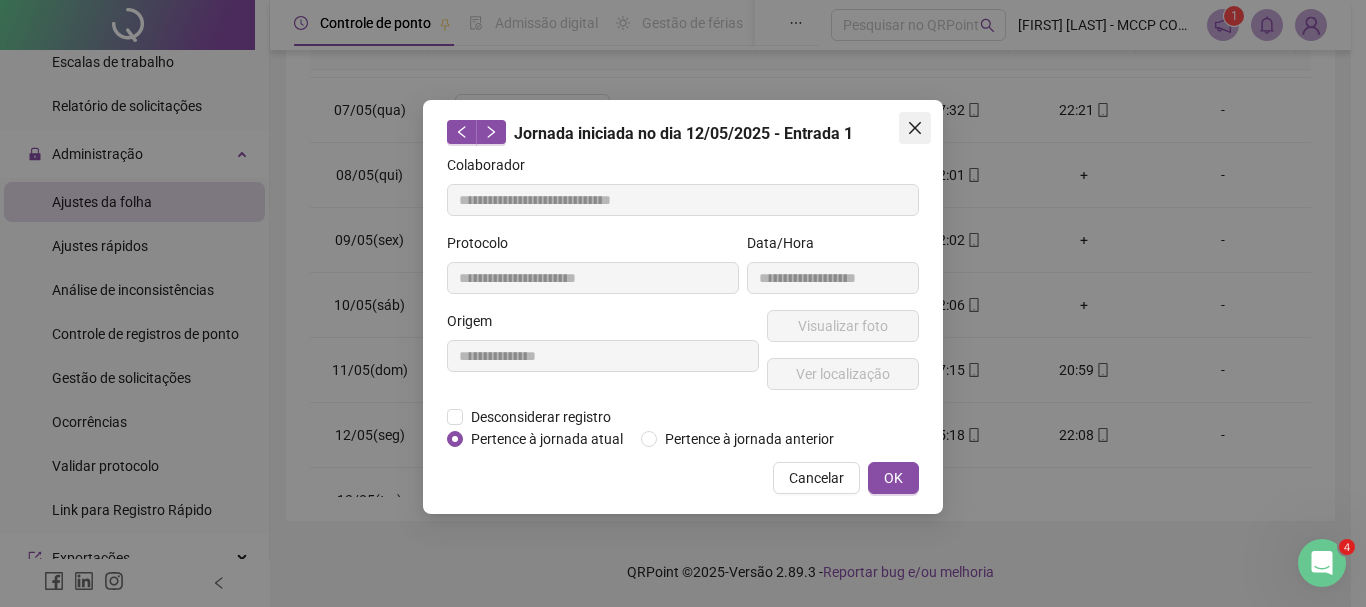 click 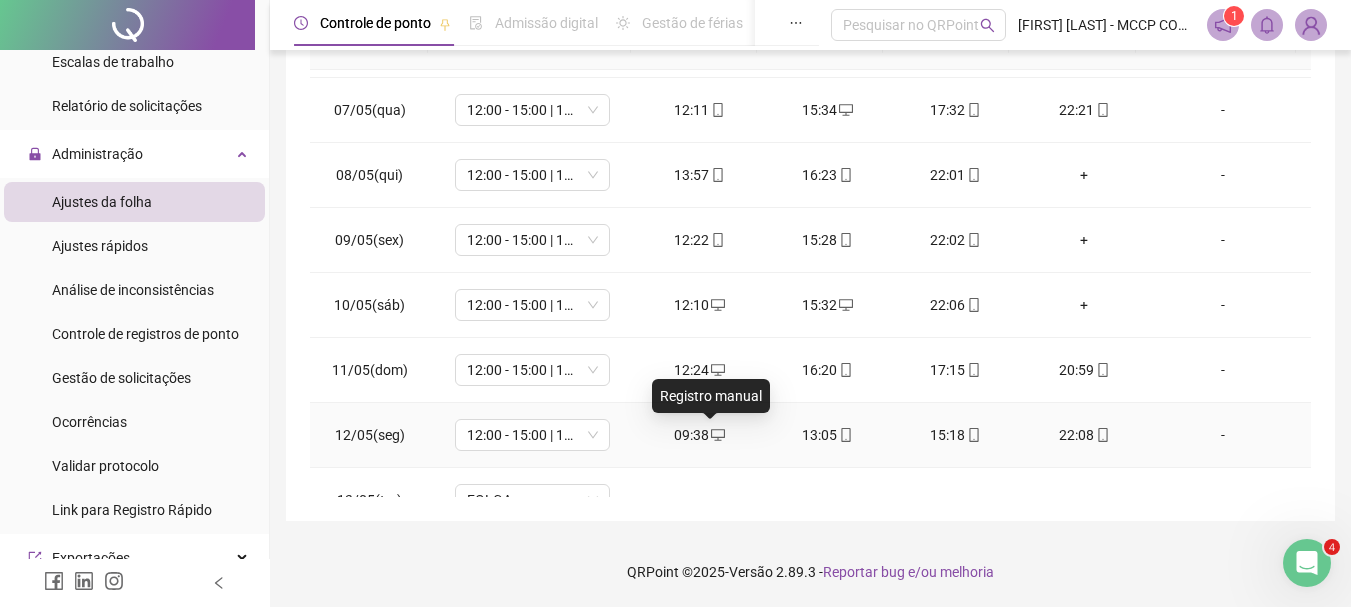 click 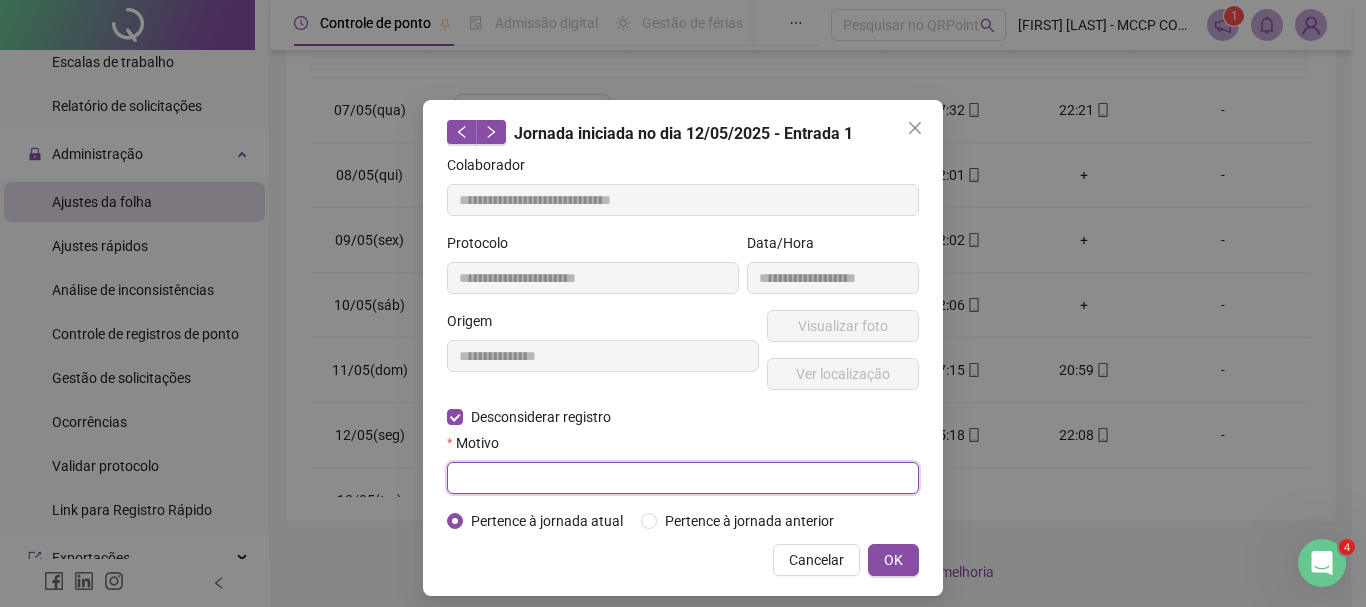 click at bounding box center [683, 478] 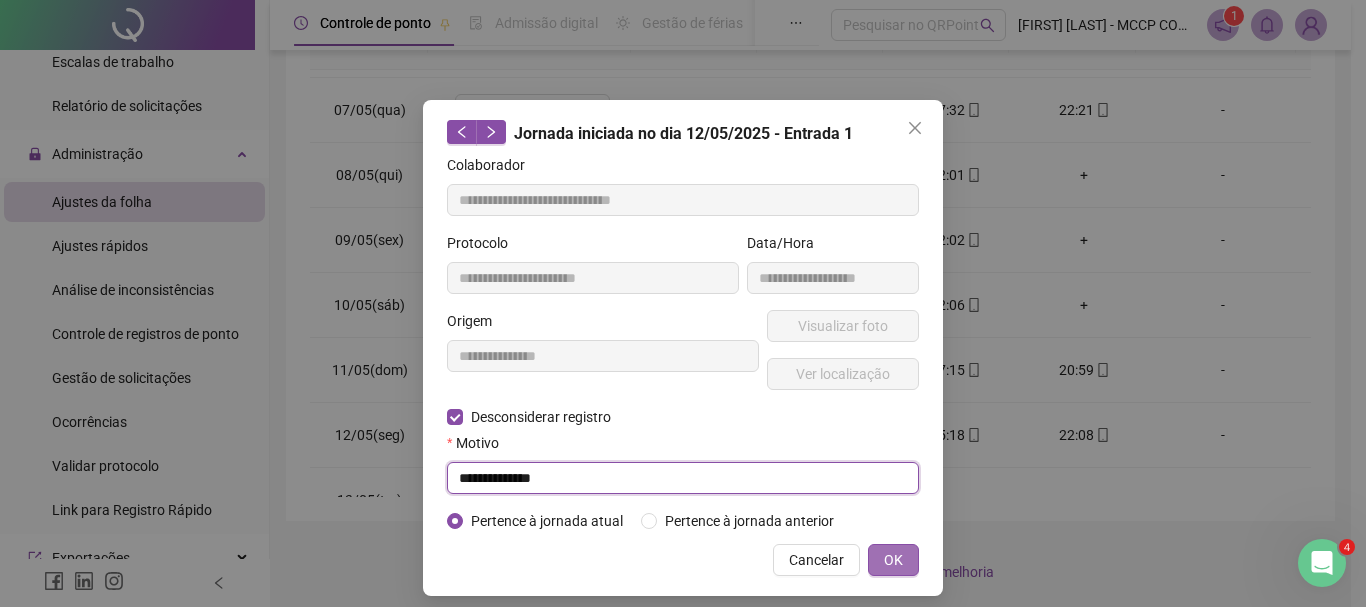 type on "**********" 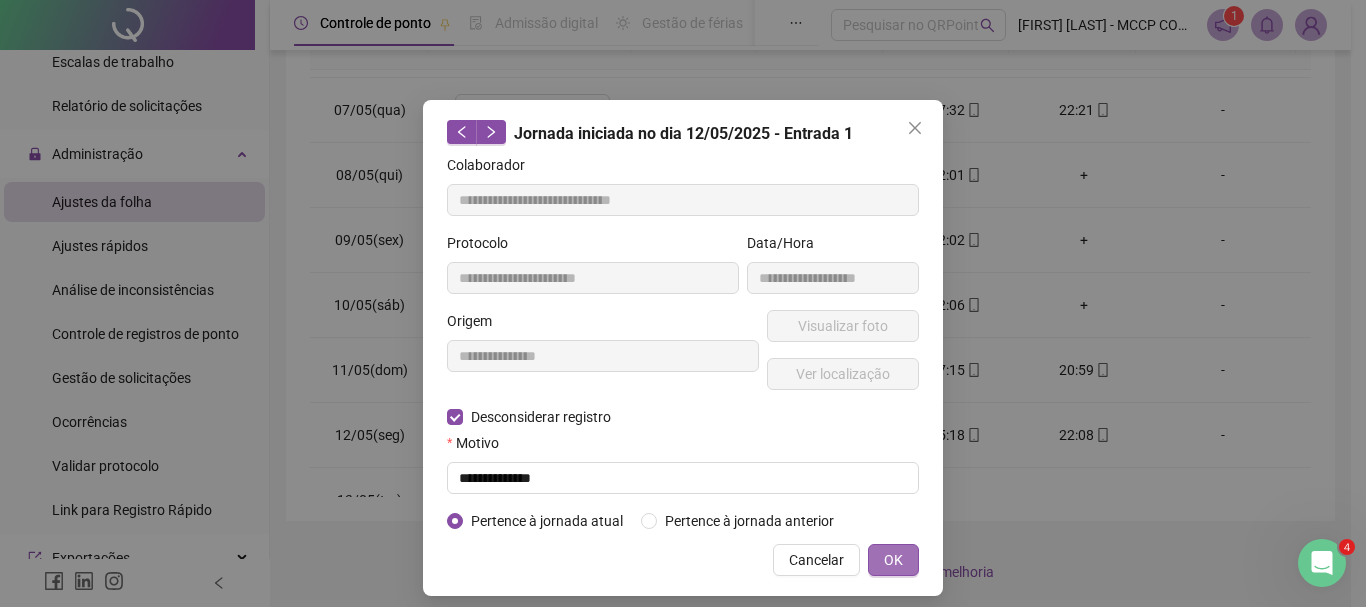 click on "OK" at bounding box center [893, 560] 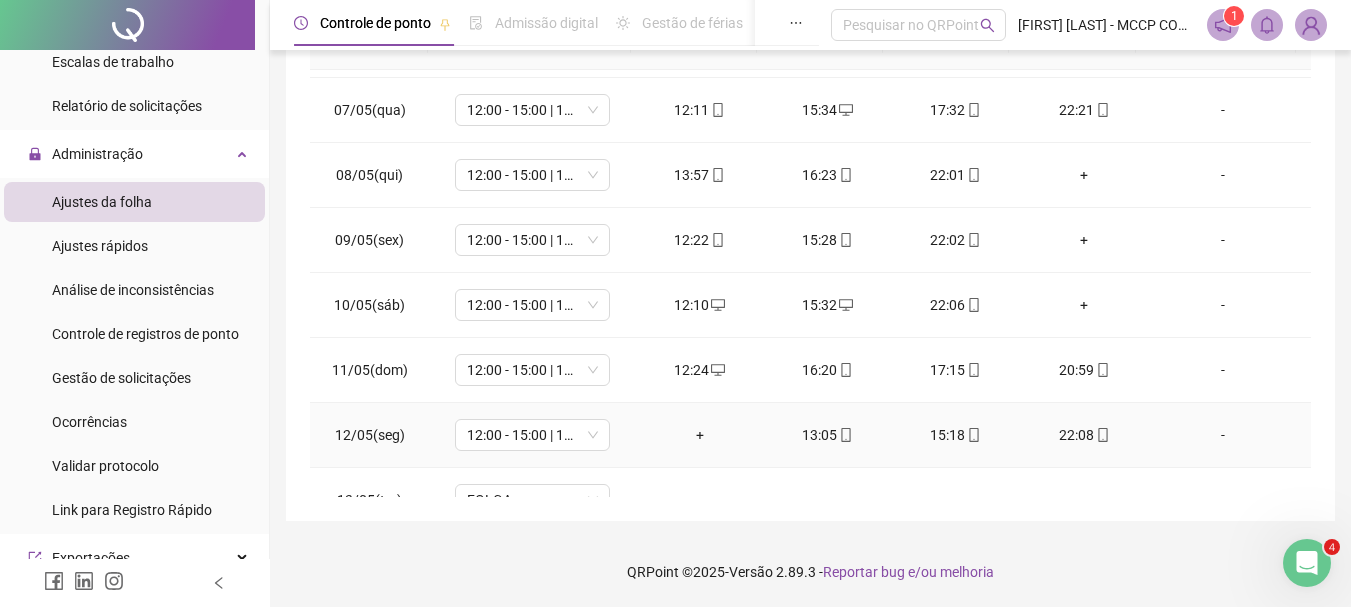 click on "+" at bounding box center (700, 435) 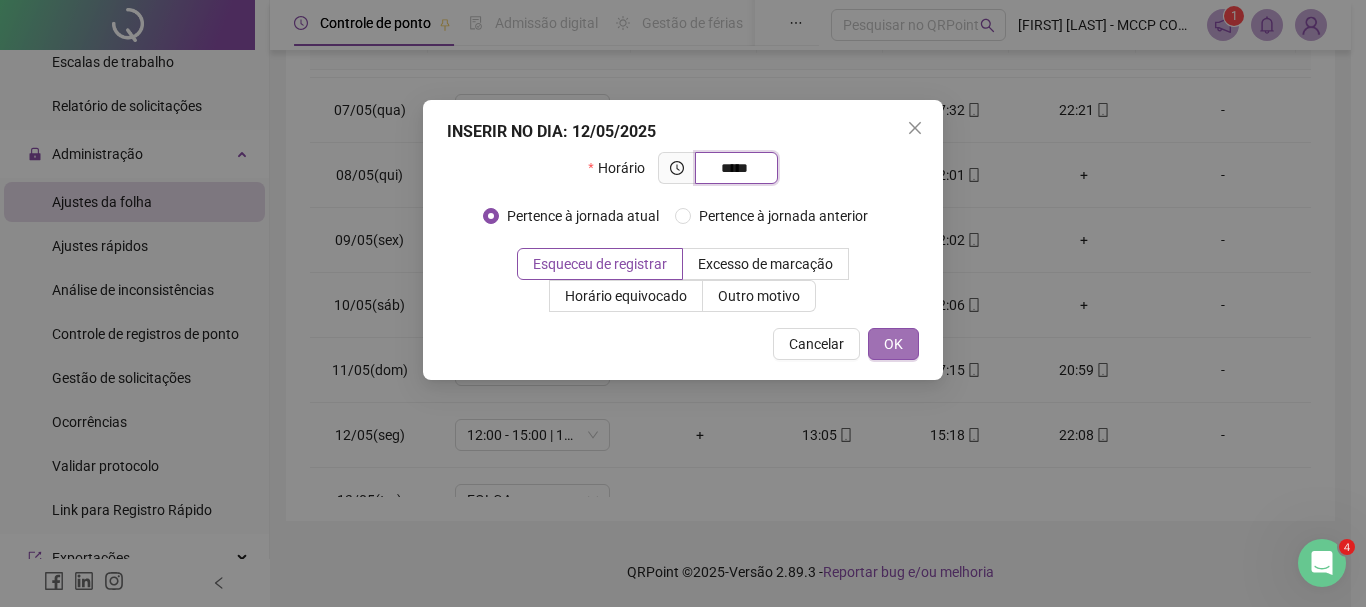type on "*****" 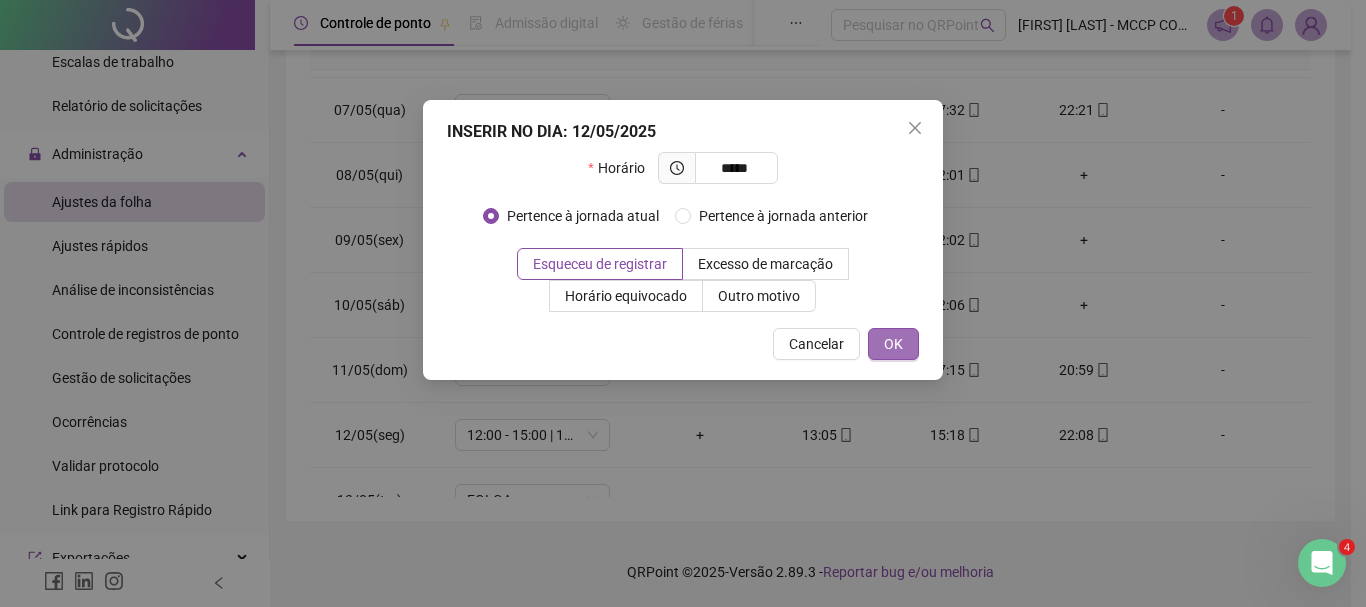 click on "OK" at bounding box center (893, 344) 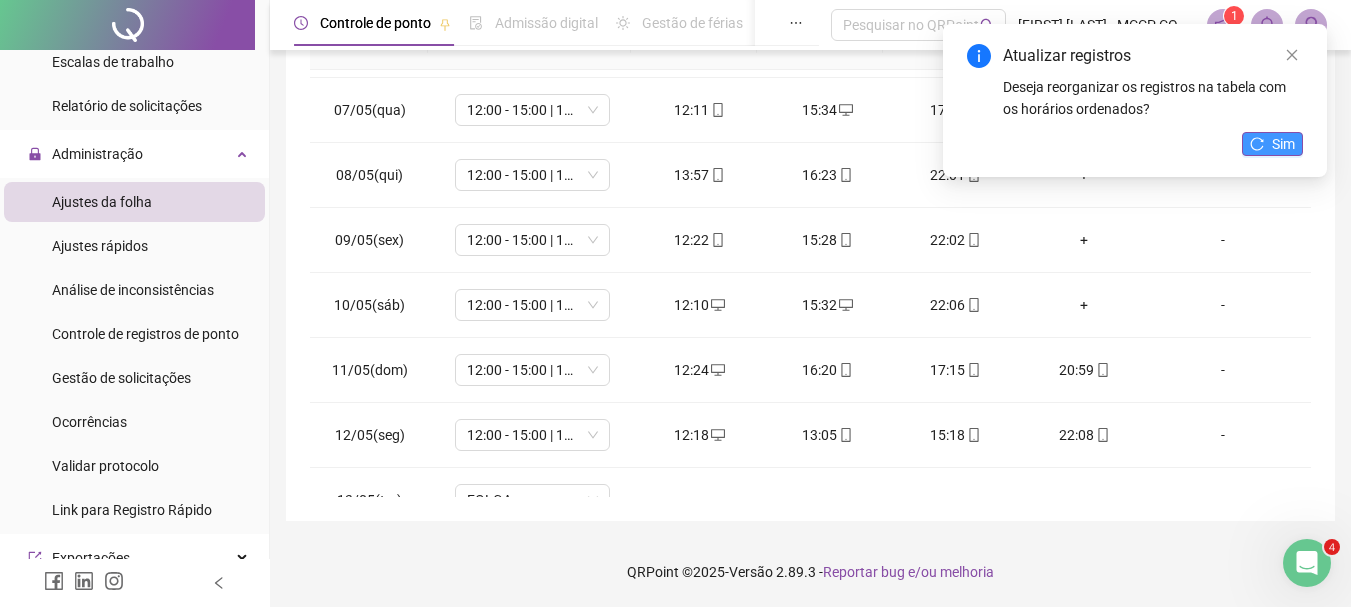 click 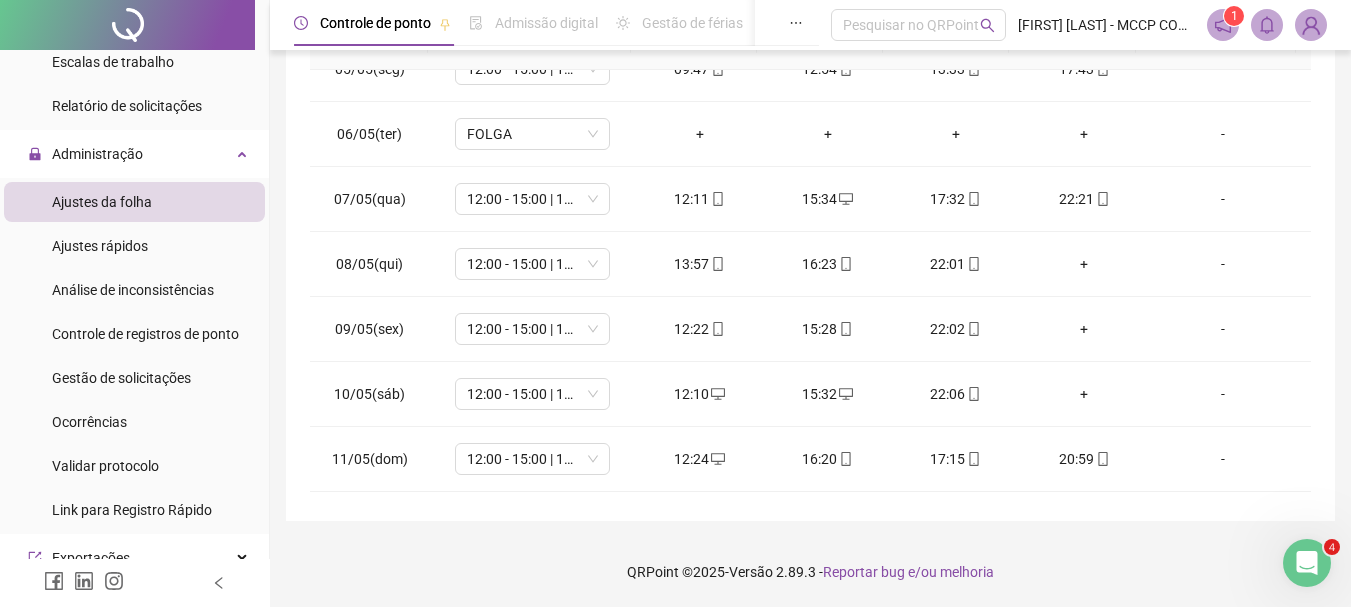 scroll, scrollTop: 320, scrollLeft: 0, axis: vertical 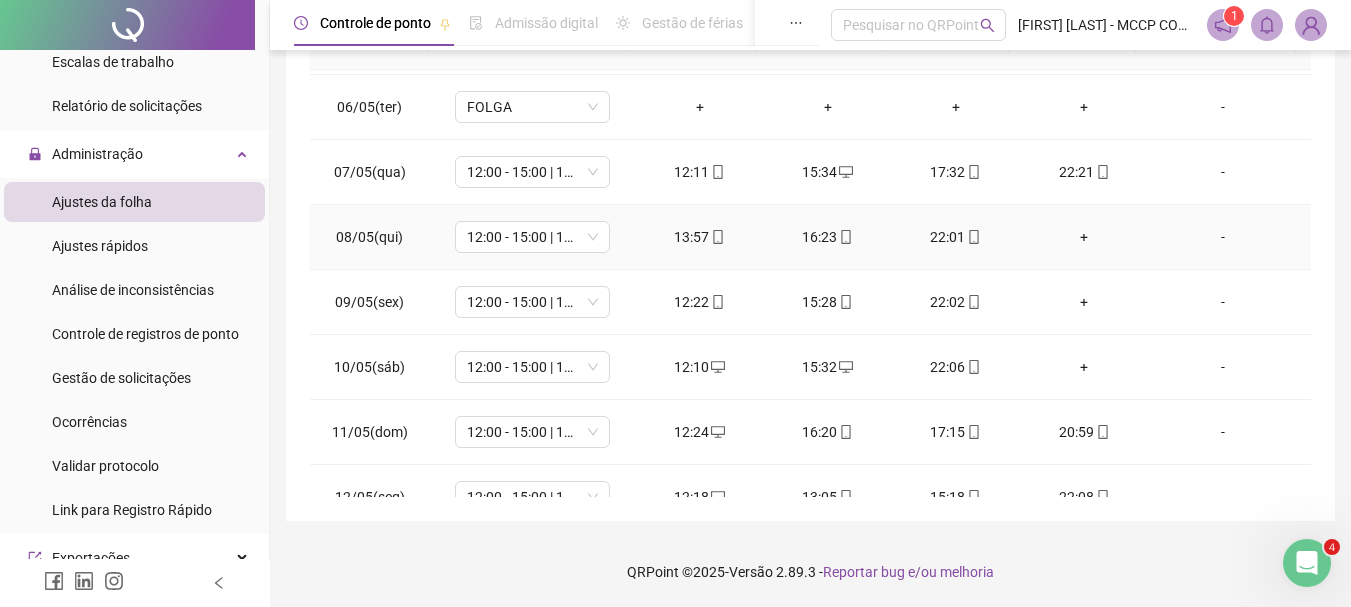 click on "+" at bounding box center [1084, 237] 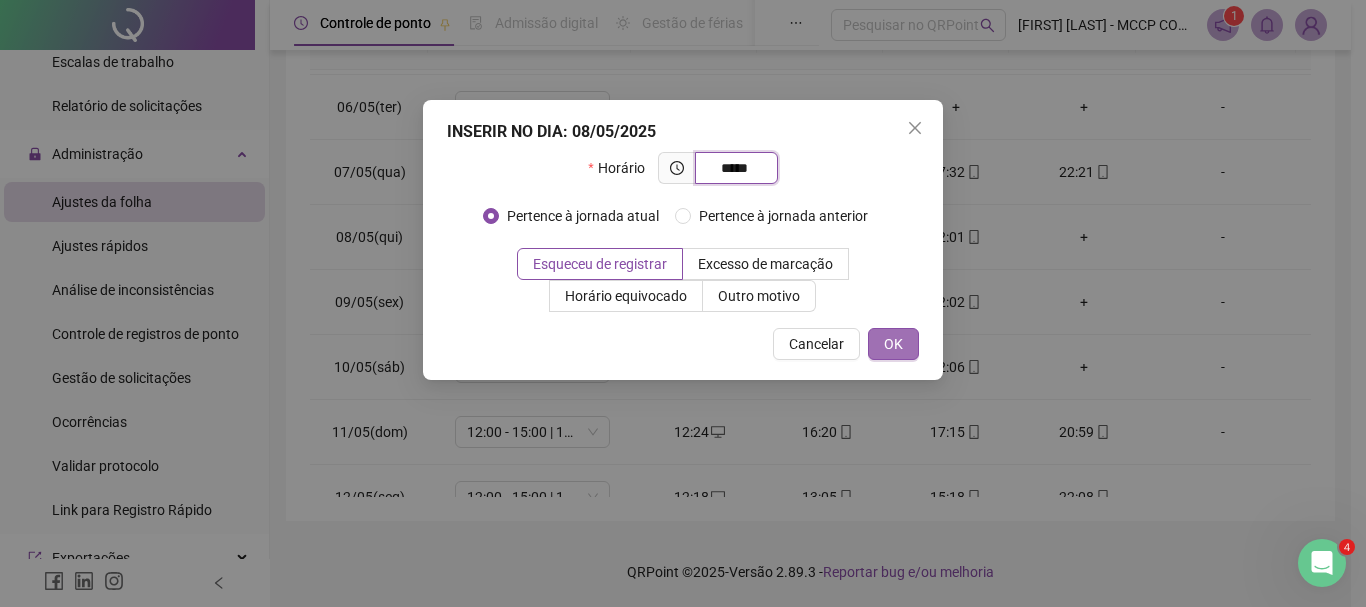 type on "*****" 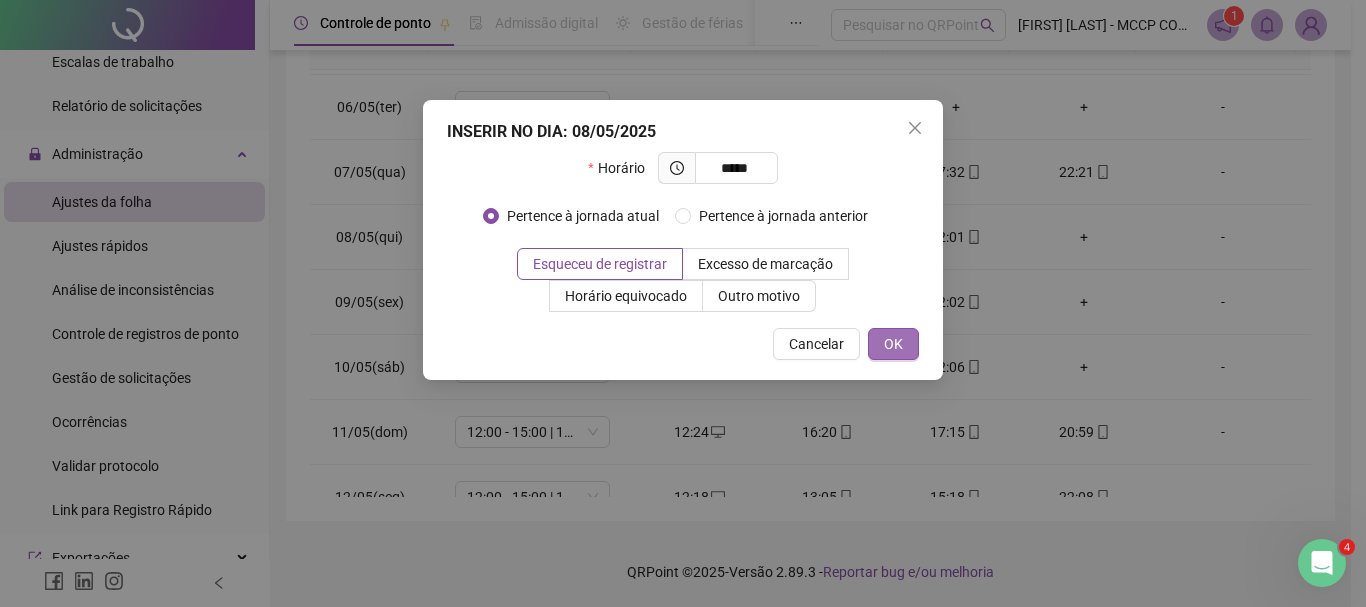 click on "OK" at bounding box center [893, 344] 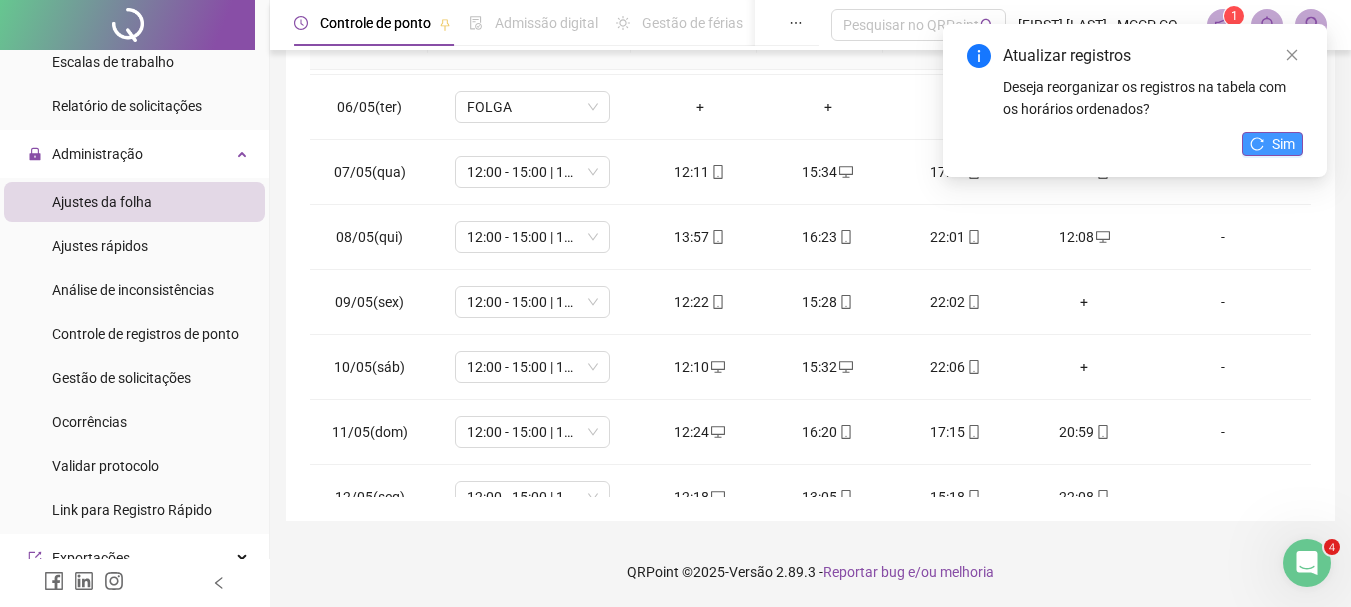 click on "Sim" at bounding box center (1283, 144) 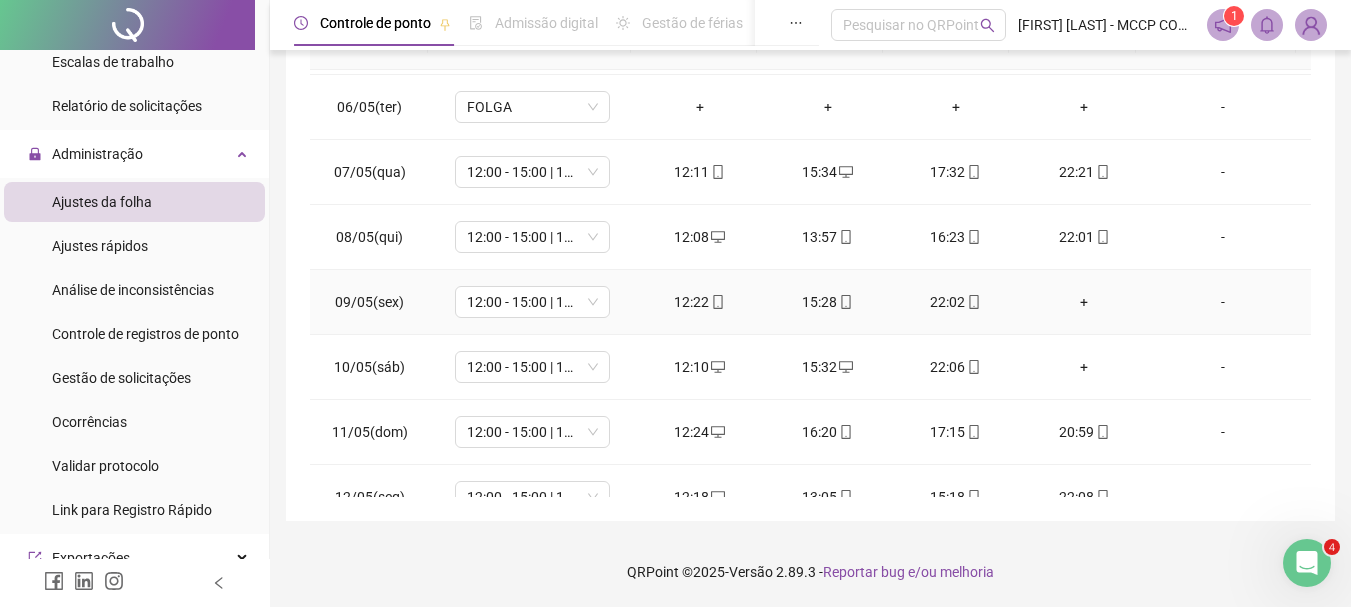 click on "+" at bounding box center (1084, 302) 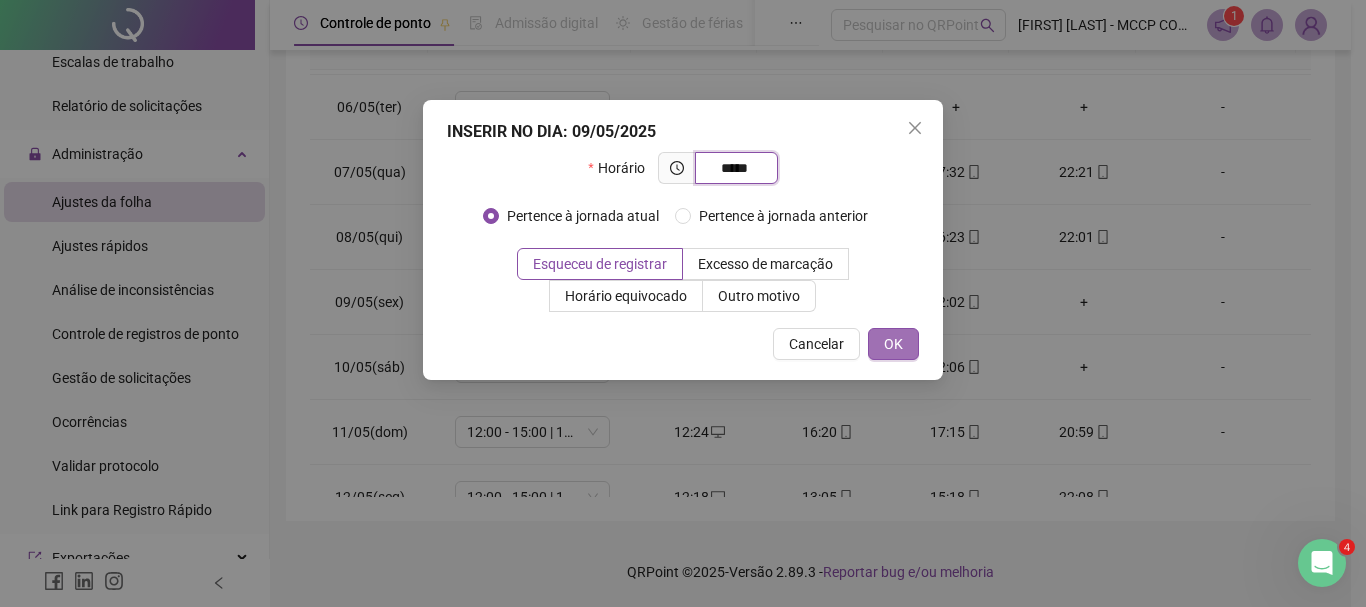 type on "*****" 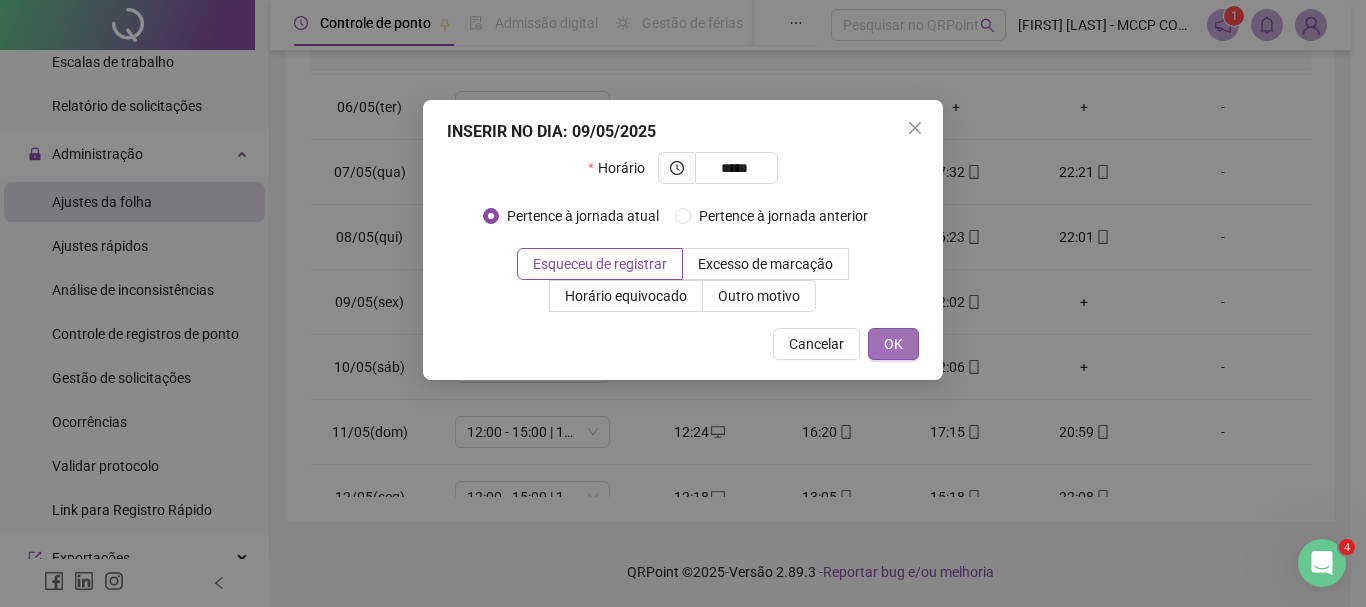 click on "OK" at bounding box center (893, 344) 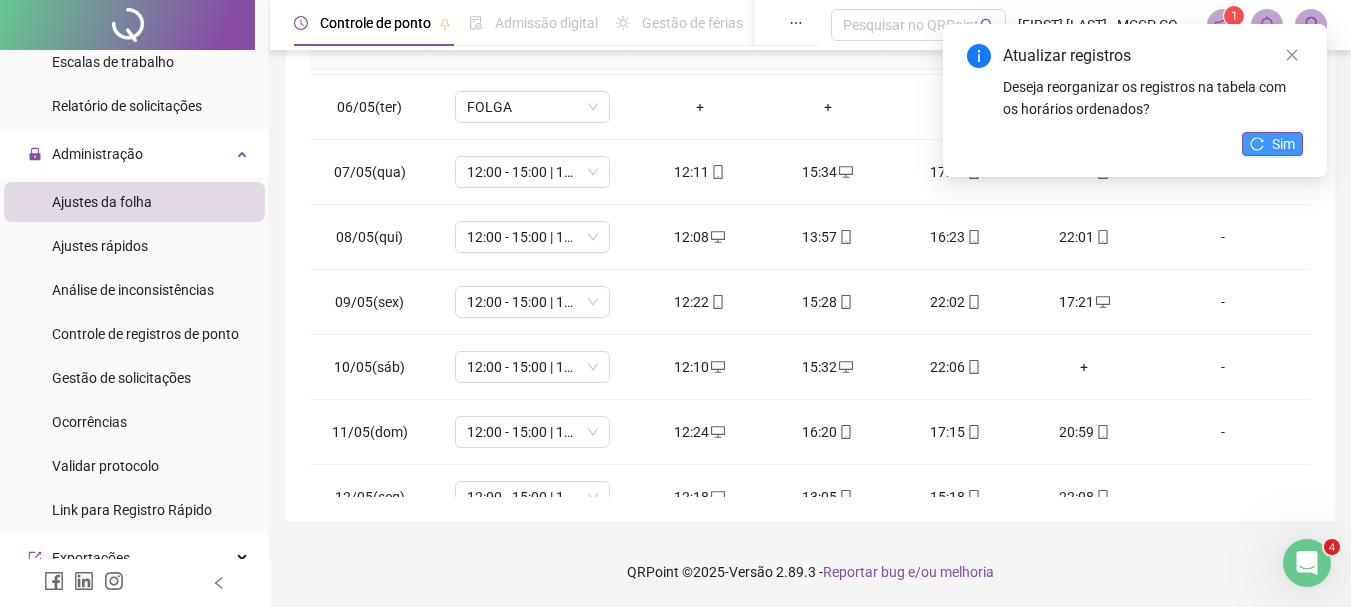 click on "Sim" at bounding box center [1283, 144] 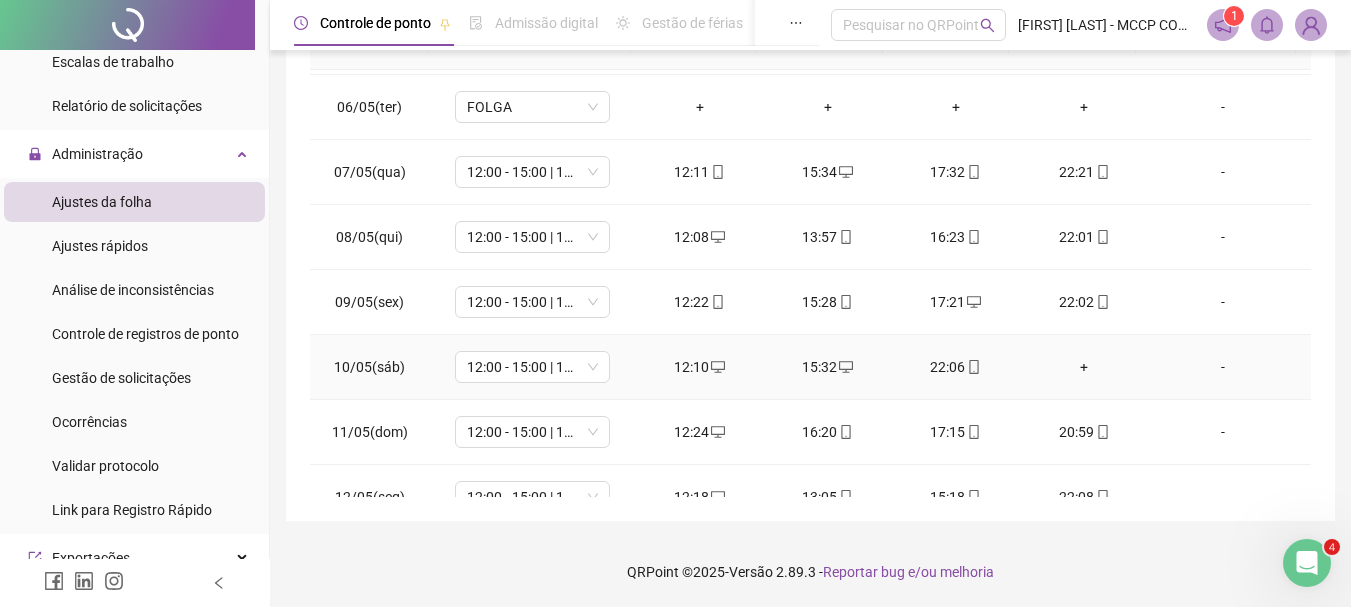 click on "+" at bounding box center [1084, 367] 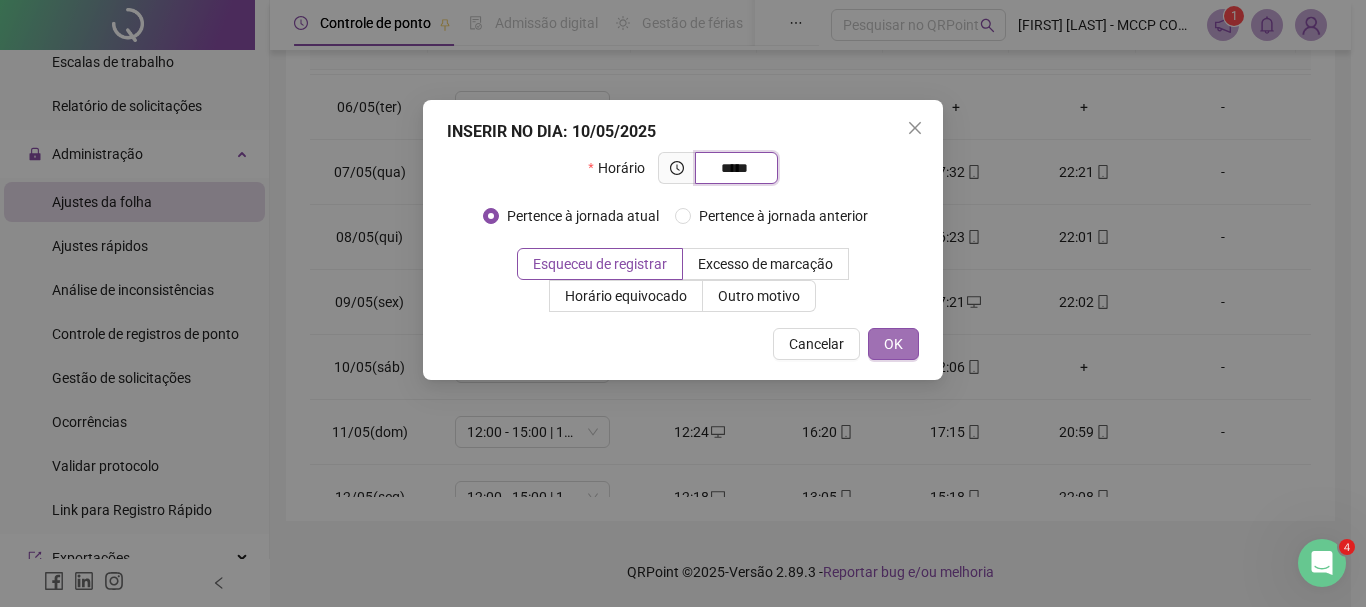 type on "*****" 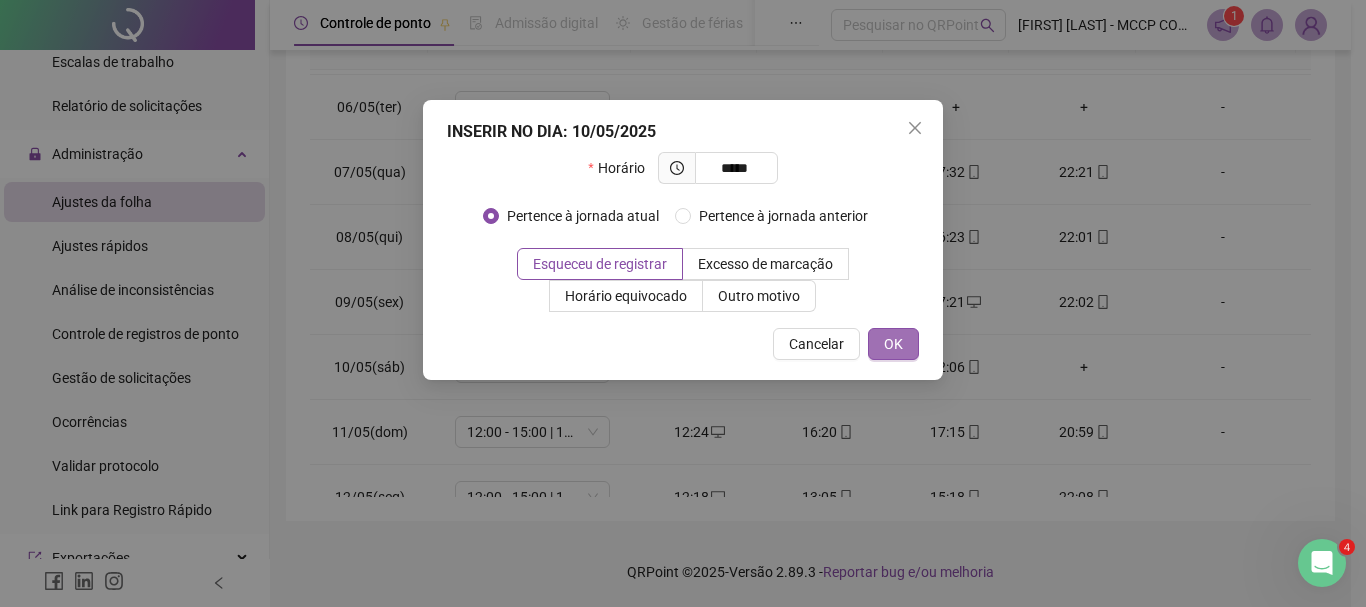 click on "OK" at bounding box center [893, 344] 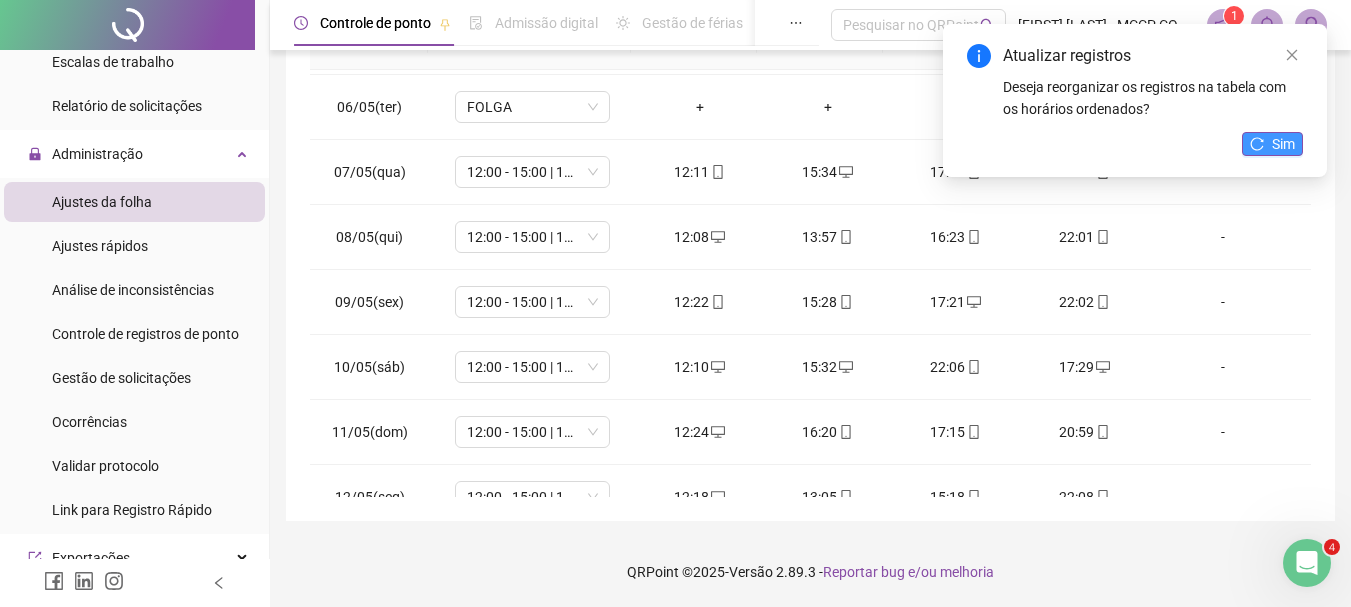 click on "Sim" at bounding box center (1272, 144) 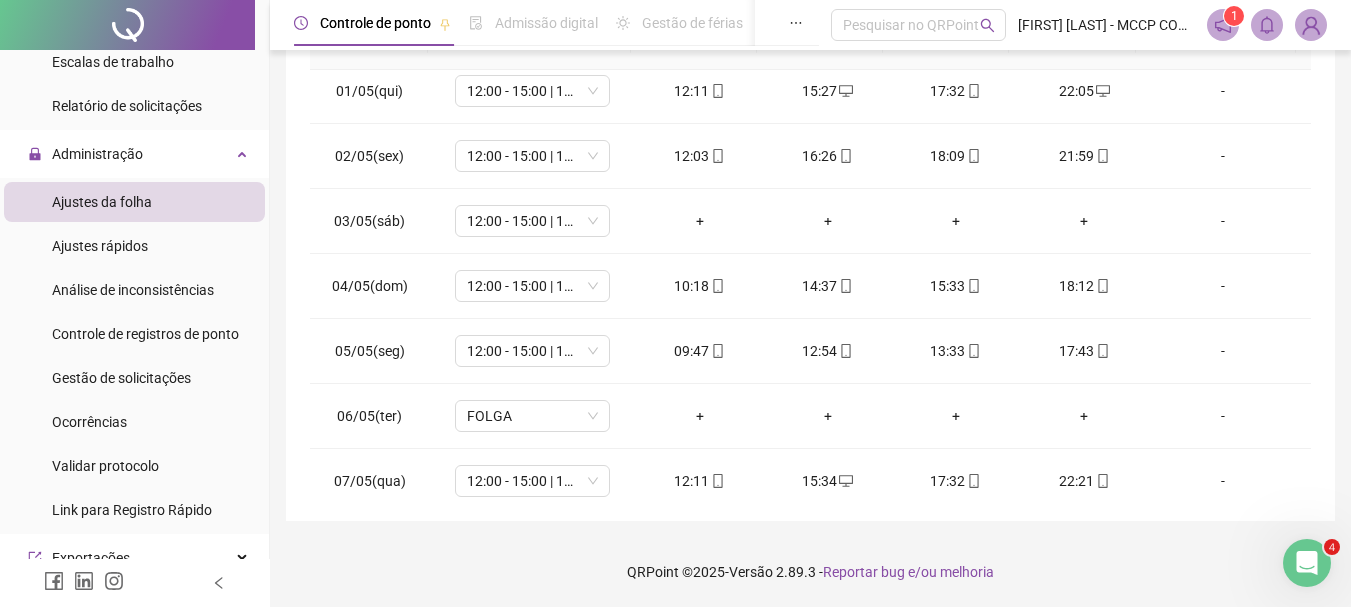 scroll, scrollTop: 0, scrollLeft: 0, axis: both 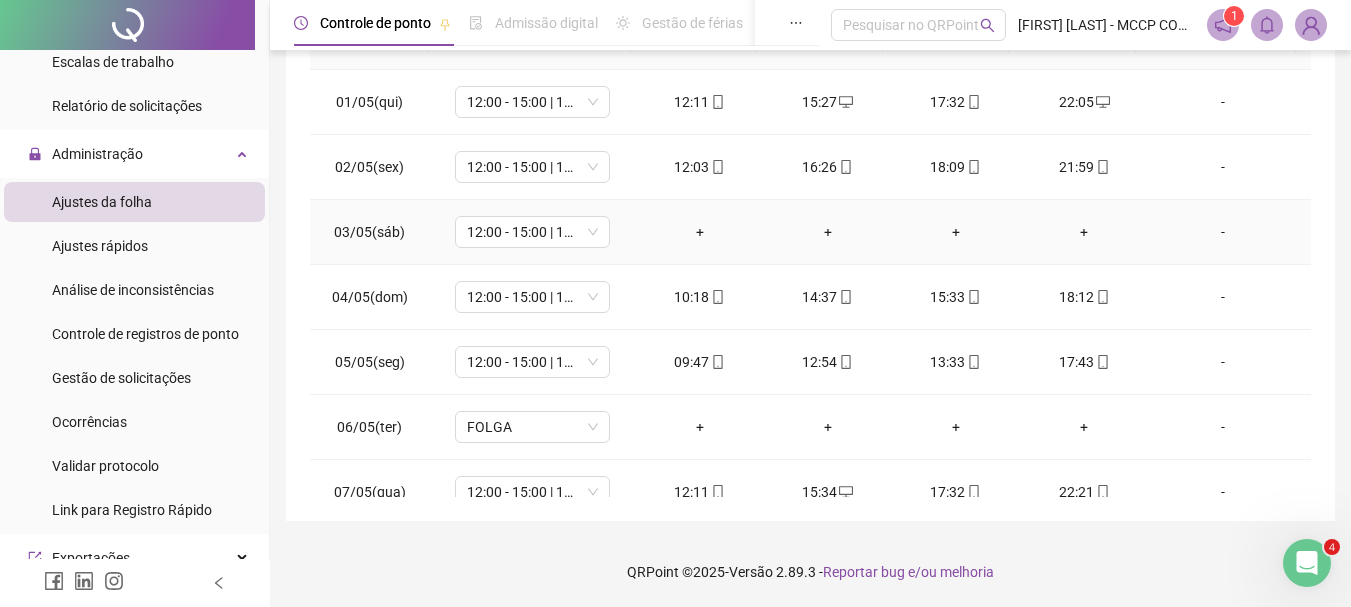 click on "-" at bounding box center [1223, 232] 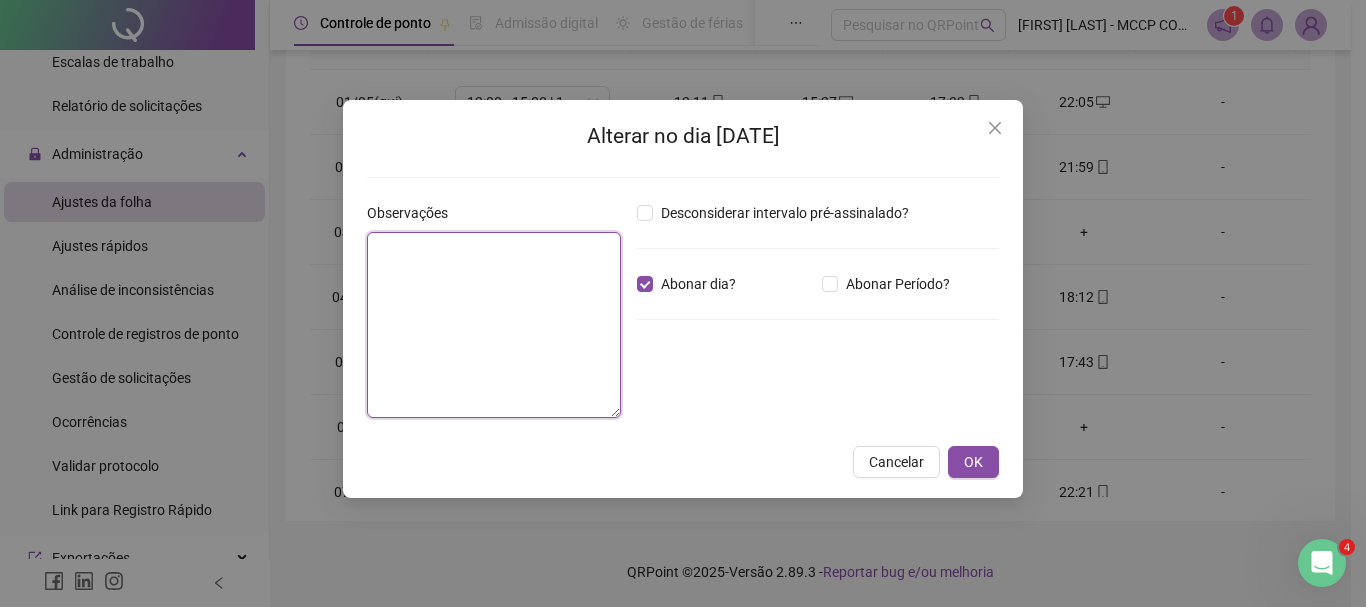 click at bounding box center [494, 325] 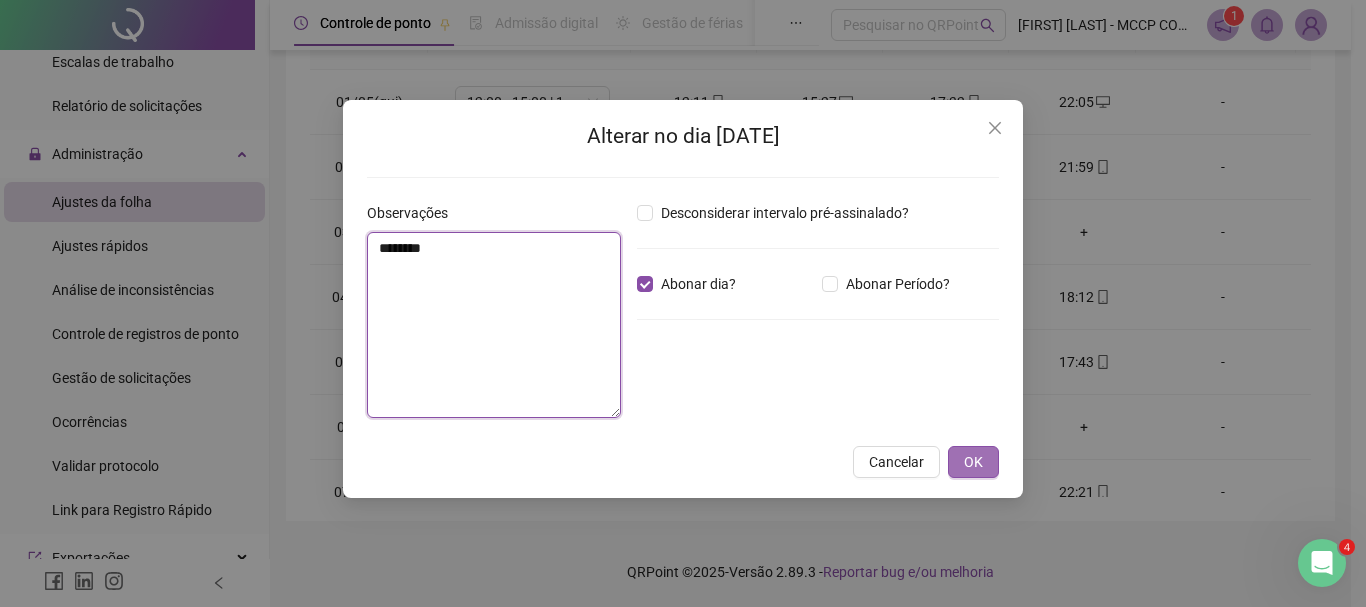 type on "********" 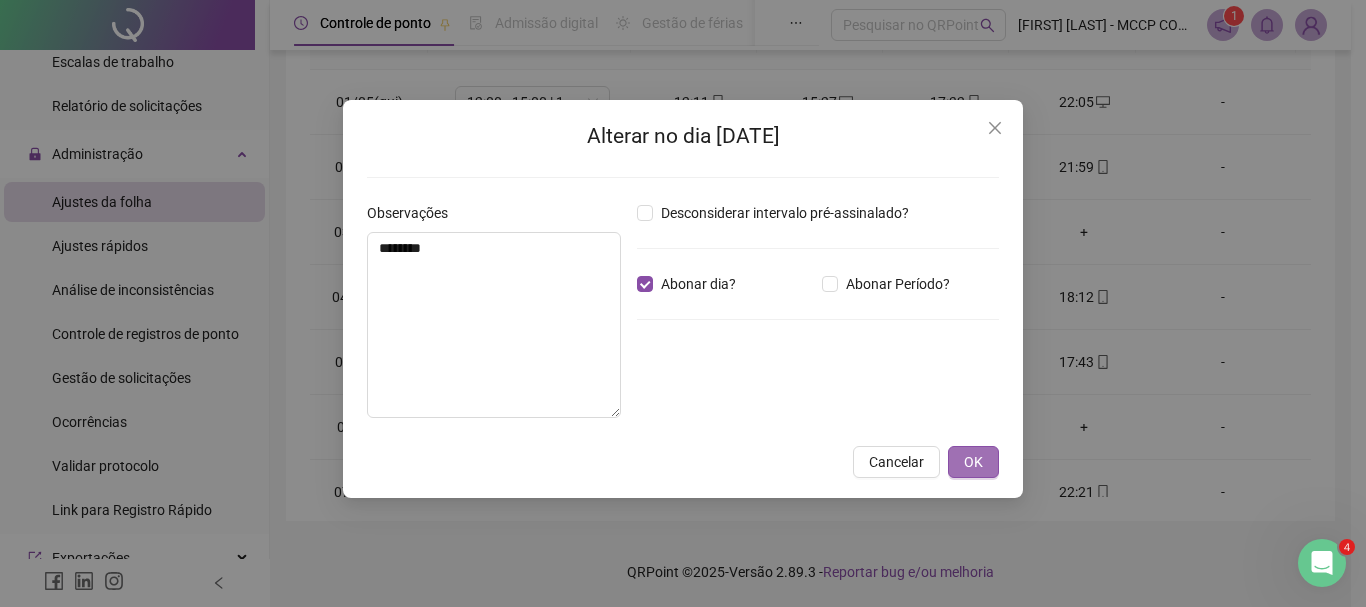 click on "OK" at bounding box center (973, 462) 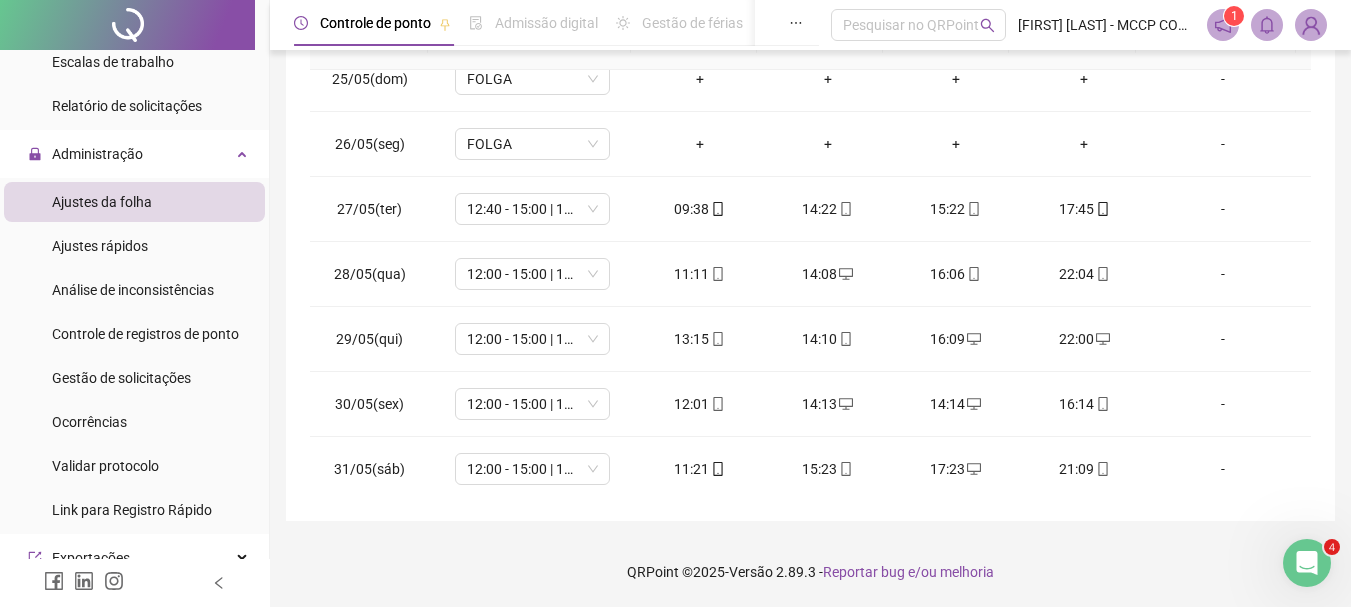 scroll, scrollTop: 1588, scrollLeft: 0, axis: vertical 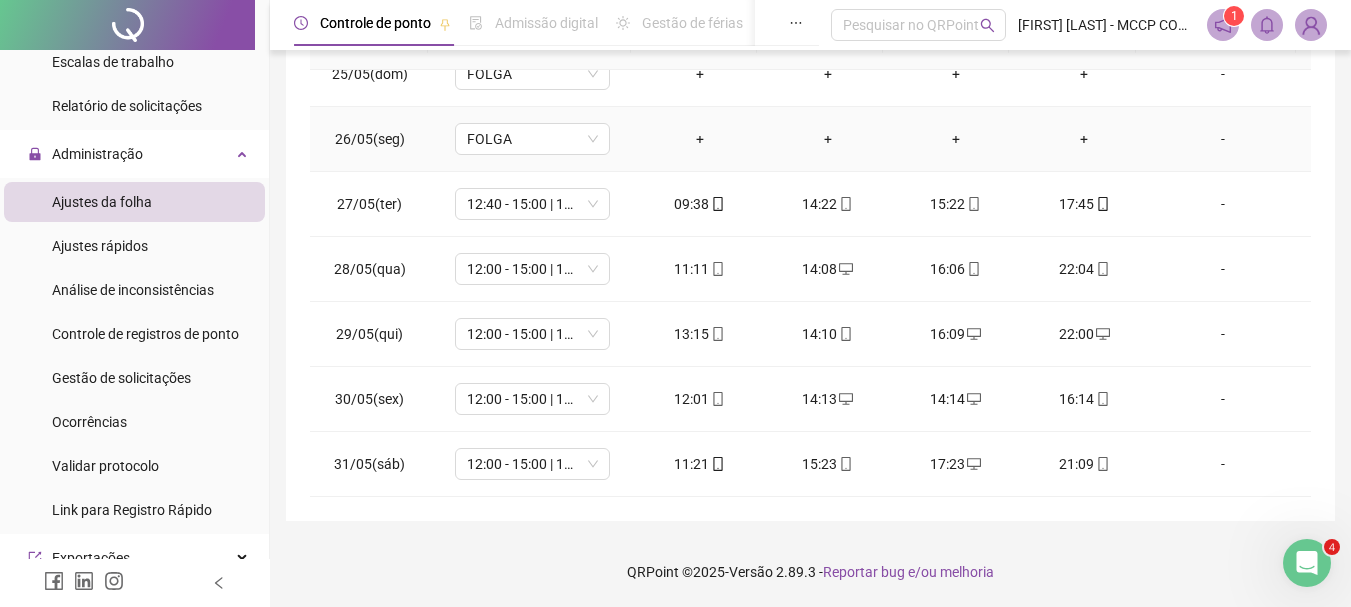 click on "-" at bounding box center (1229, 139) 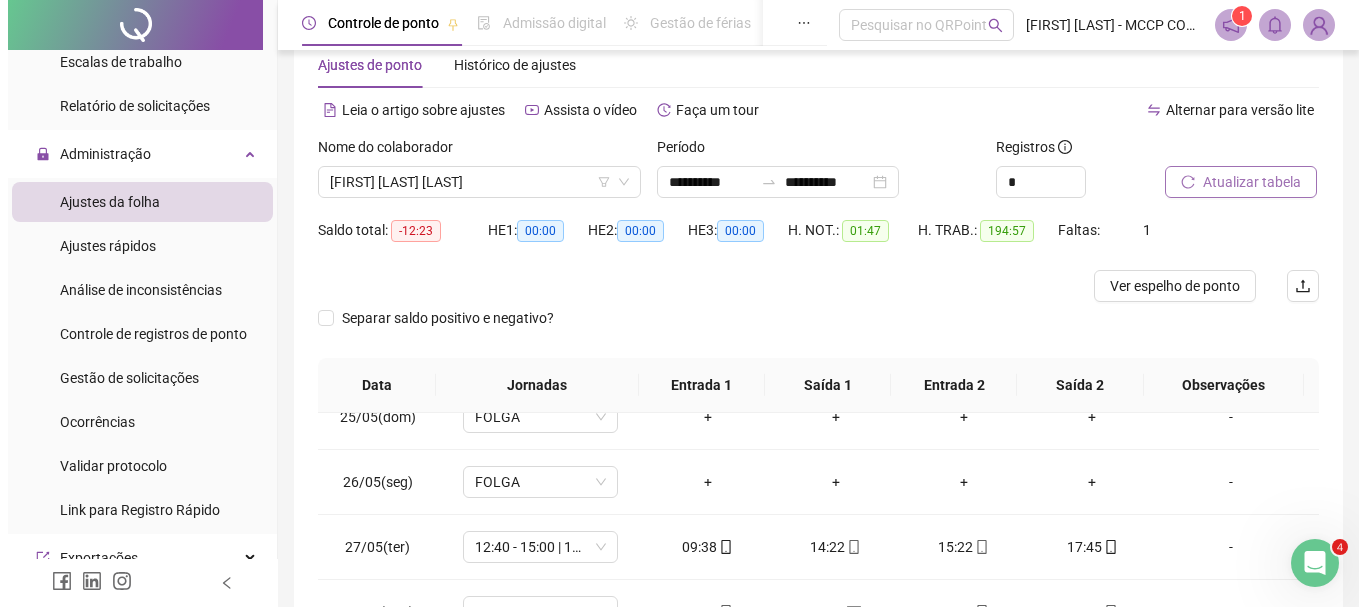 scroll, scrollTop: 31, scrollLeft: 0, axis: vertical 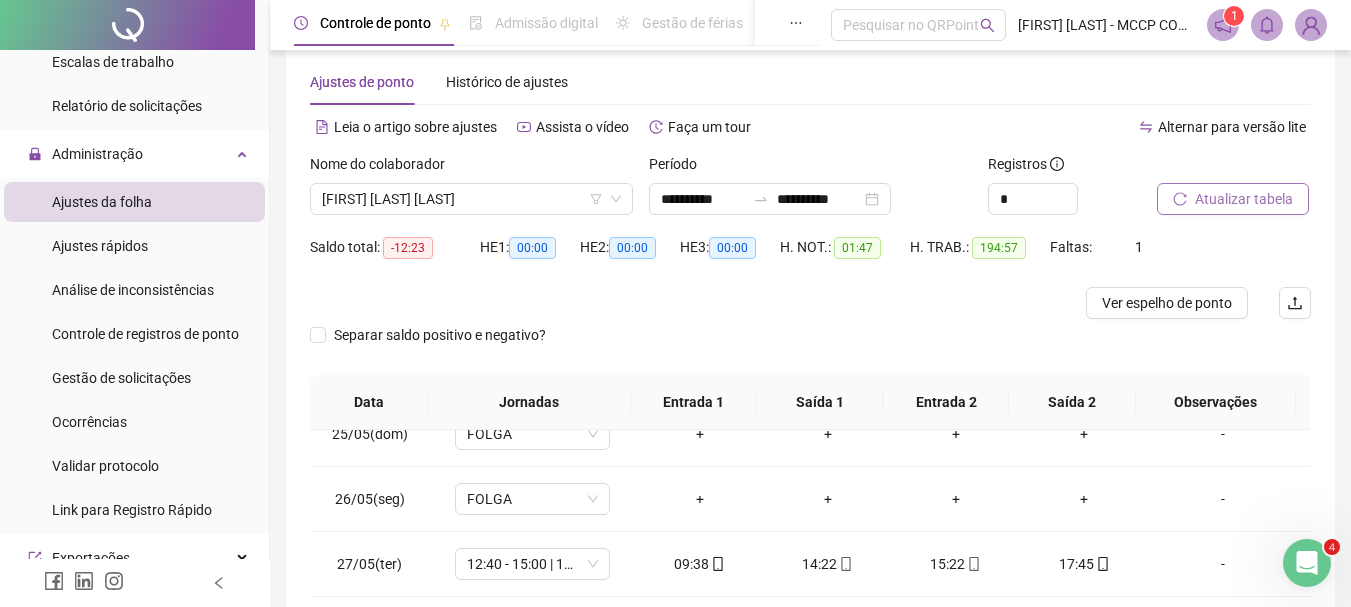 click on "Atualizar tabela" at bounding box center [1244, 199] 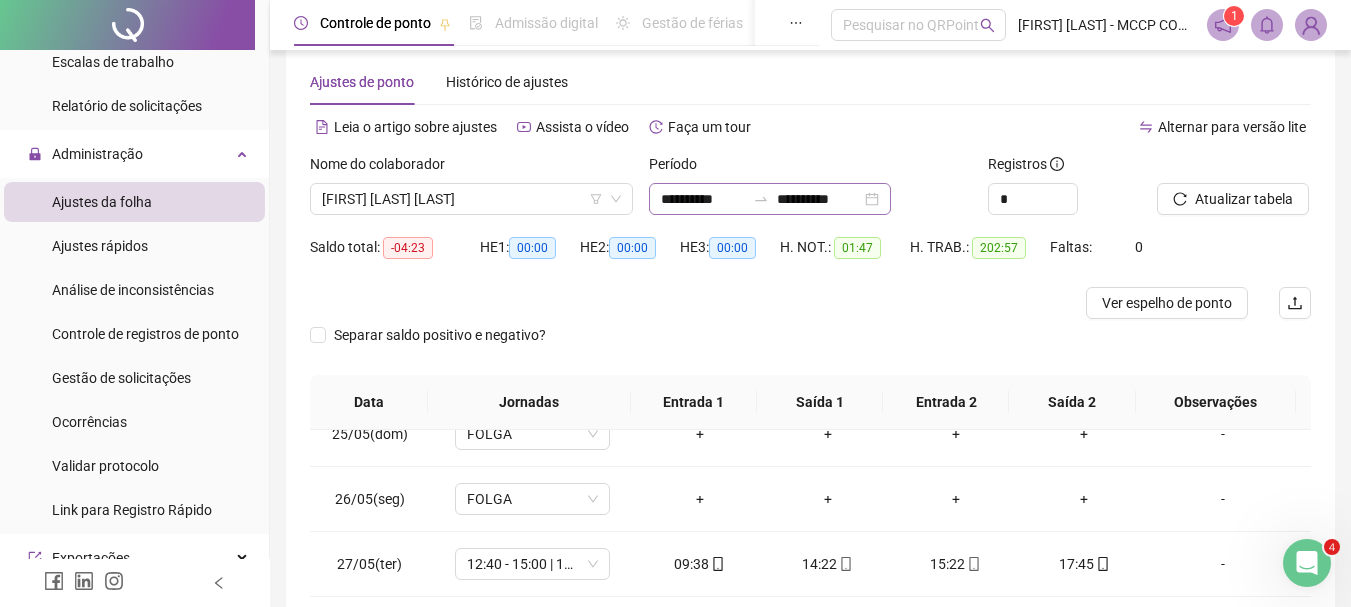 click on "**********" at bounding box center [770, 199] 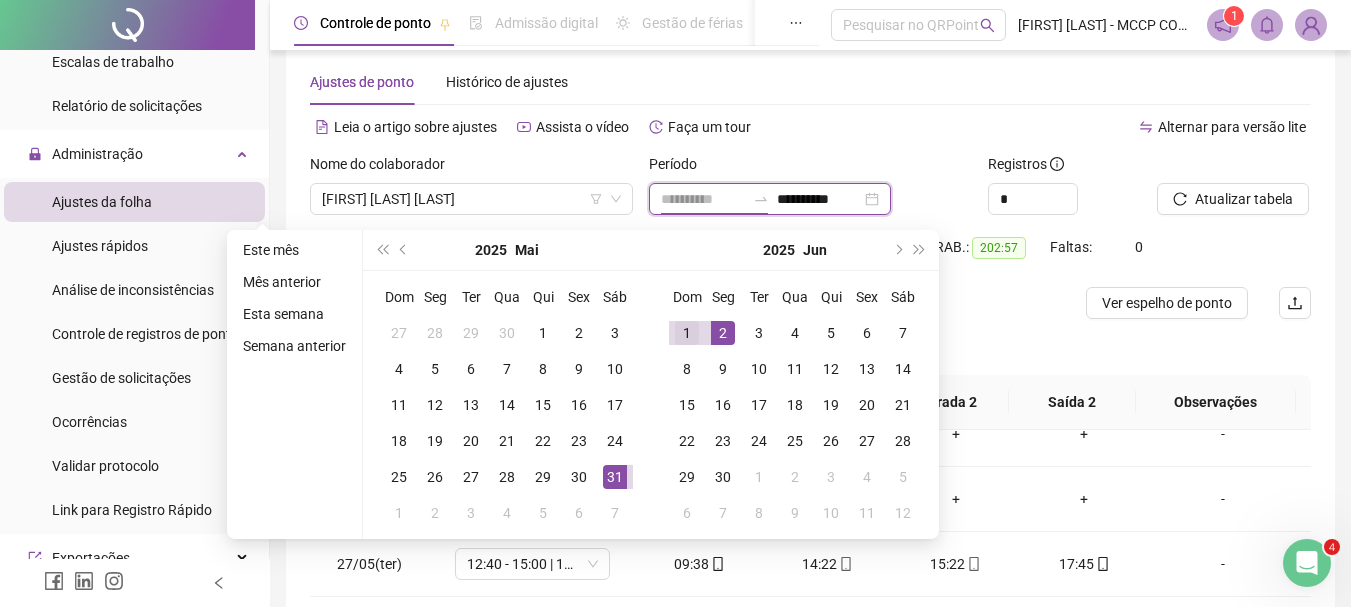 type on "**********" 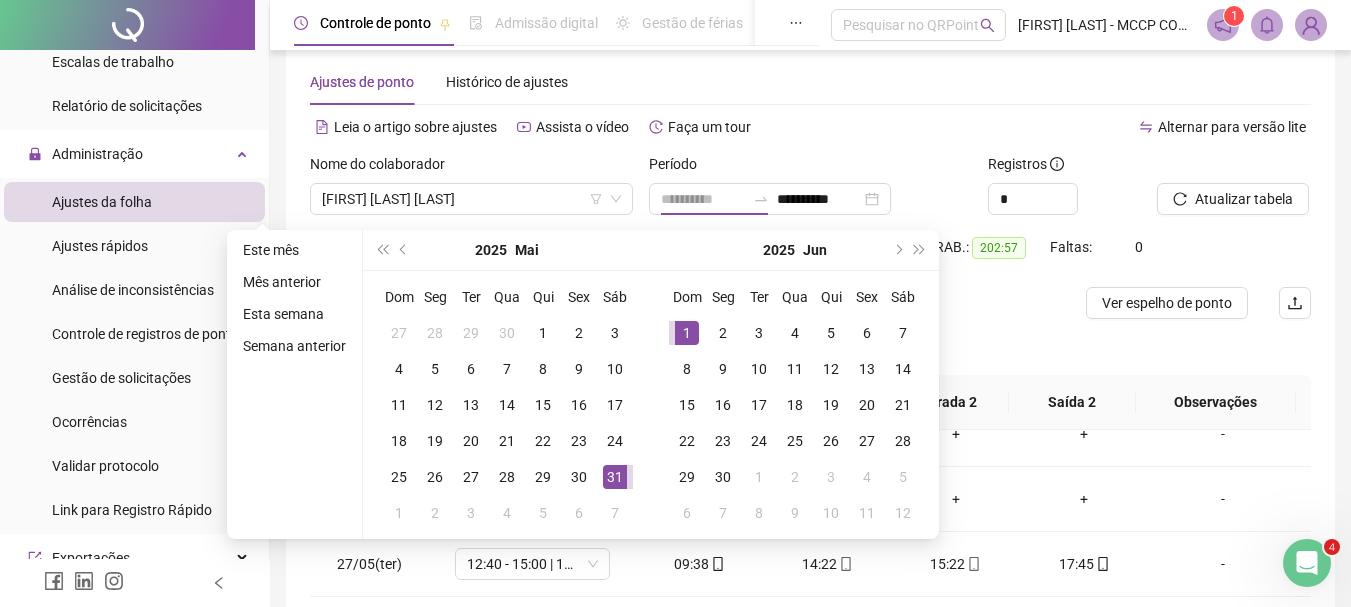 click on "1" at bounding box center [687, 333] 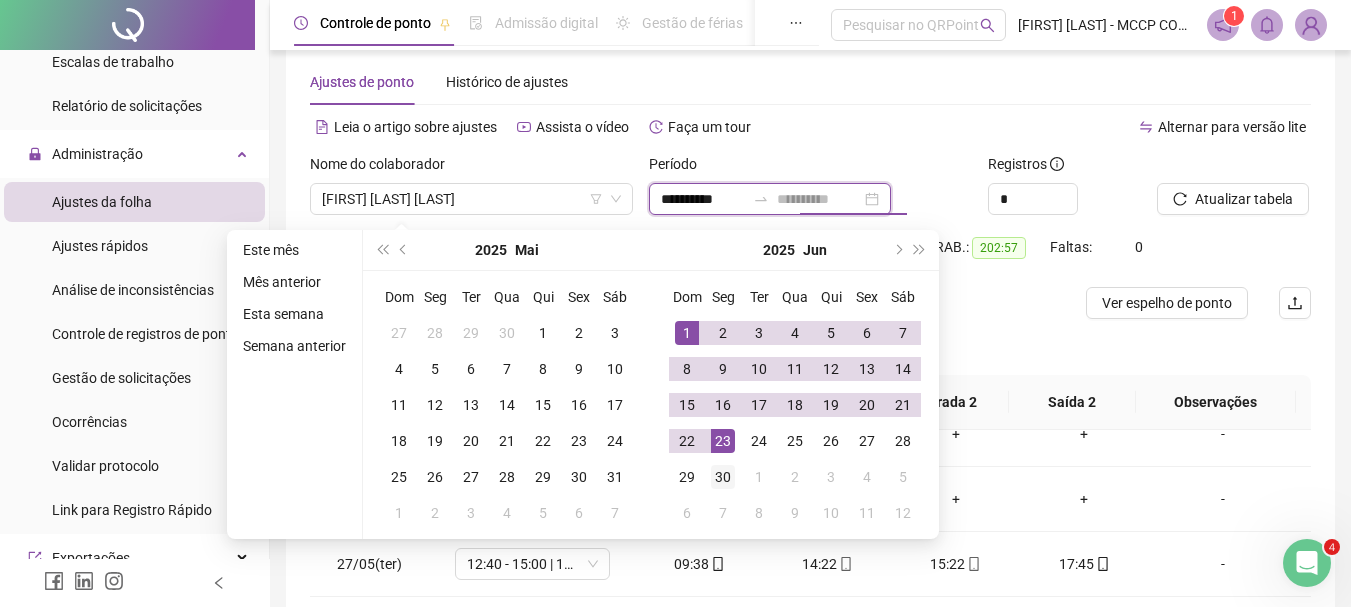 type on "**********" 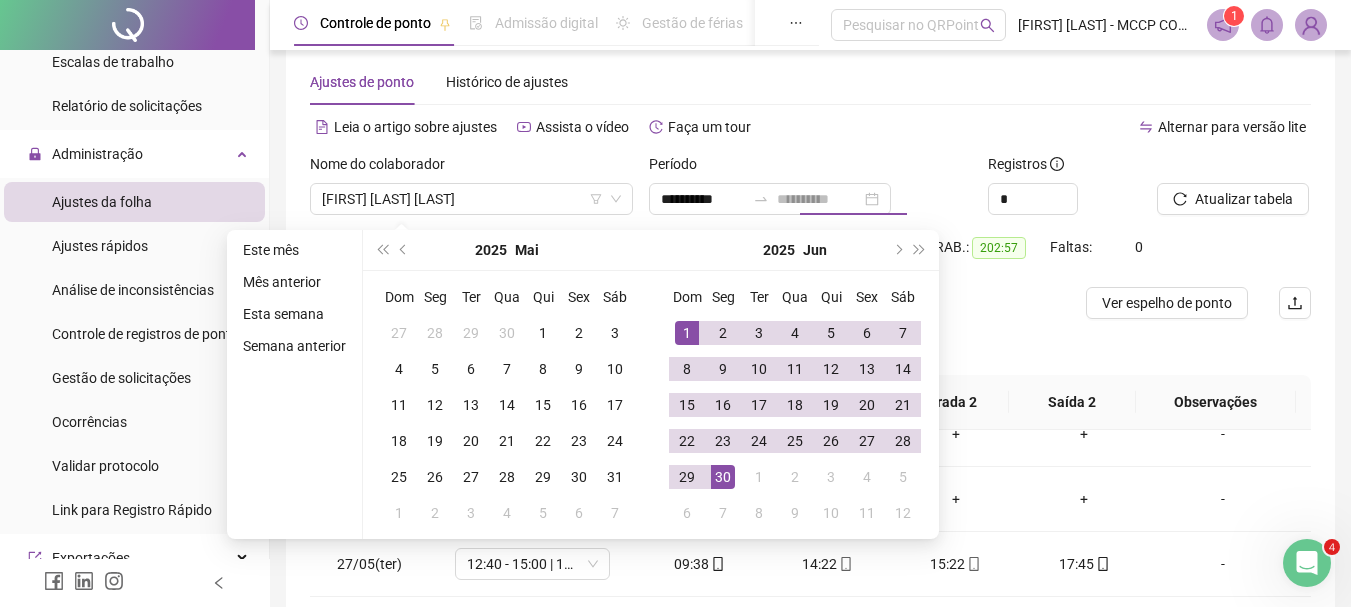 click on "30" at bounding box center (723, 477) 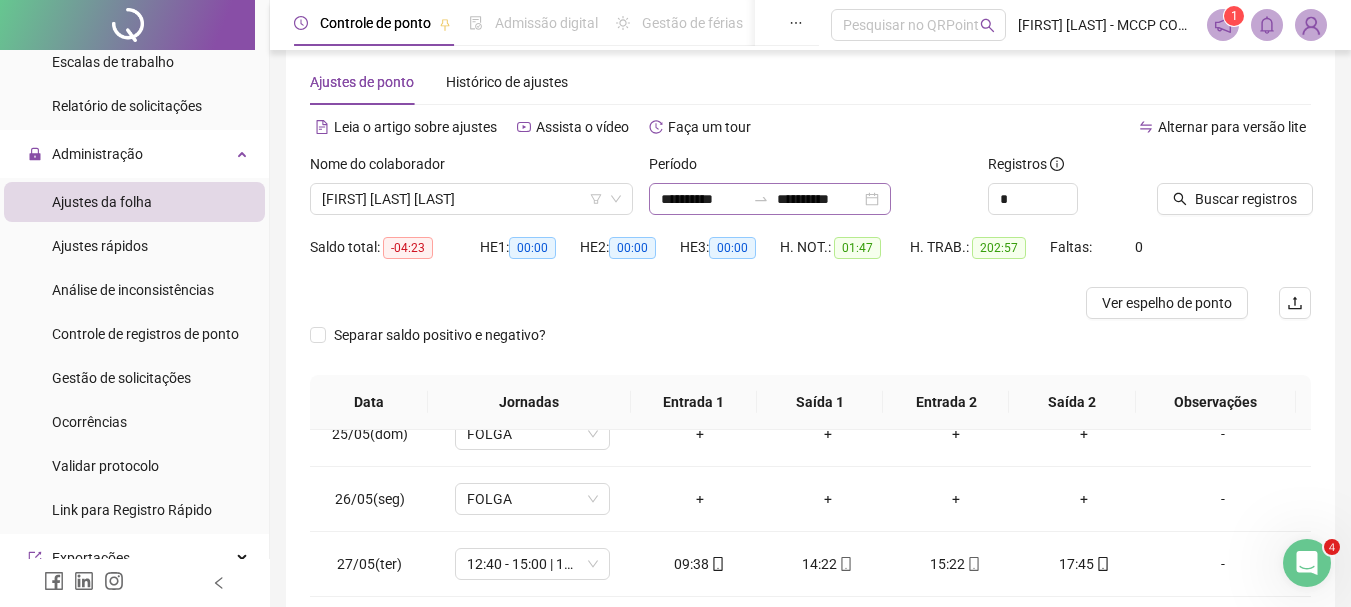 click on "**********" at bounding box center [770, 199] 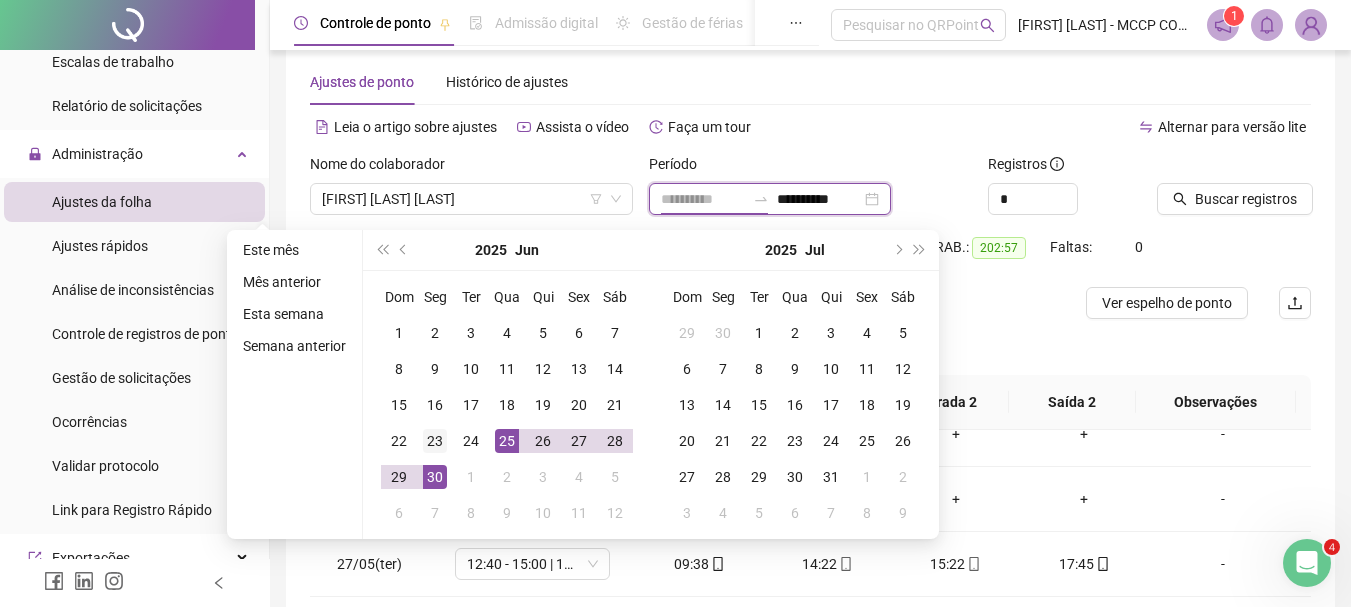 type on "**********" 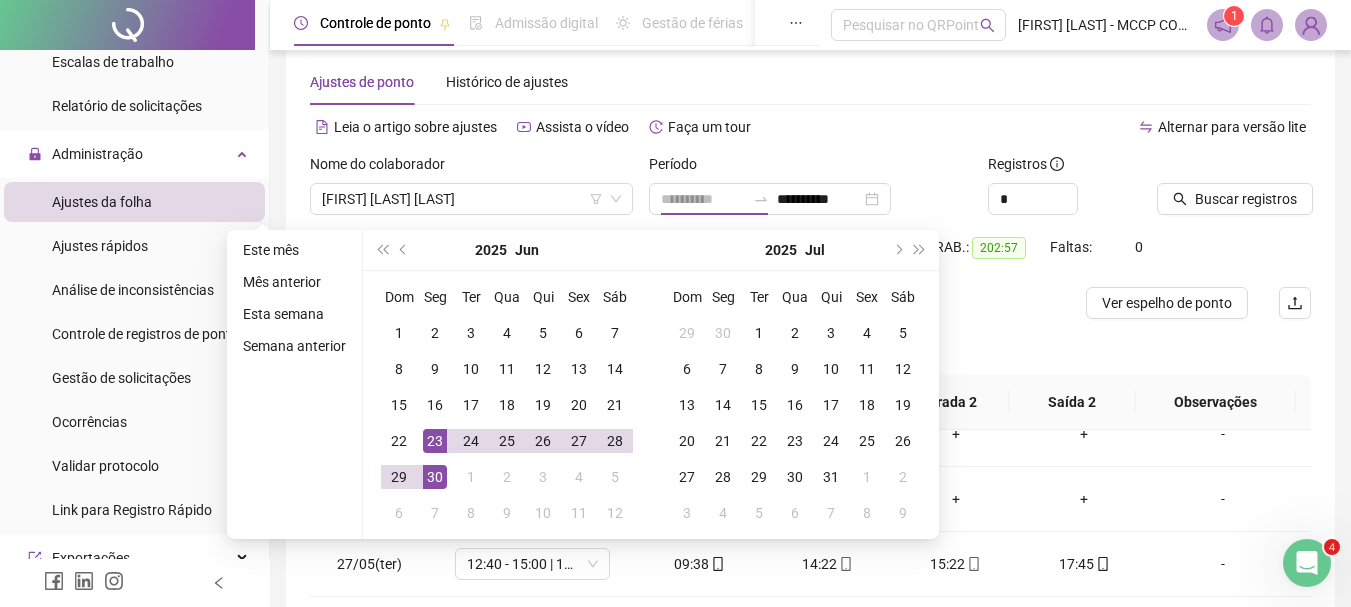 click on "23" at bounding box center [435, 441] 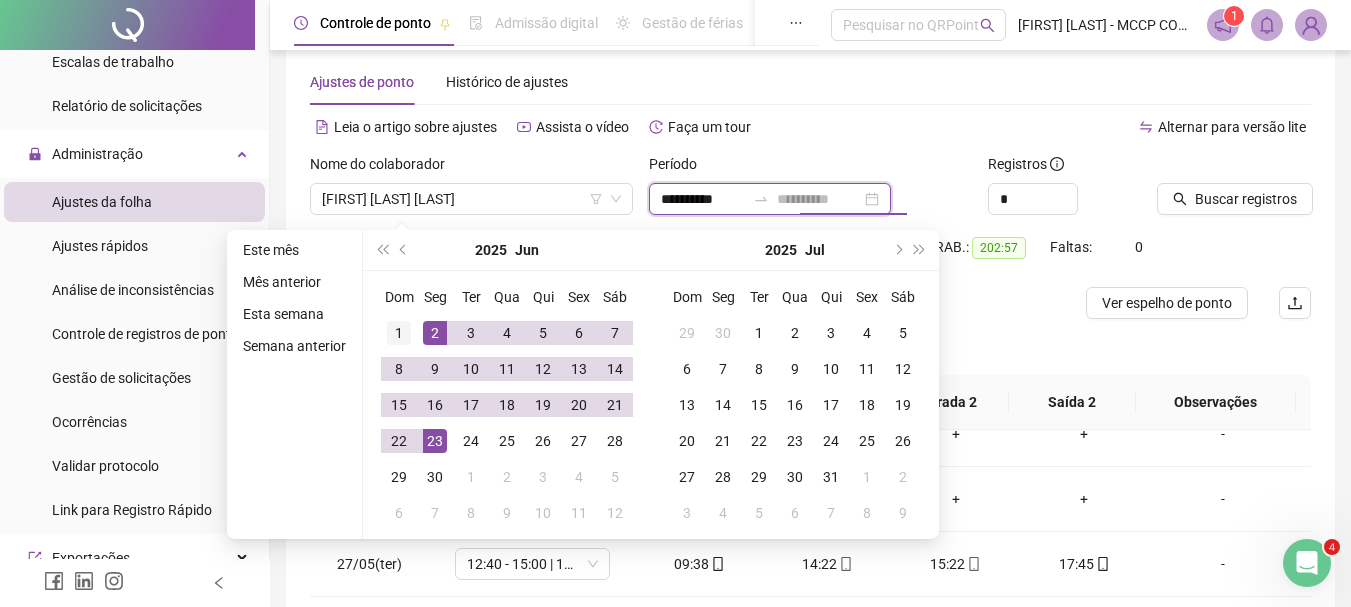 type on "**********" 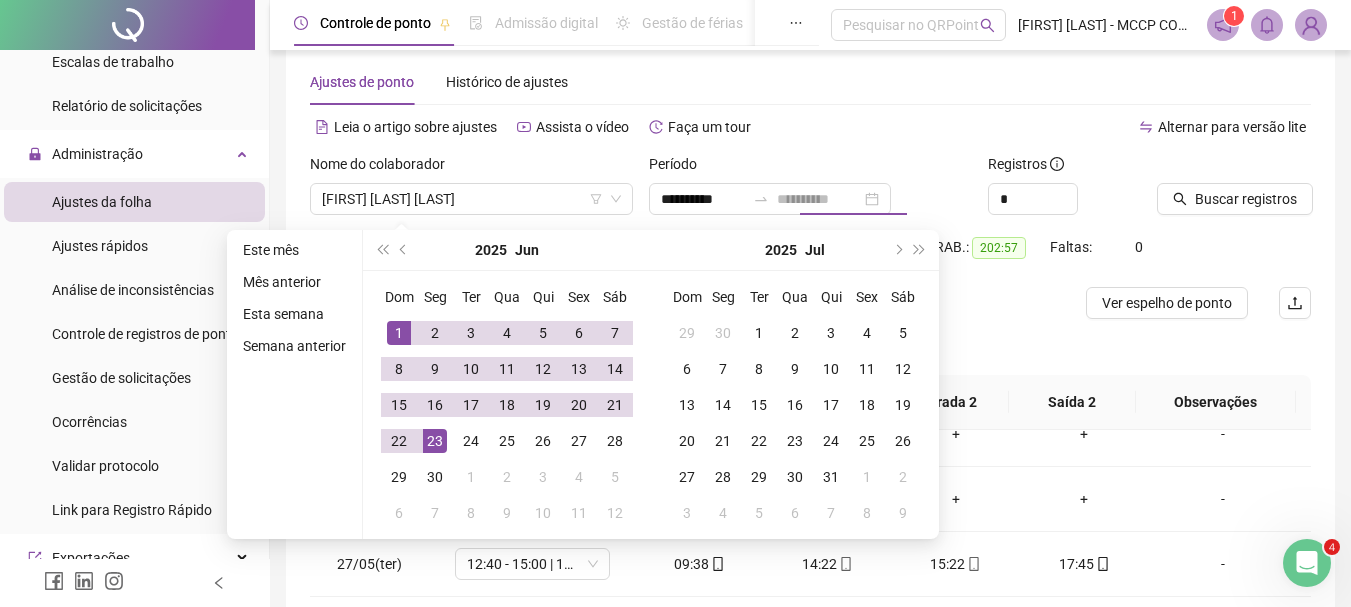 click on "1" at bounding box center (399, 333) 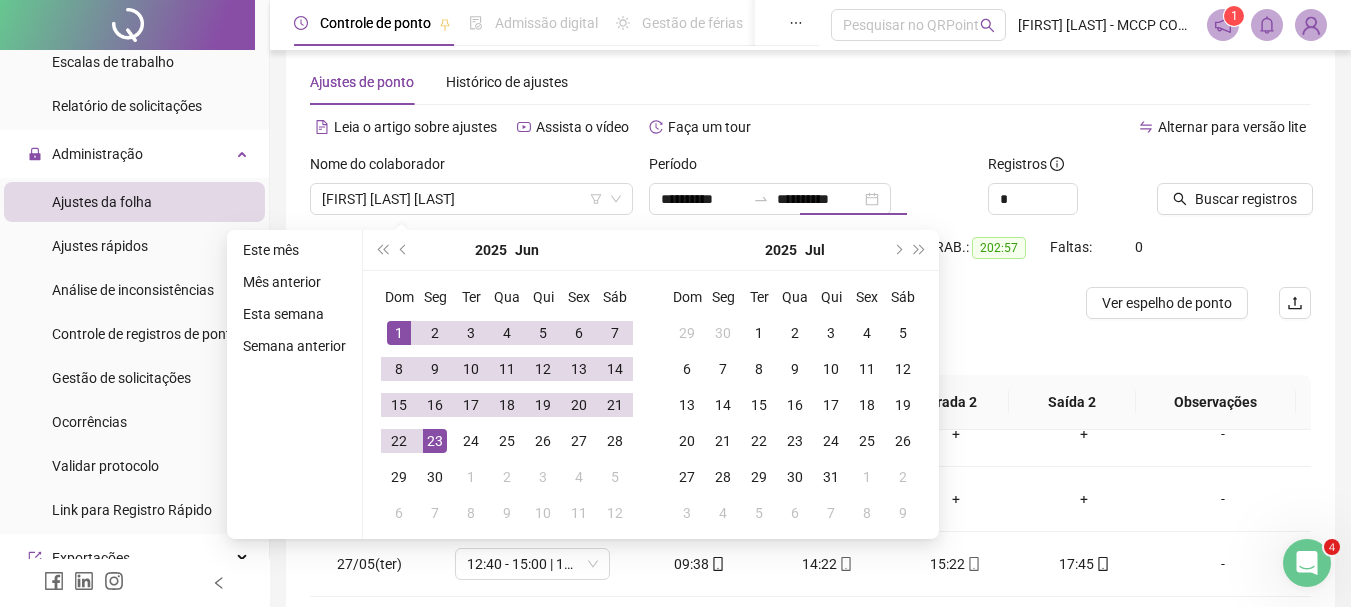type on "**********" 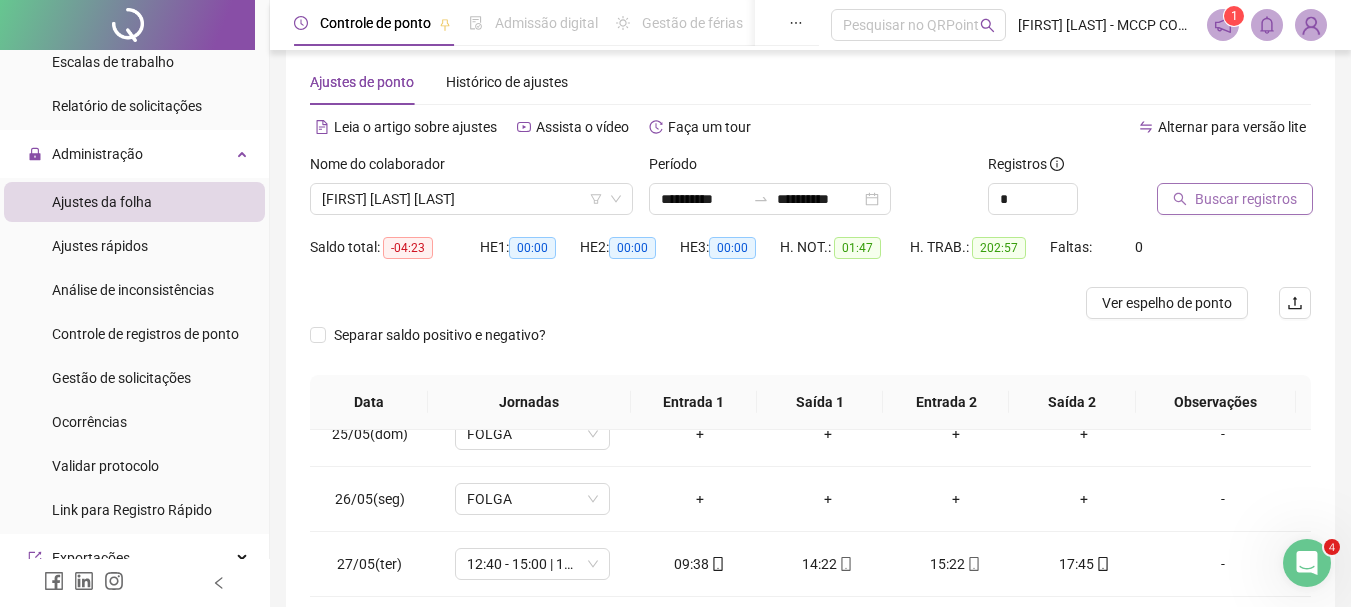 click on "Buscar registros" at bounding box center [1246, 199] 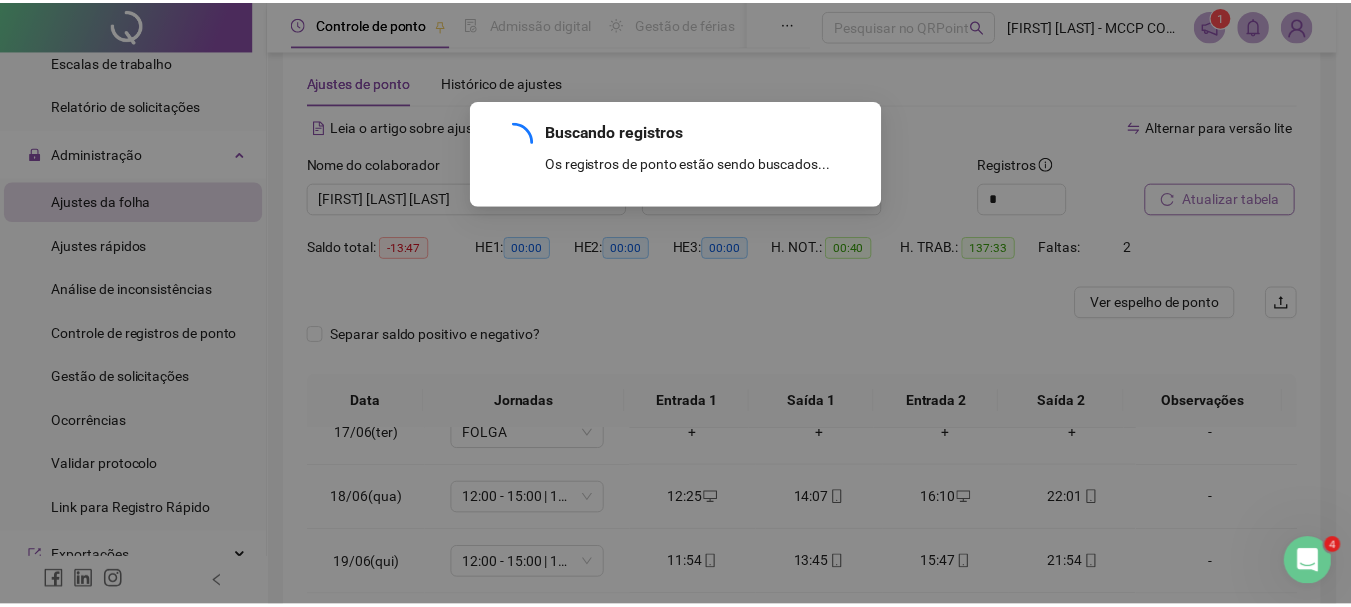 scroll, scrollTop: 1068, scrollLeft: 0, axis: vertical 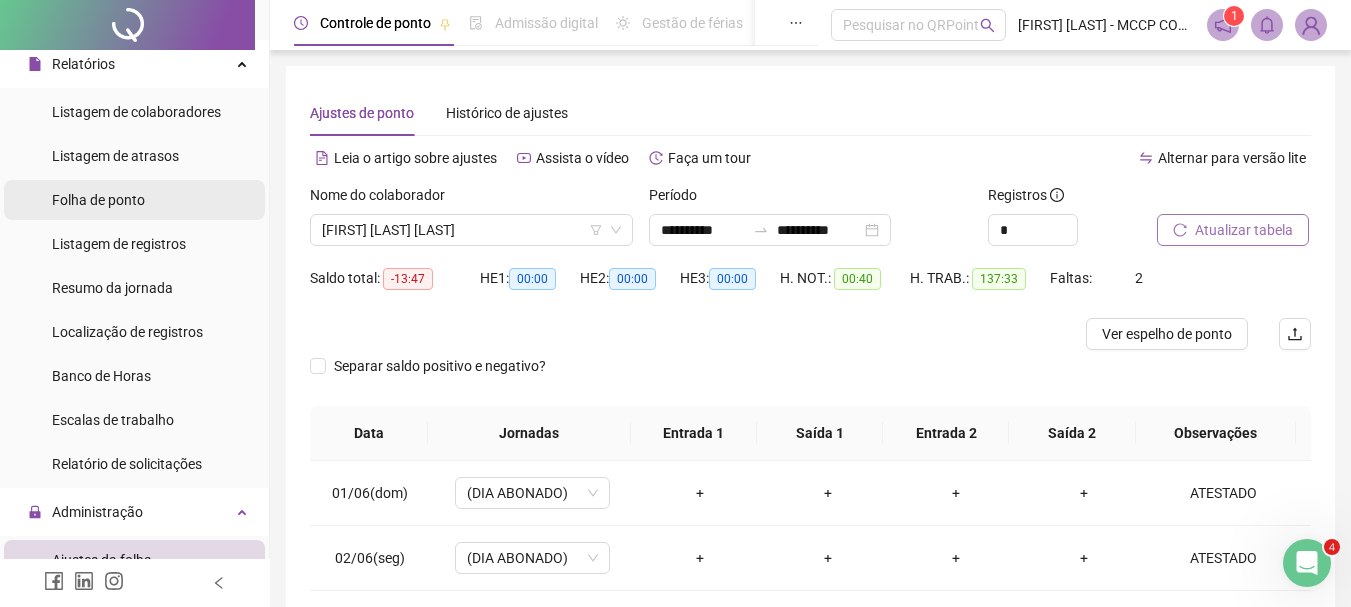 click on "Folha de ponto" at bounding box center (98, 200) 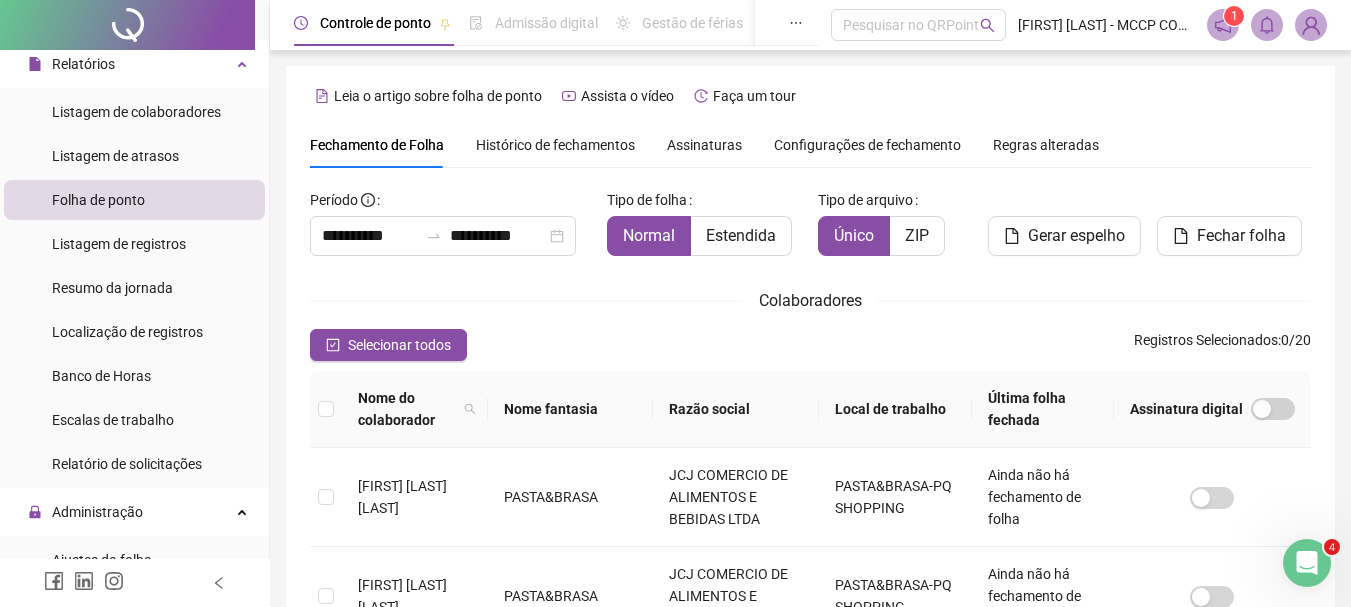 scroll, scrollTop: 106, scrollLeft: 0, axis: vertical 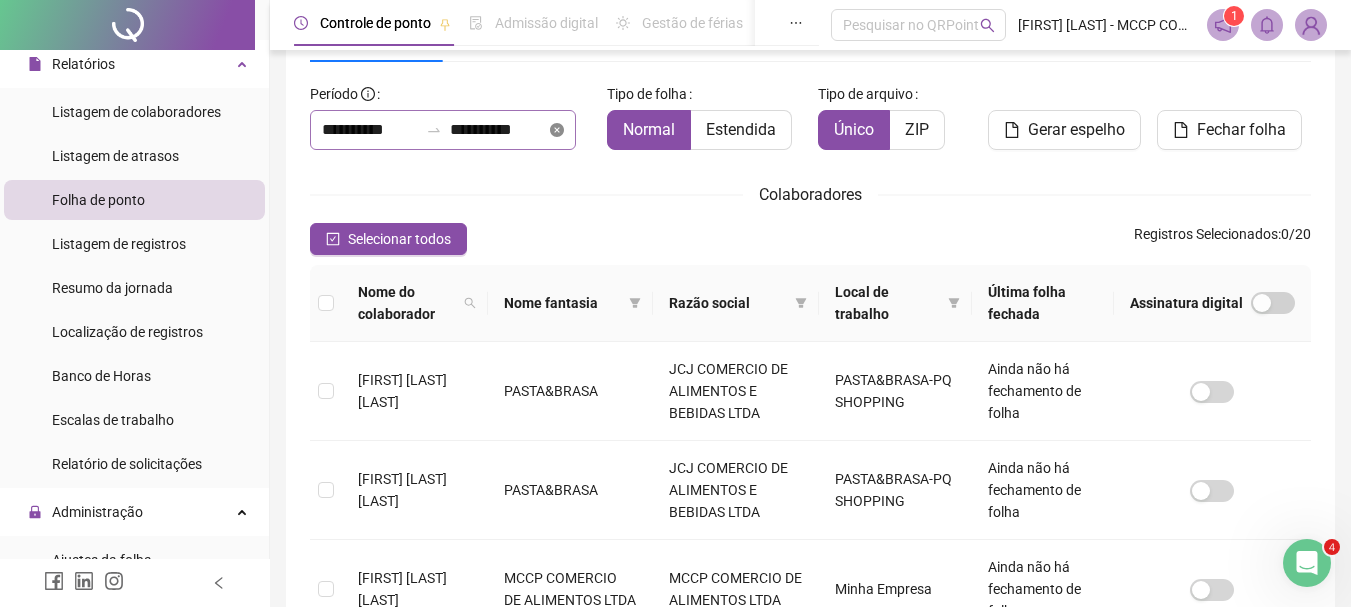 click 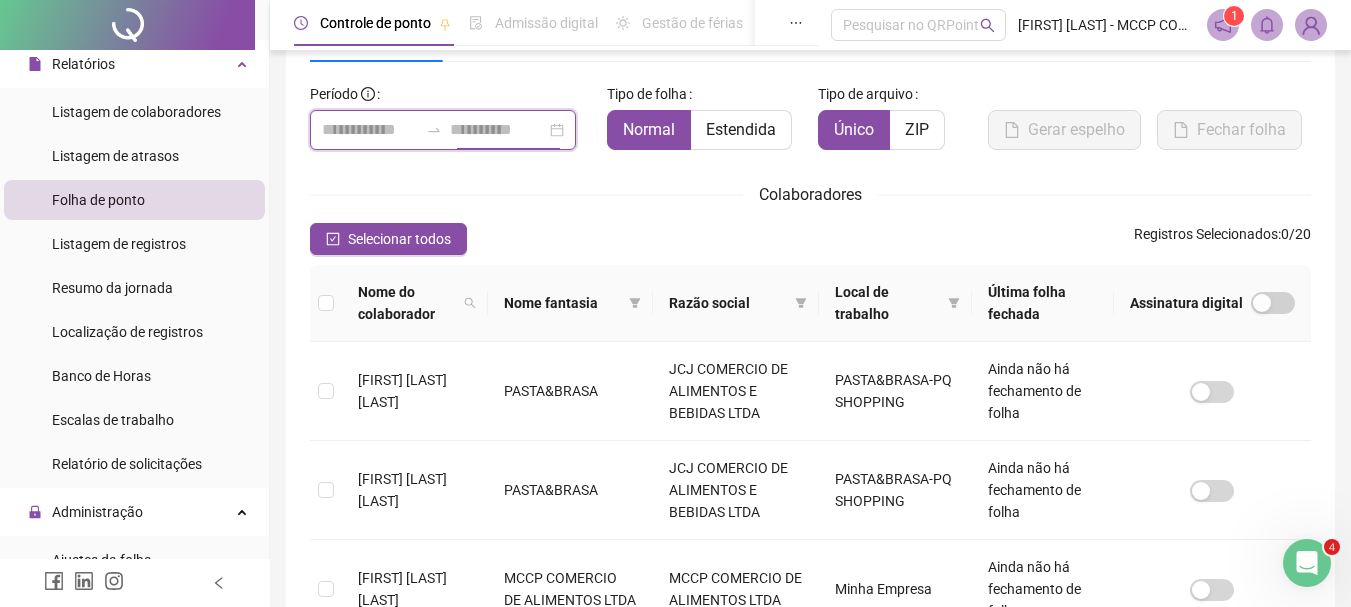 click at bounding box center (498, 130) 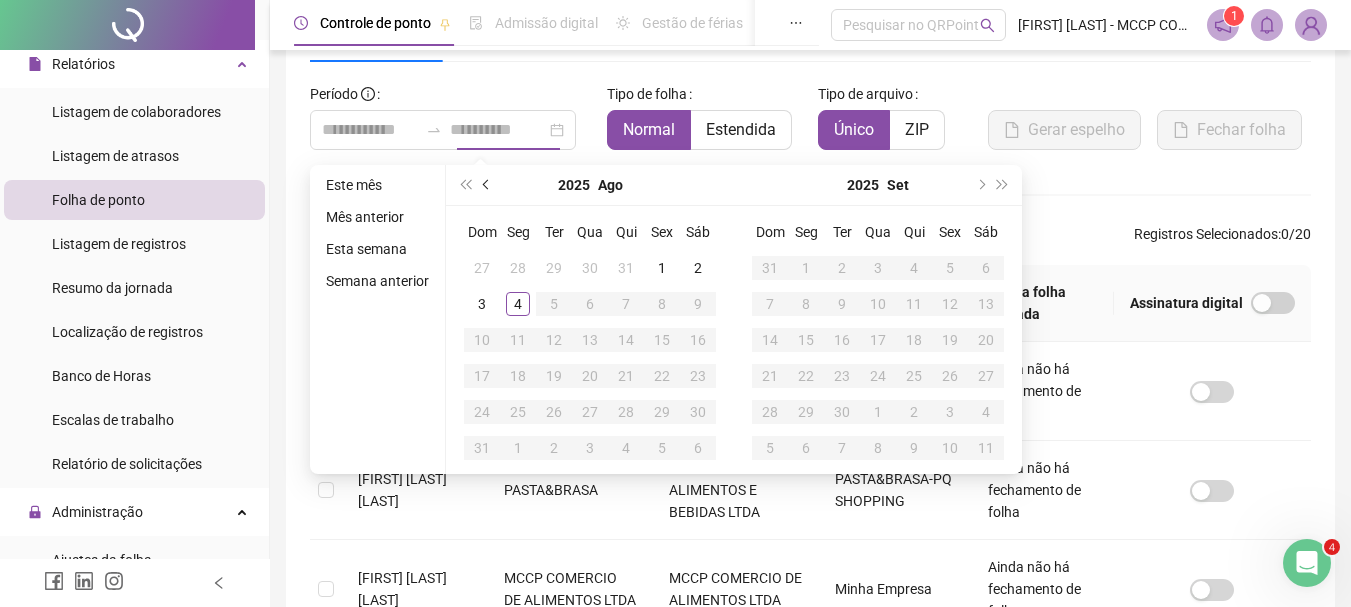 click at bounding box center (487, 185) 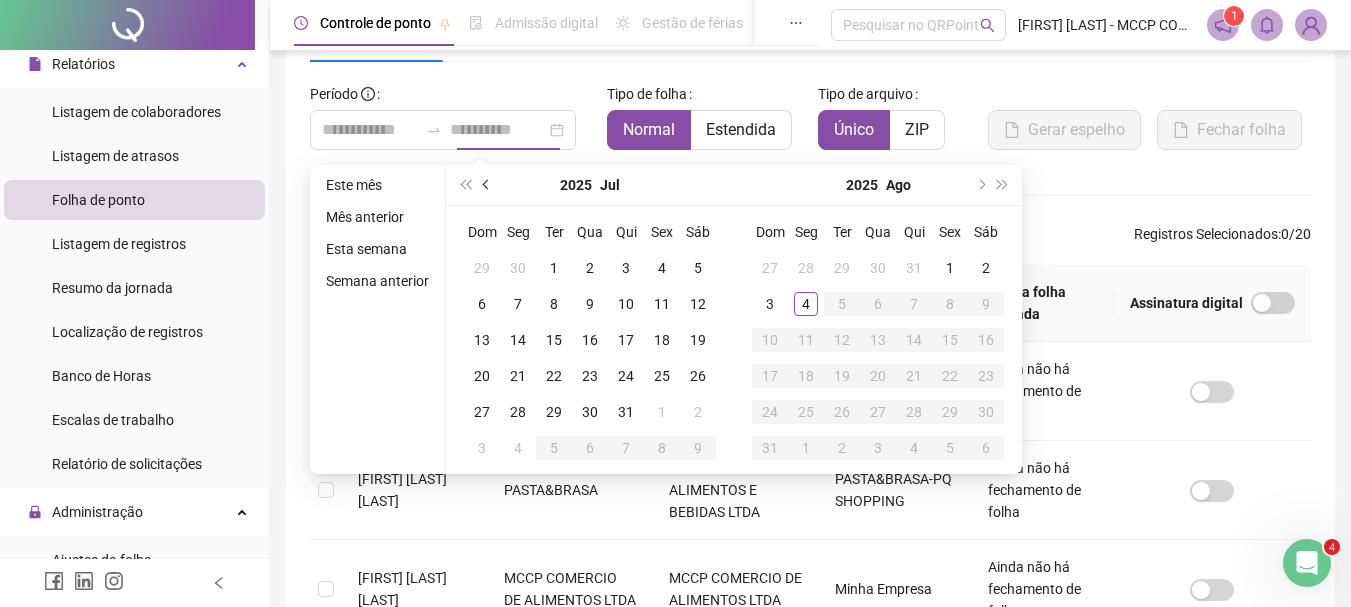 click at bounding box center [487, 185] 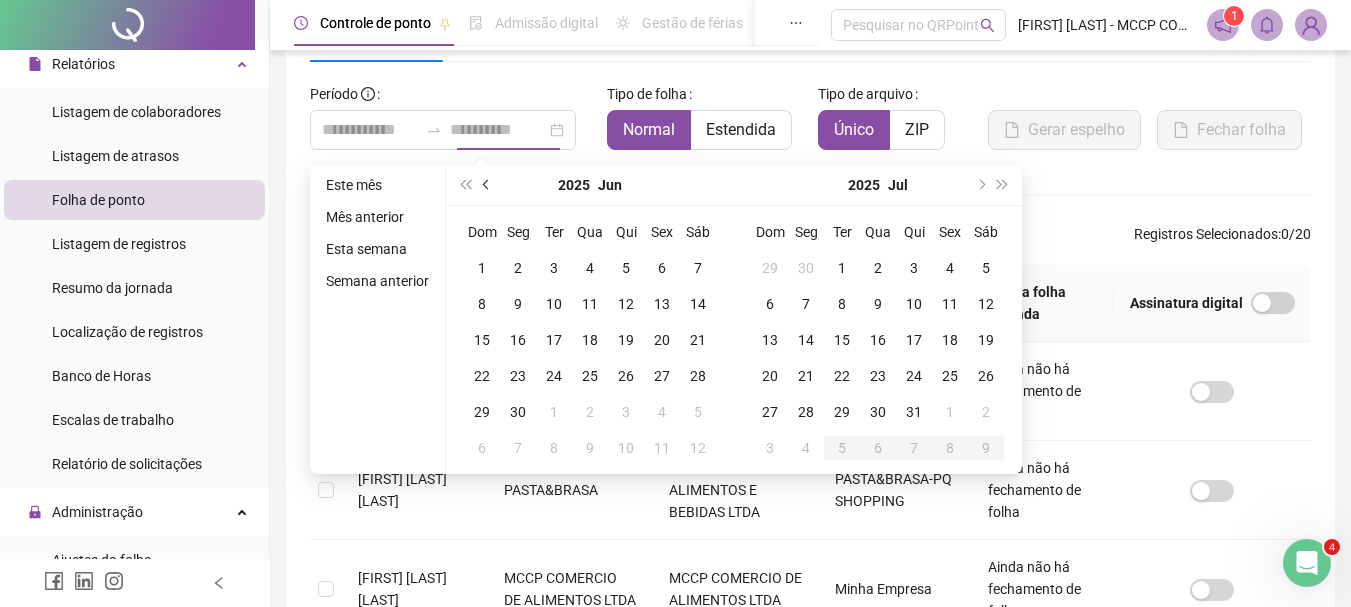 click at bounding box center [487, 185] 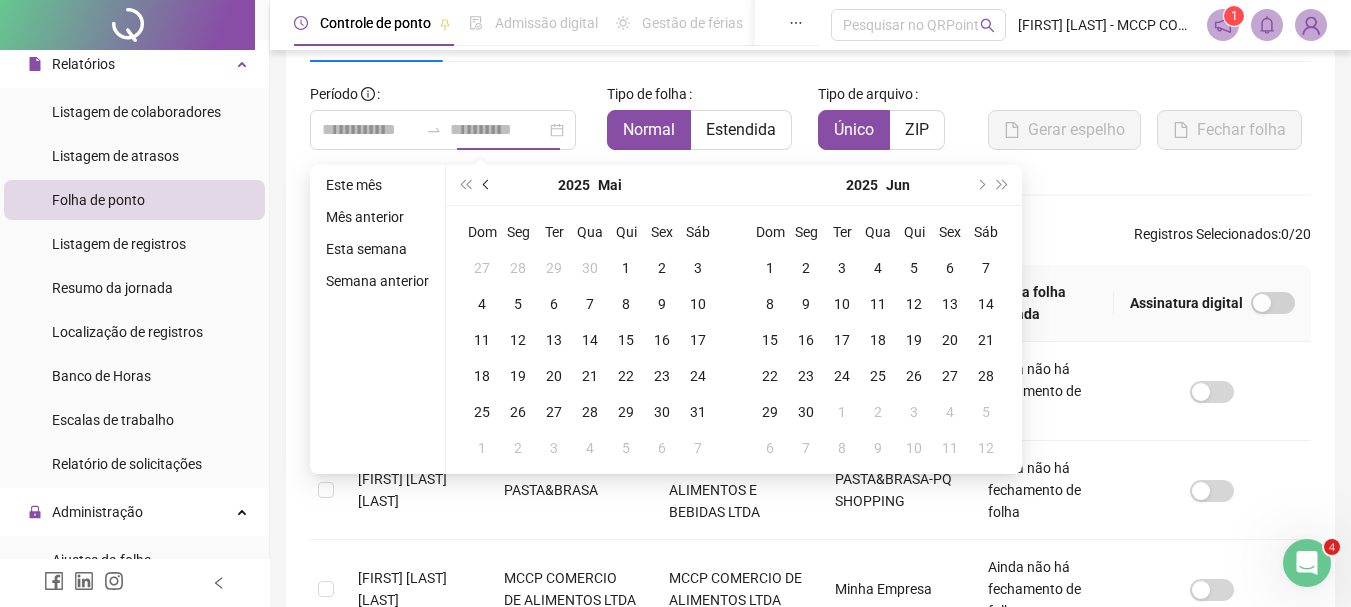 click at bounding box center [487, 185] 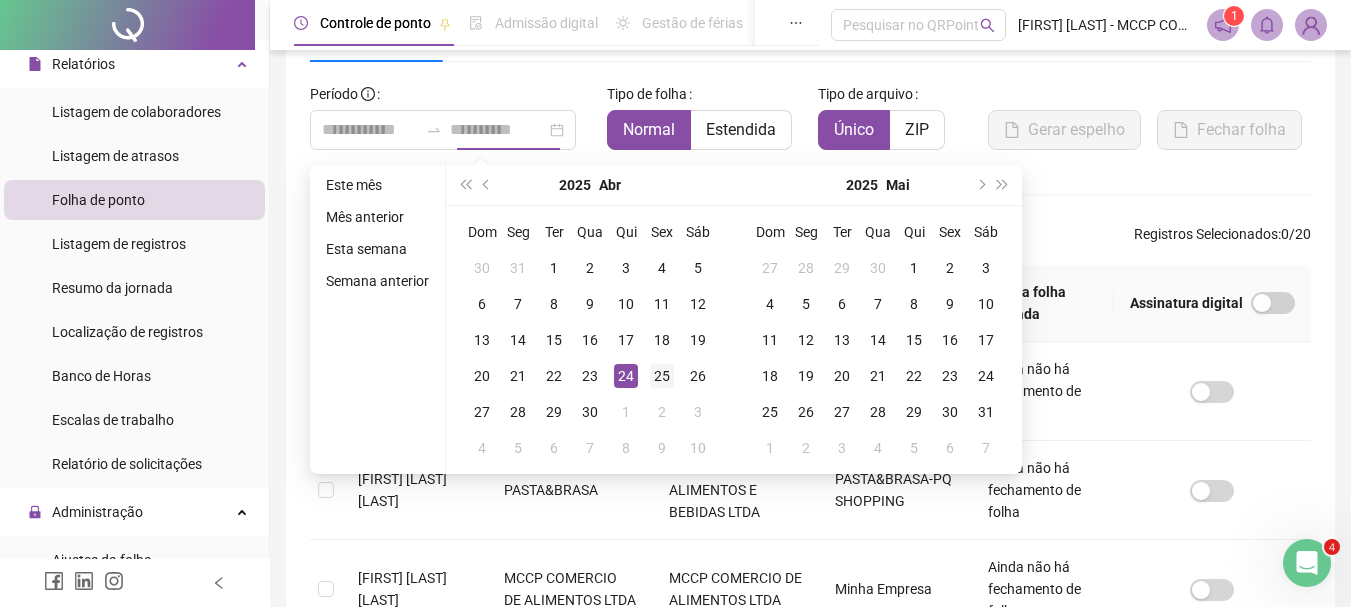 type on "**********" 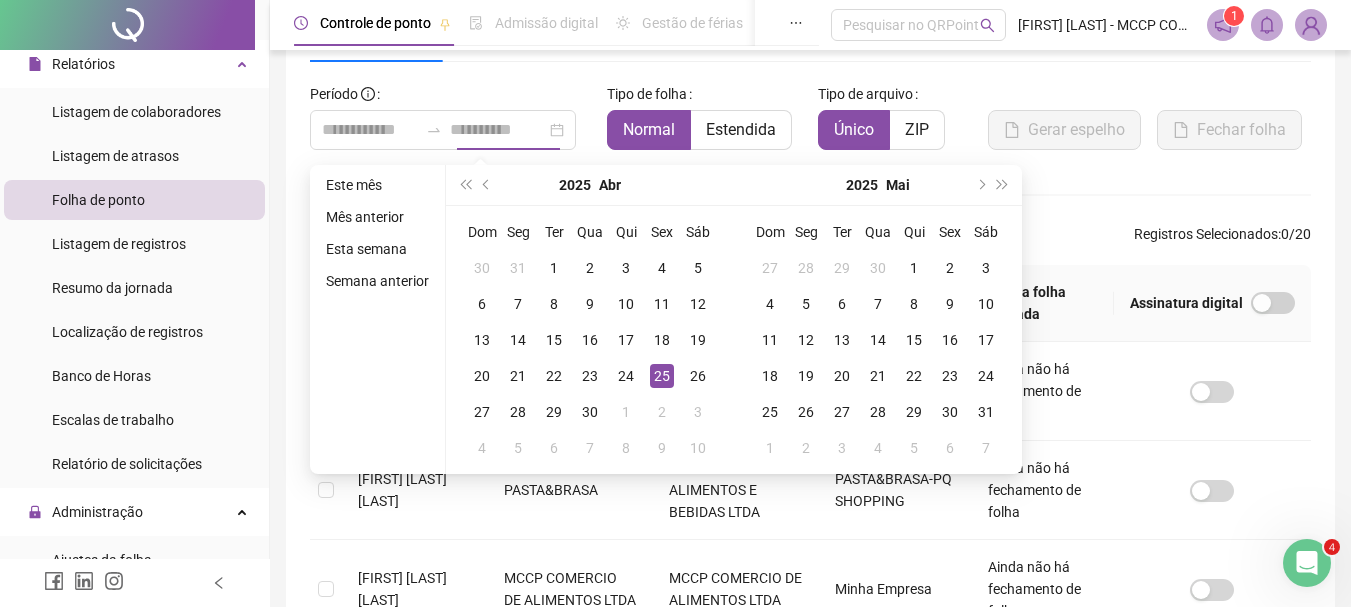 click on "25" at bounding box center [662, 376] 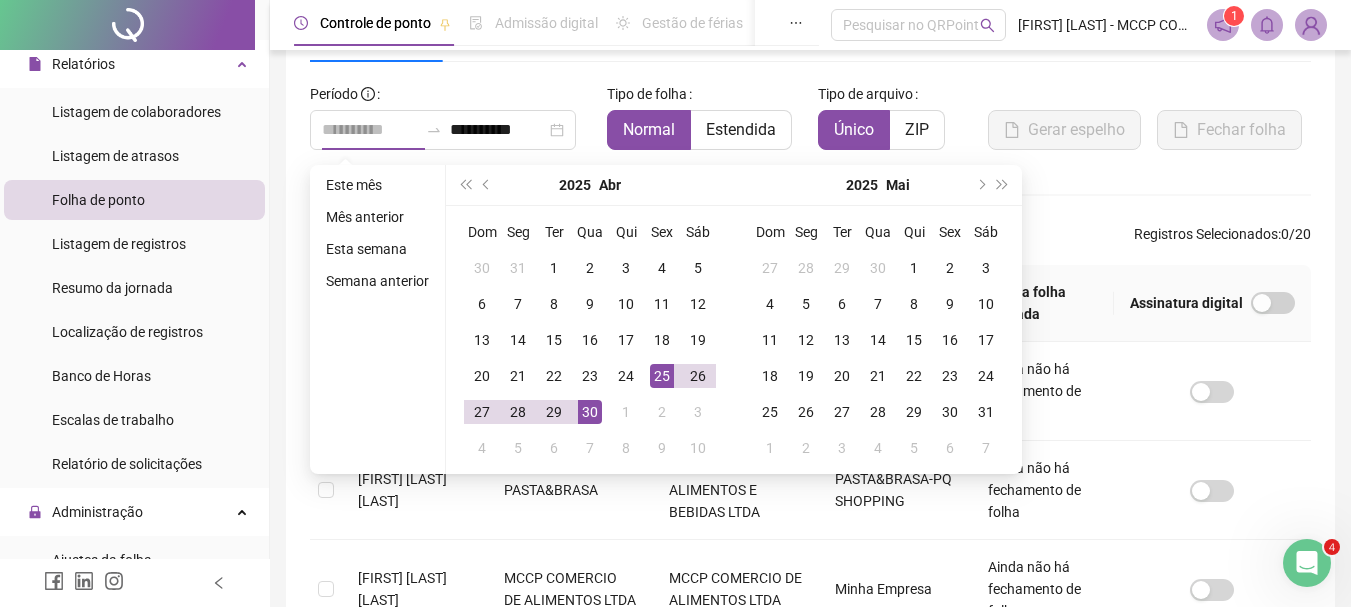 click on "30" at bounding box center (590, 412) 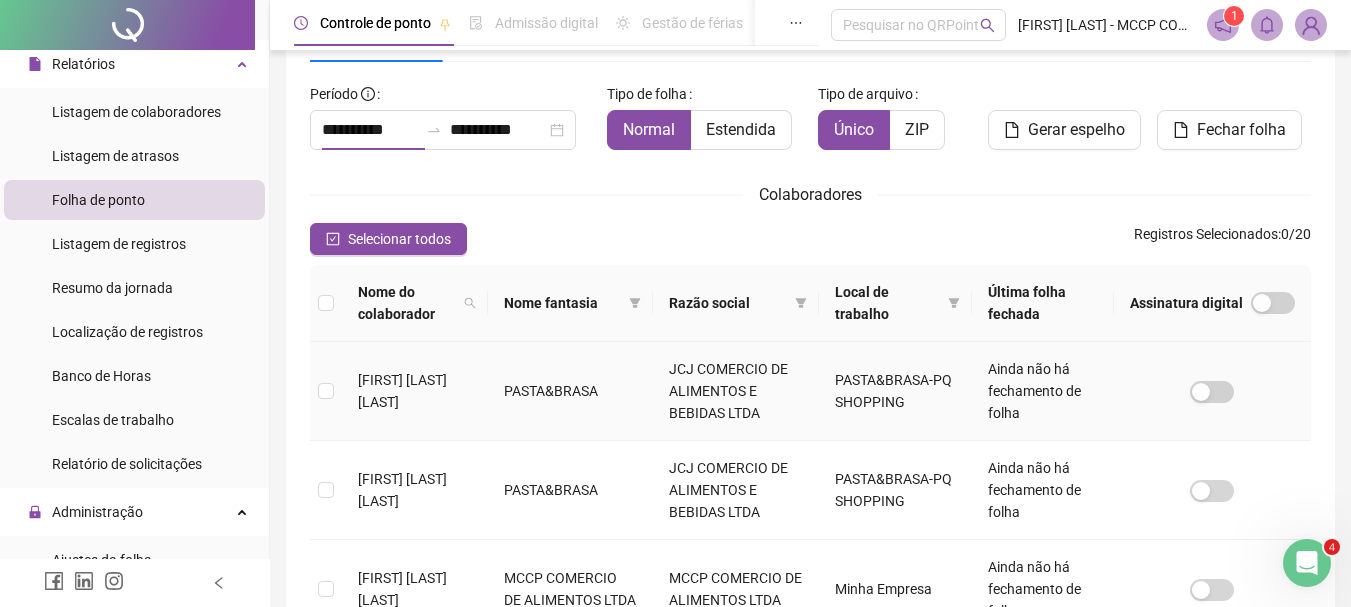 type on "**********" 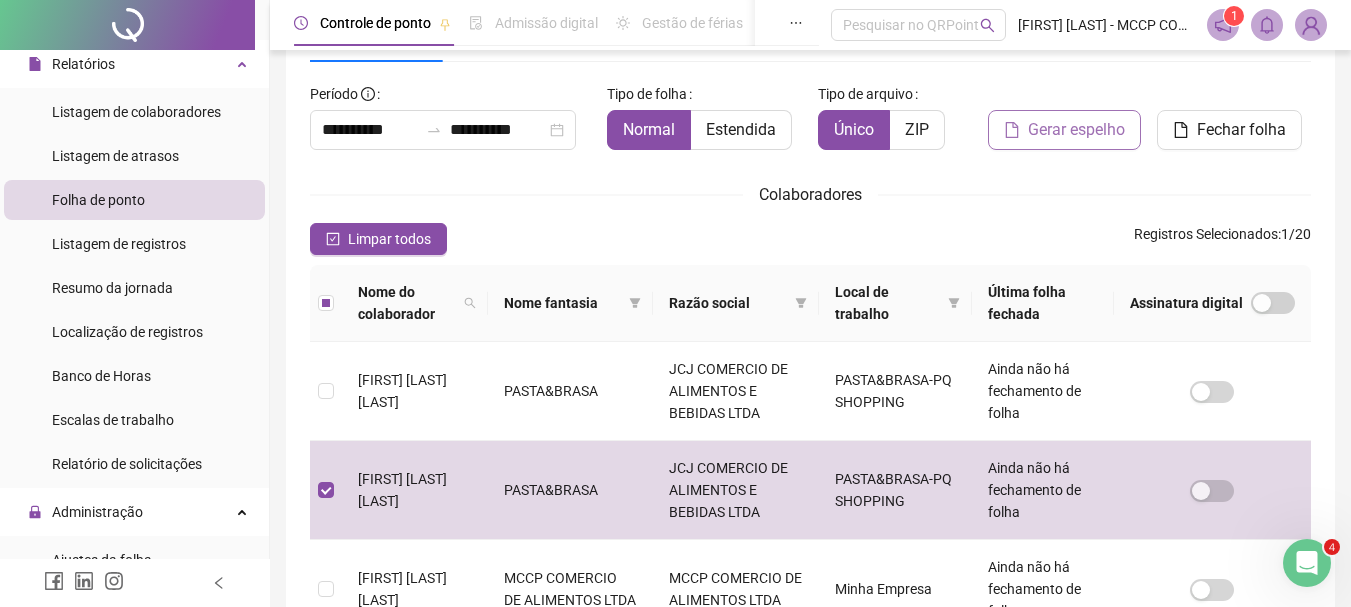 click on "Gerar espelho" at bounding box center (1076, 130) 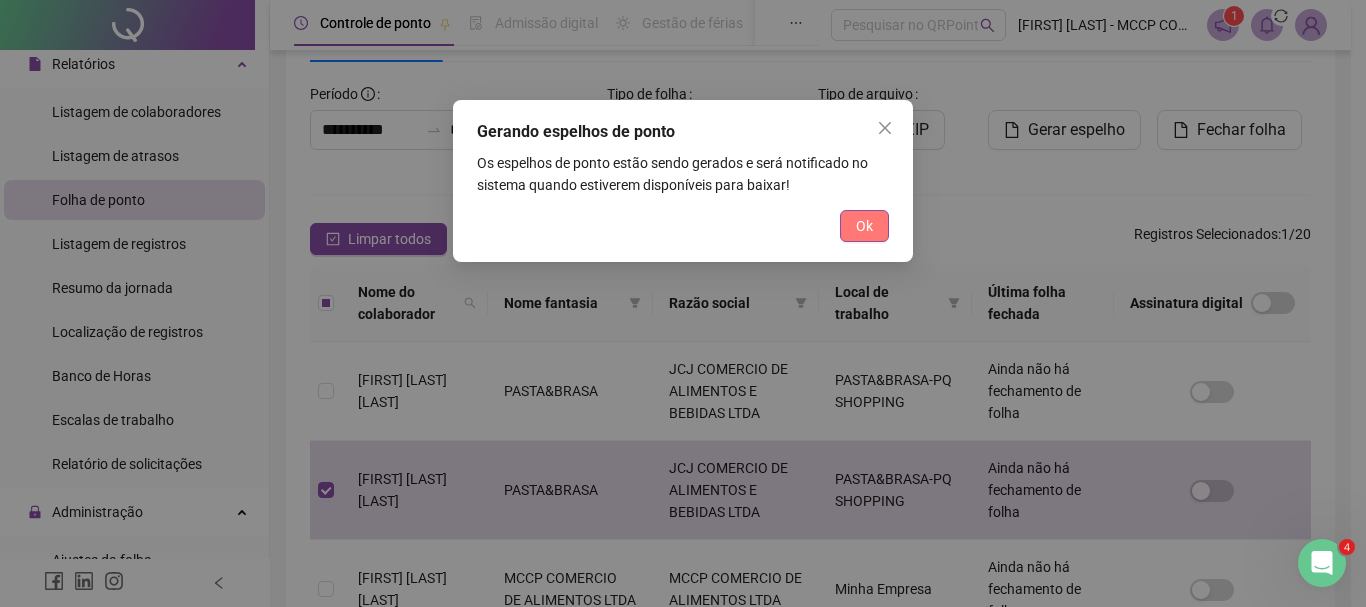 click on "Ok" at bounding box center [864, 226] 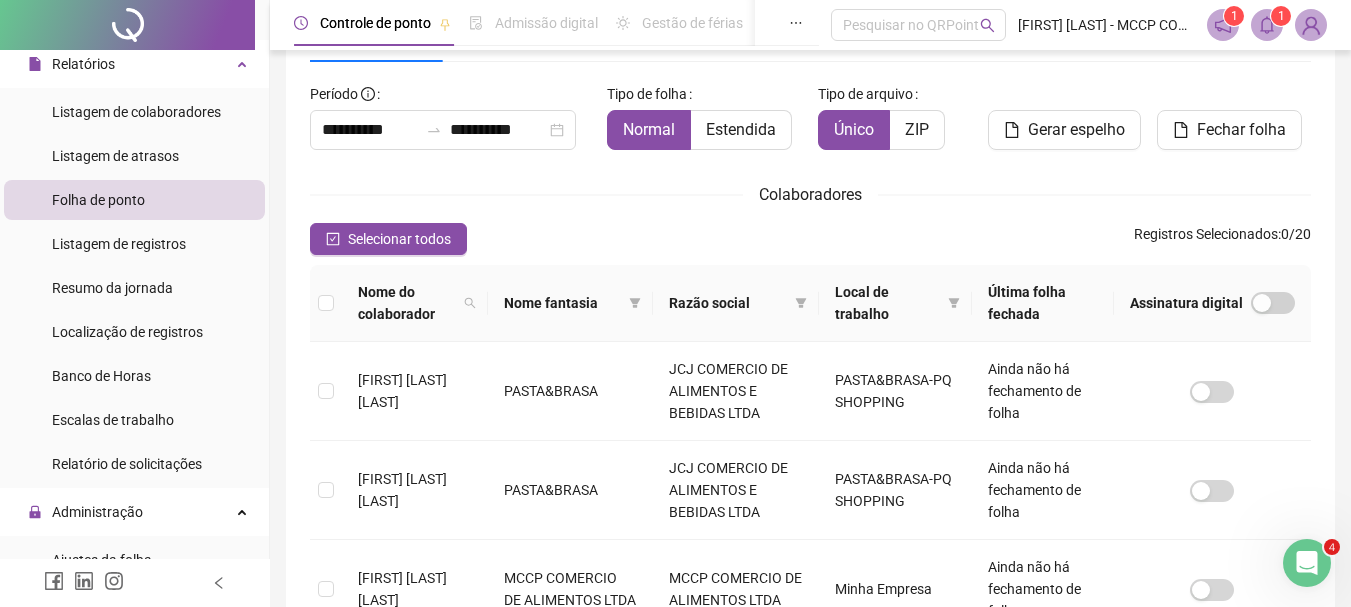click 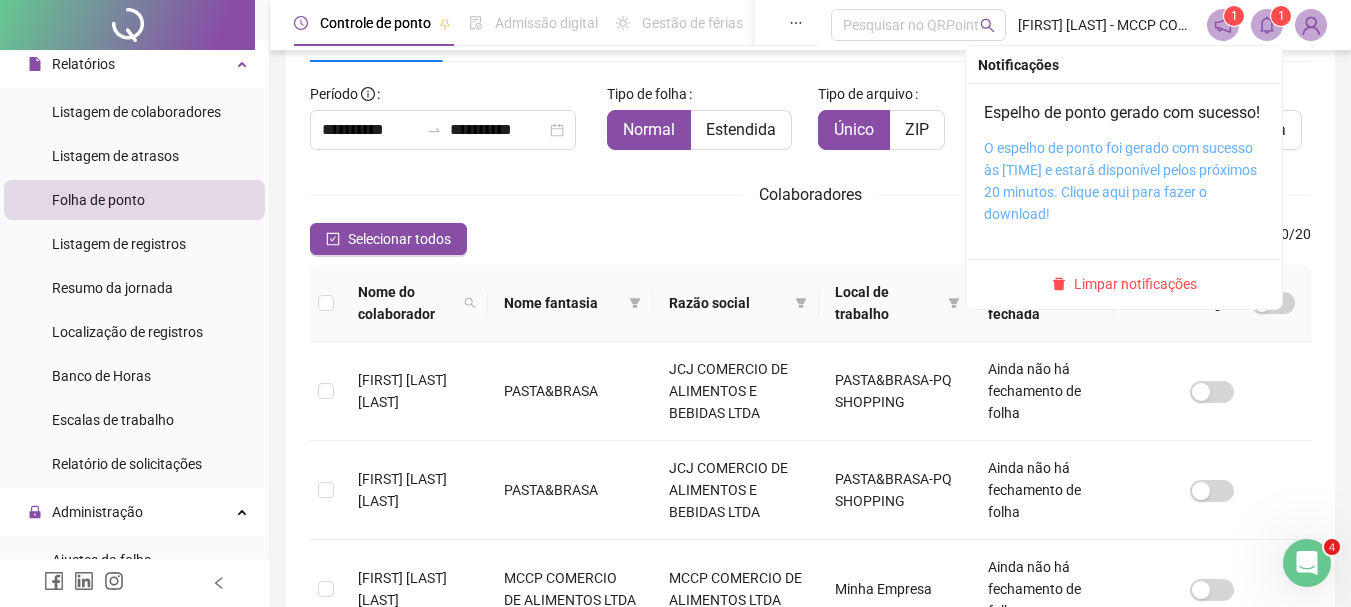 click on "O espelho de ponto foi gerado com sucesso às [TIME] e estará disponível pelos próximos 20 minutos.
Clique aqui para fazer o download!" at bounding box center (1120, 181) 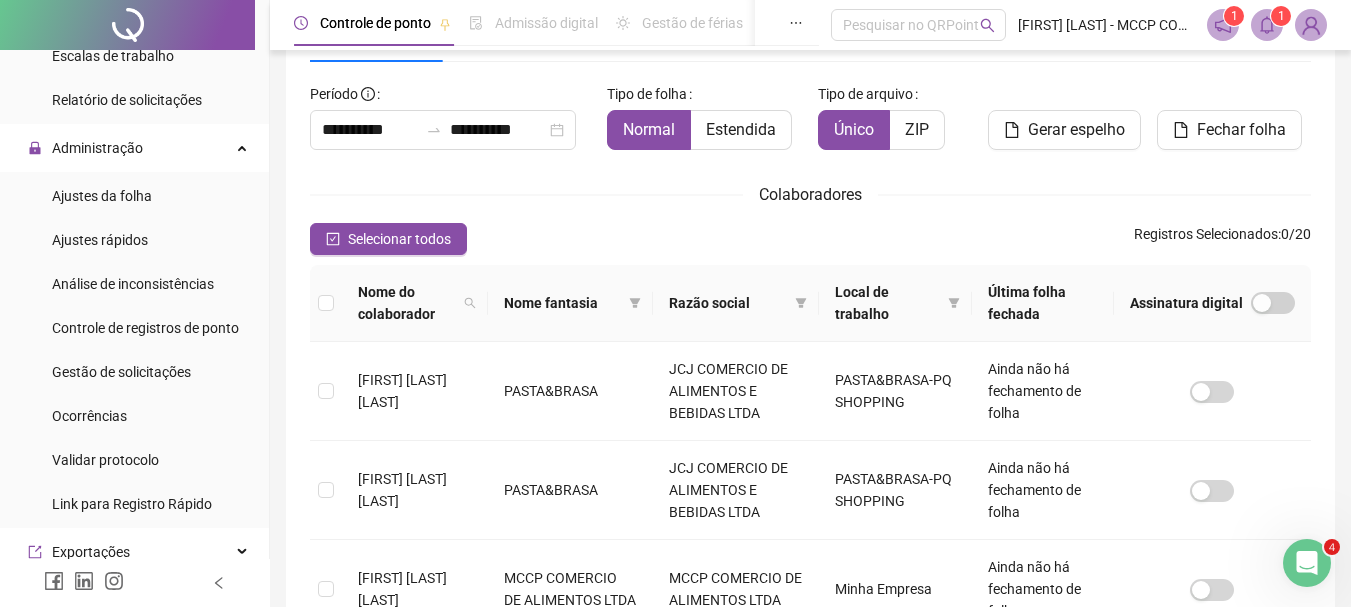 scroll, scrollTop: 775, scrollLeft: 0, axis: vertical 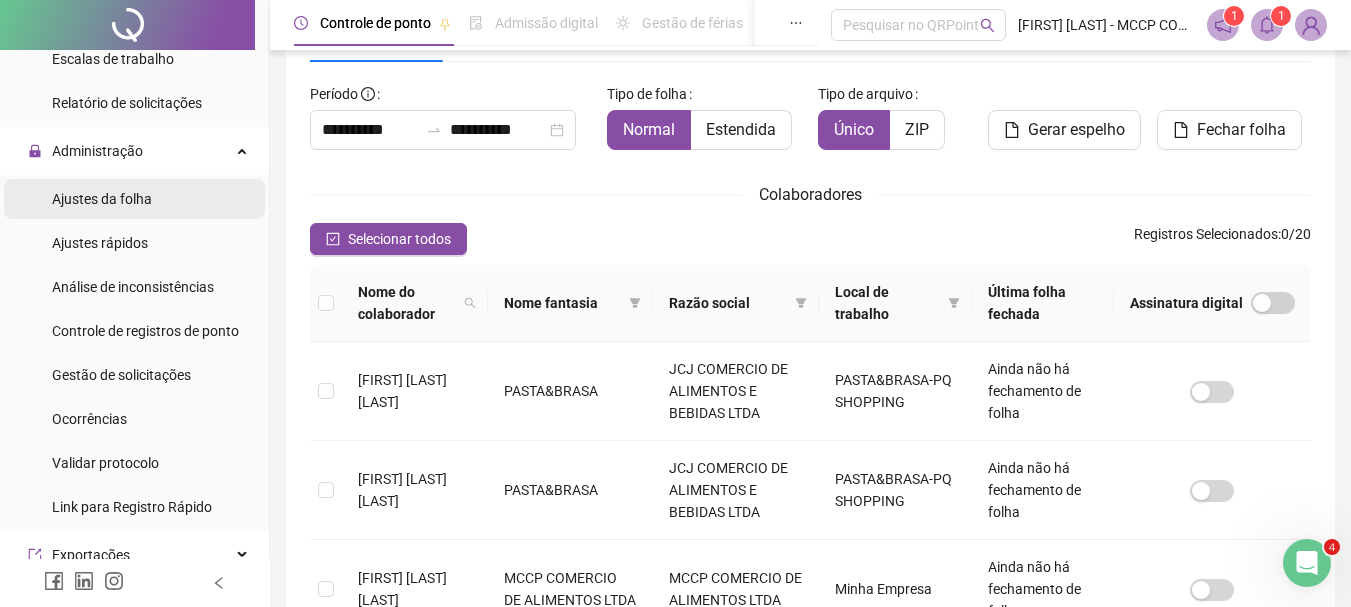 click on "Ajustes da folha" at bounding box center [102, 199] 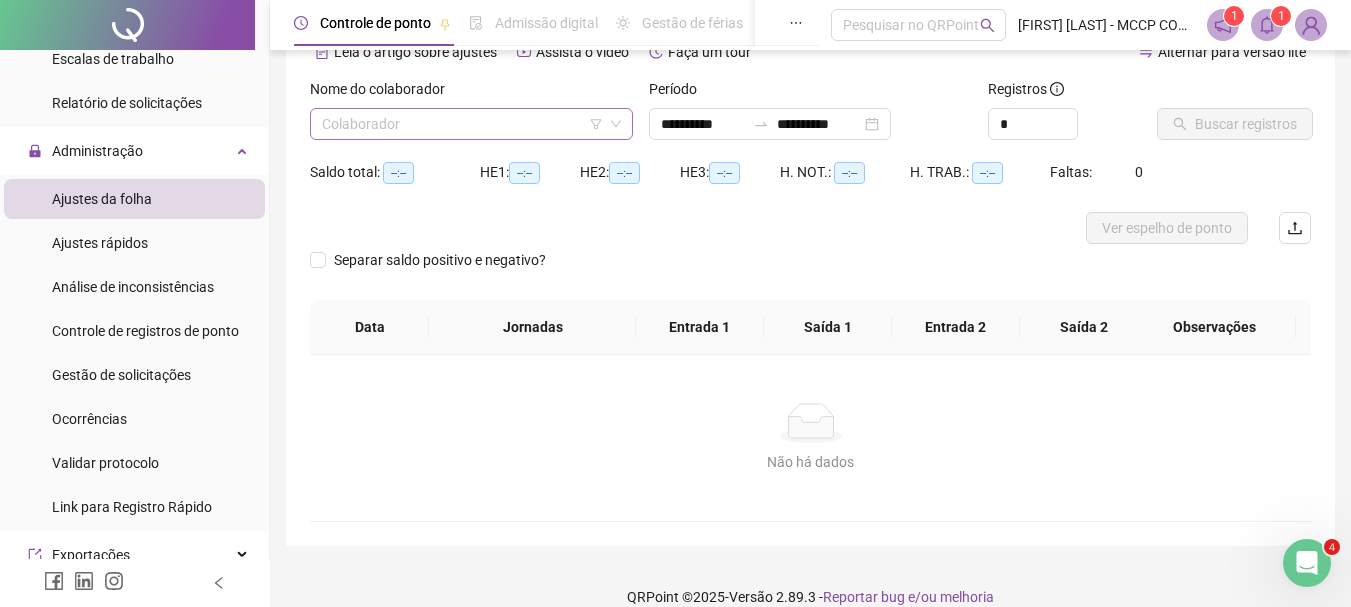 click at bounding box center [462, 124] 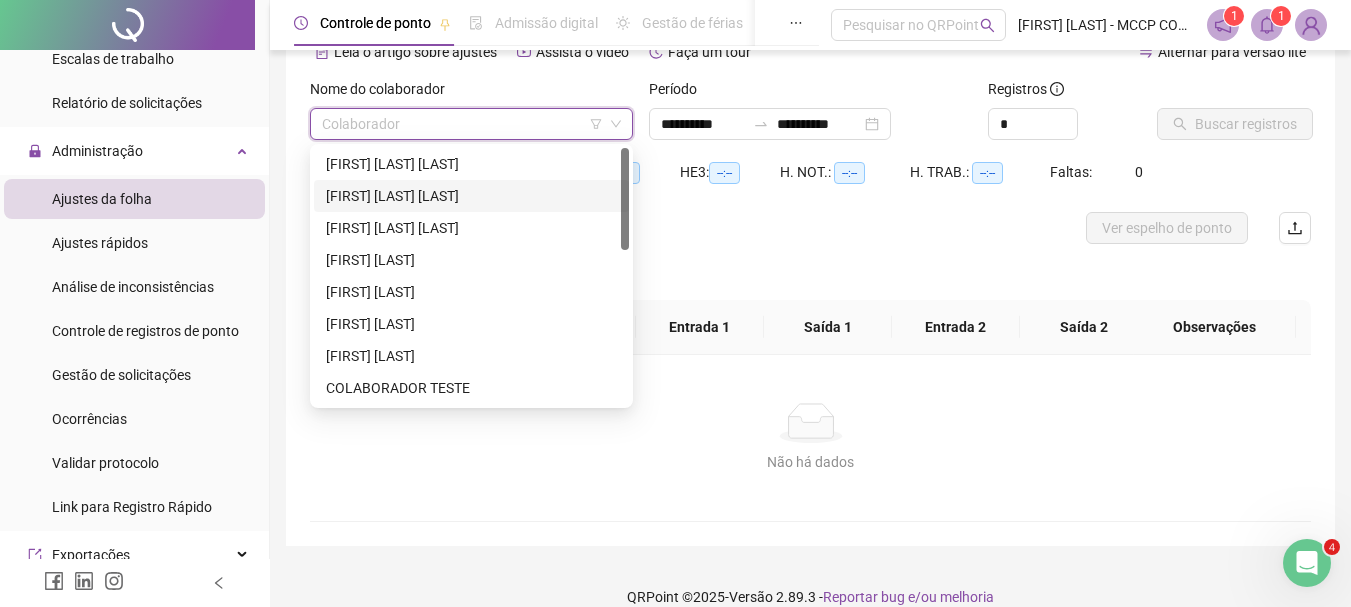click on "[FIRST] [LAST] [LAST]" at bounding box center [471, 196] 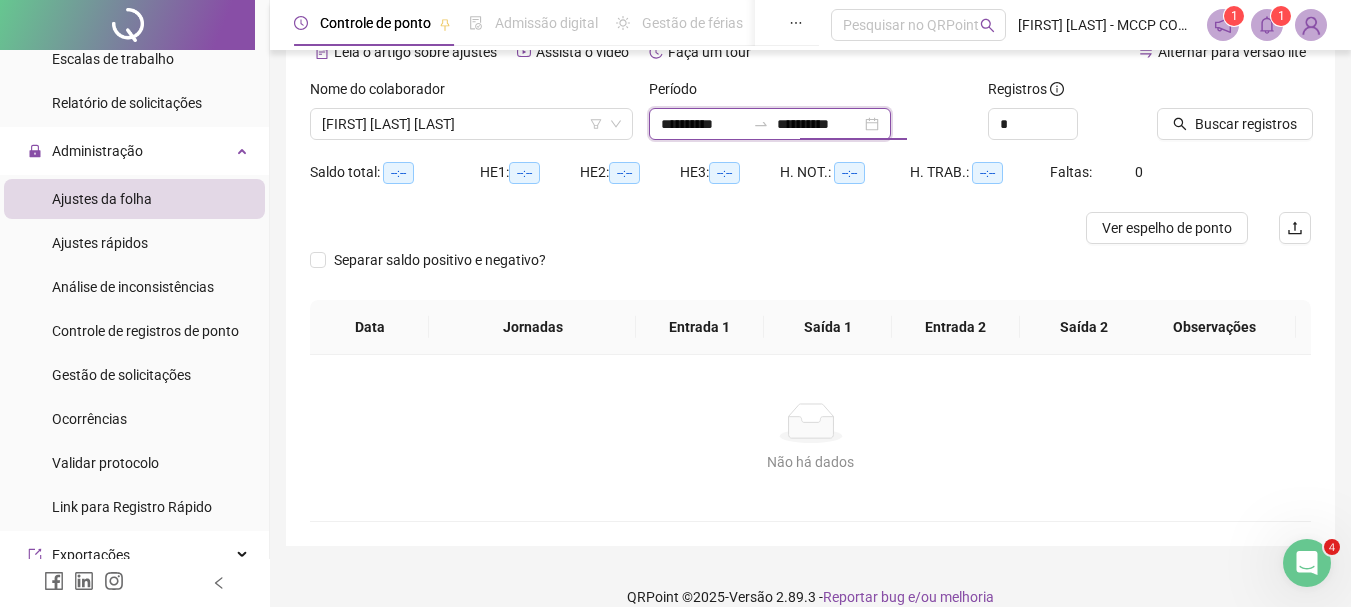 click on "**********" at bounding box center (819, 124) 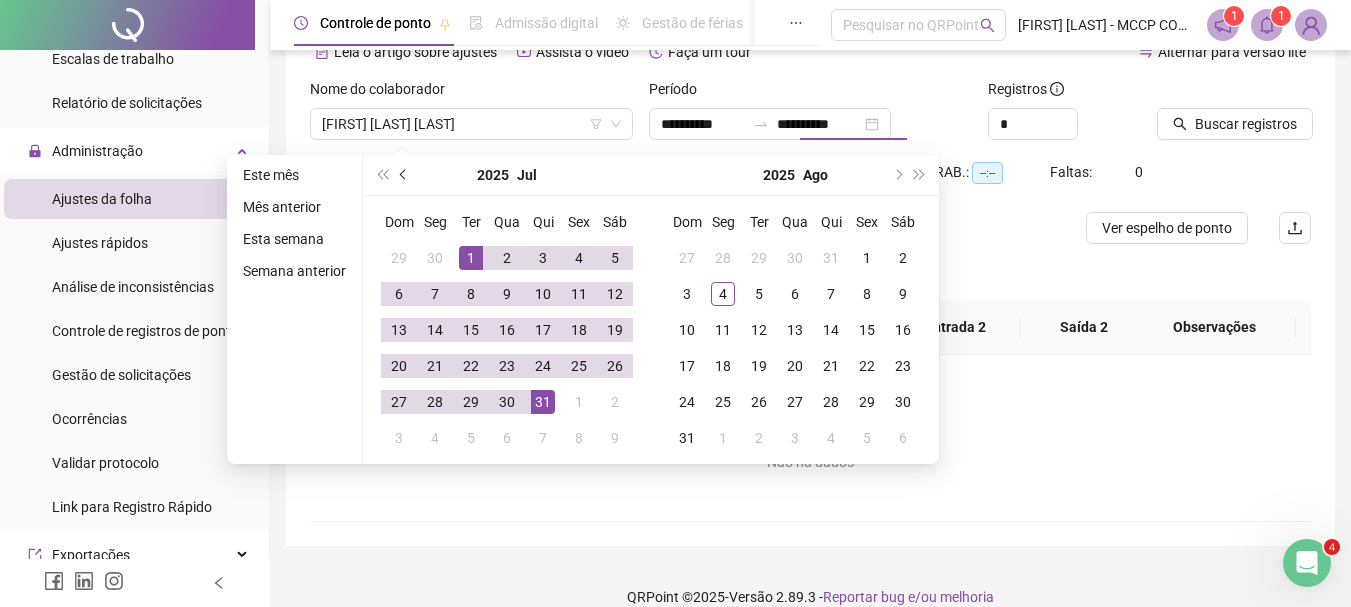 click at bounding box center (404, 175) 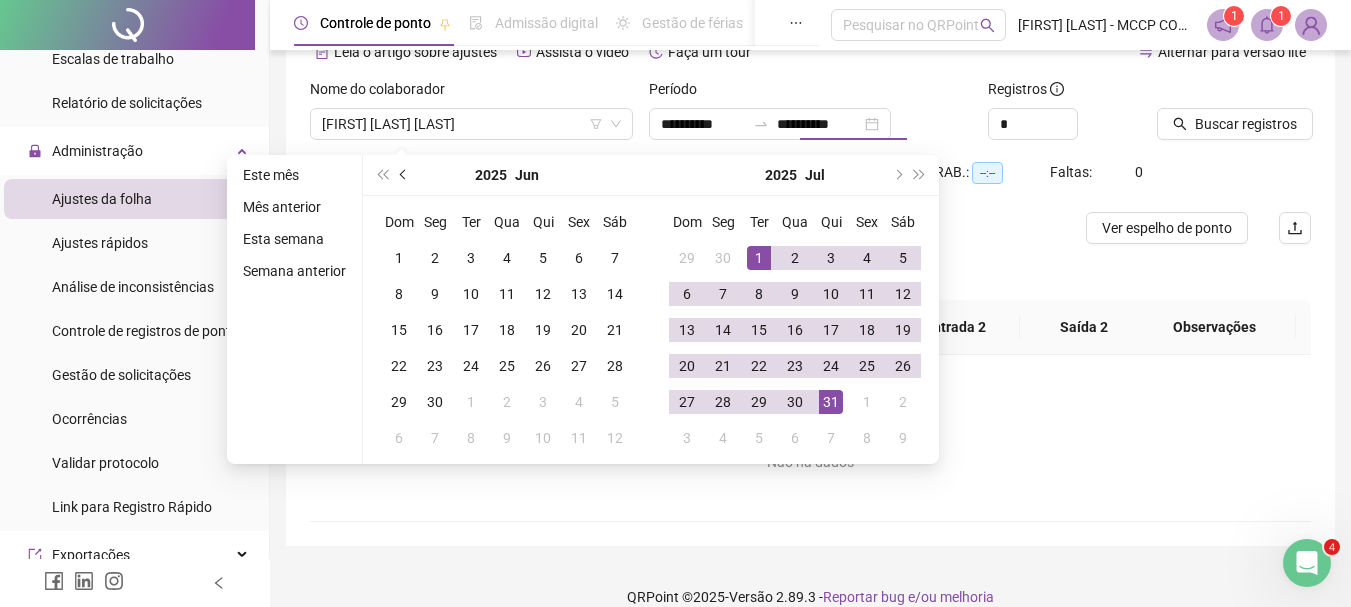 click at bounding box center [404, 175] 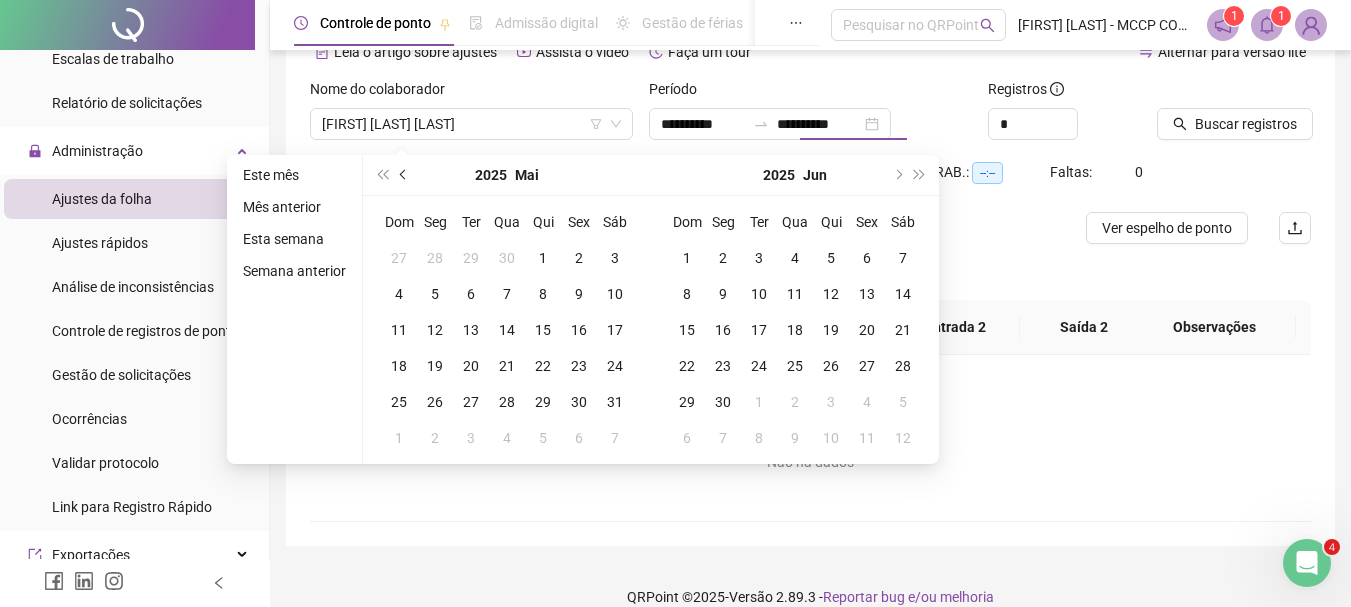 click at bounding box center [404, 175] 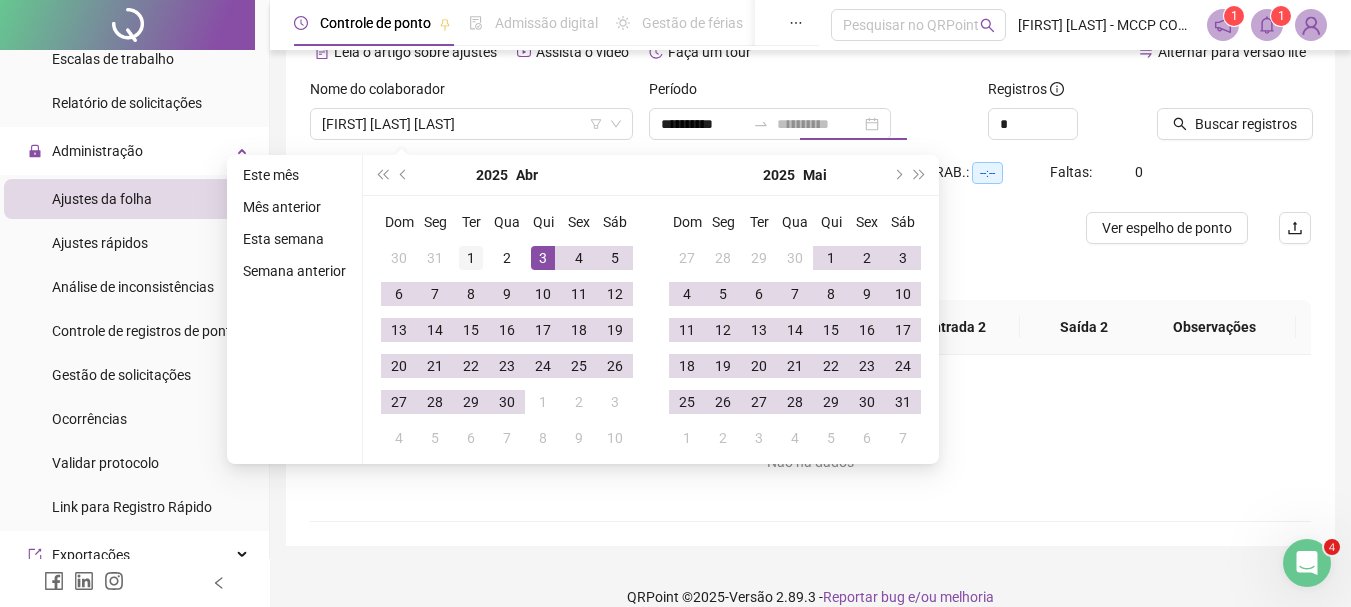 type on "**********" 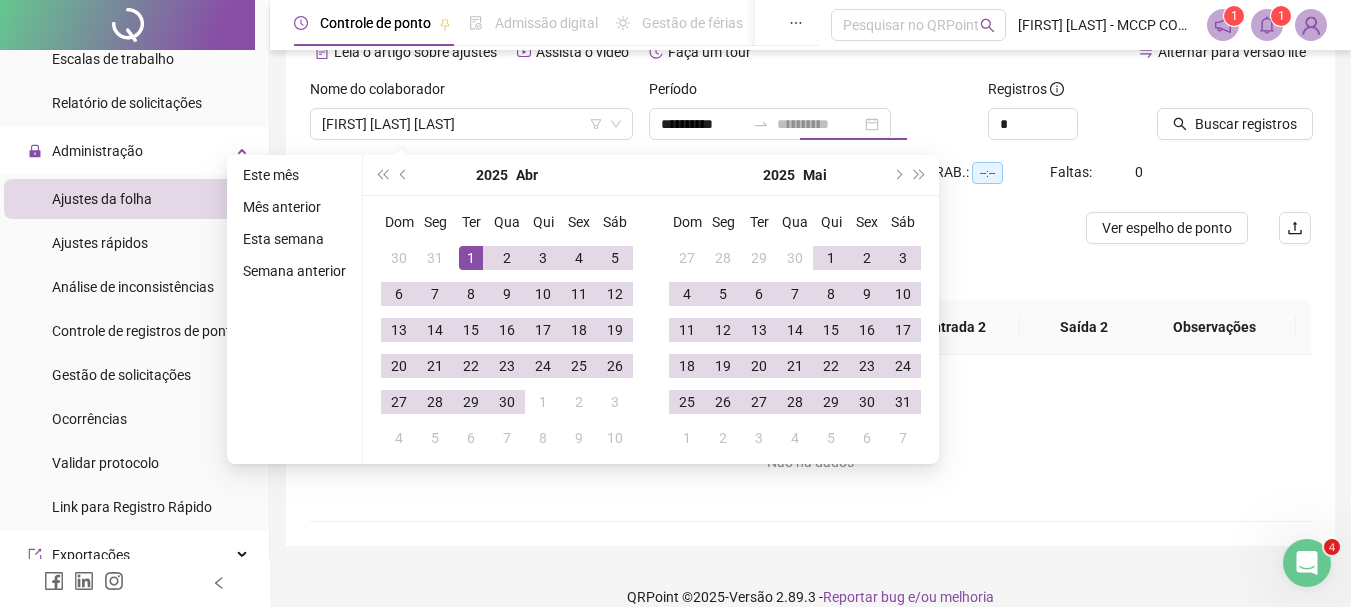 click on "1" at bounding box center (471, 258) 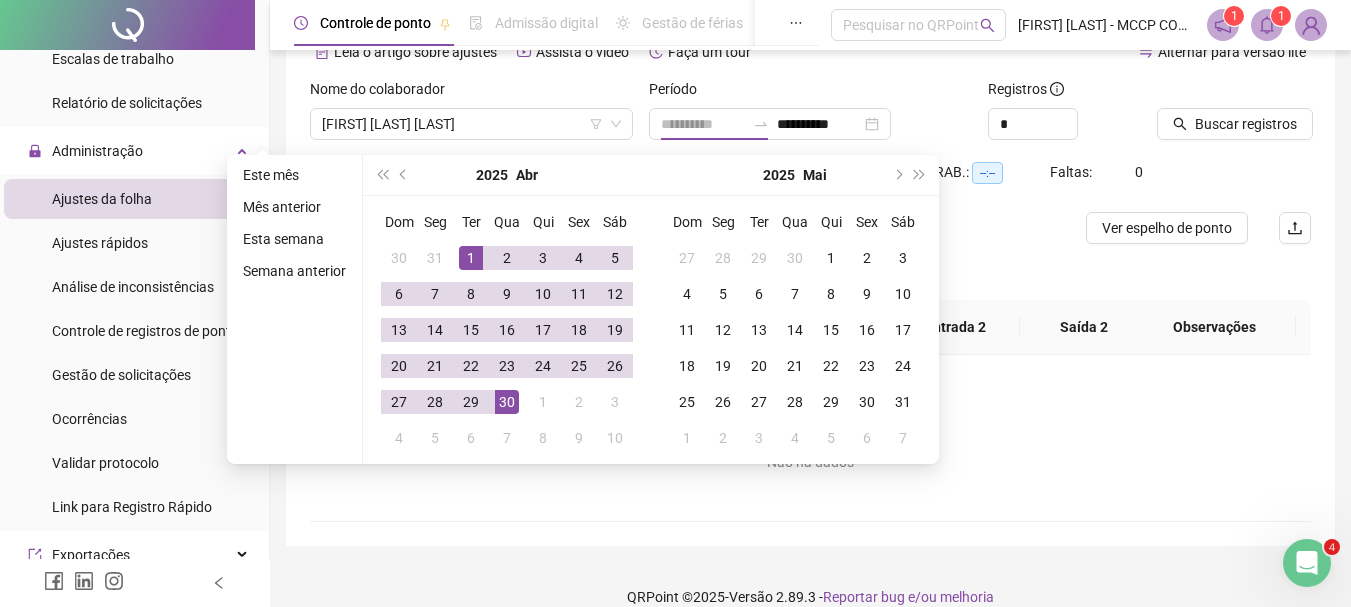 click on "30" at bounding box center [507, 402] 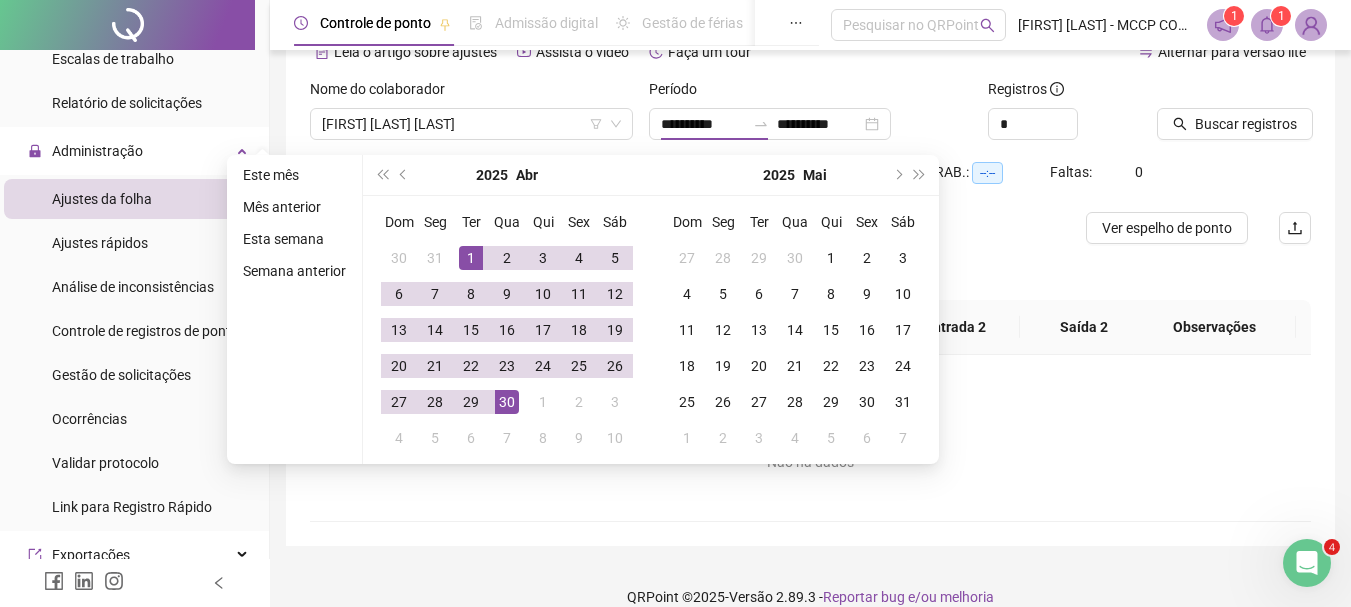 type on "**********" 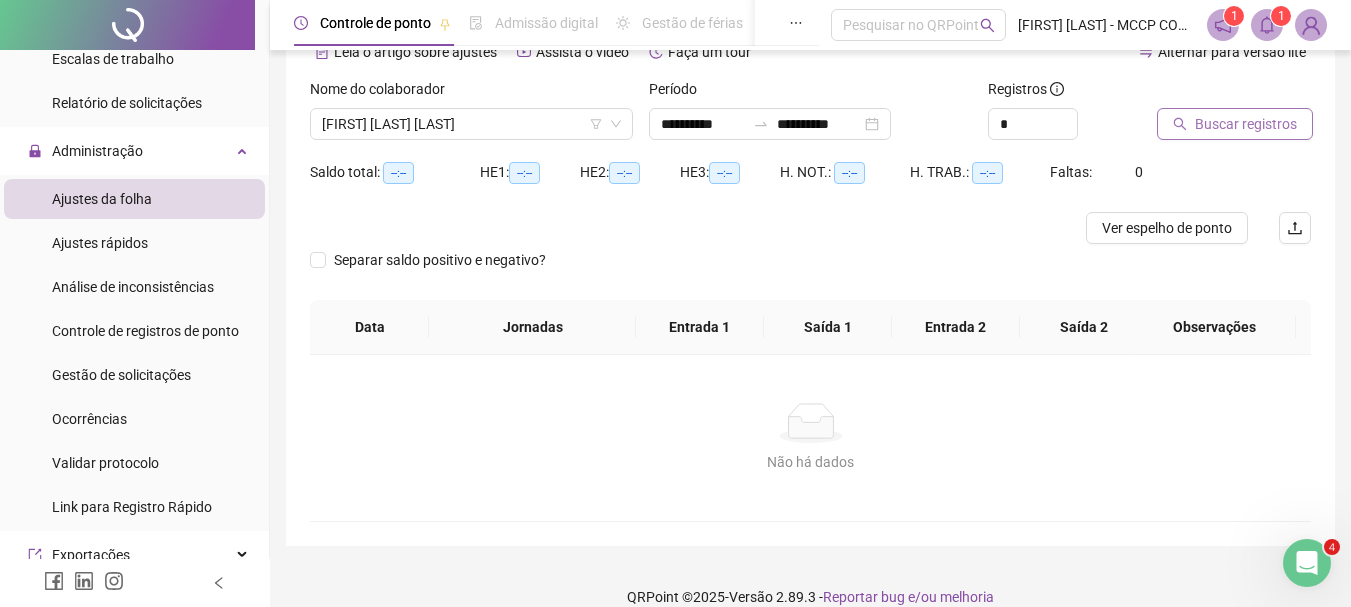 click on "Buscar registros" at bounding box center (1246, 124) 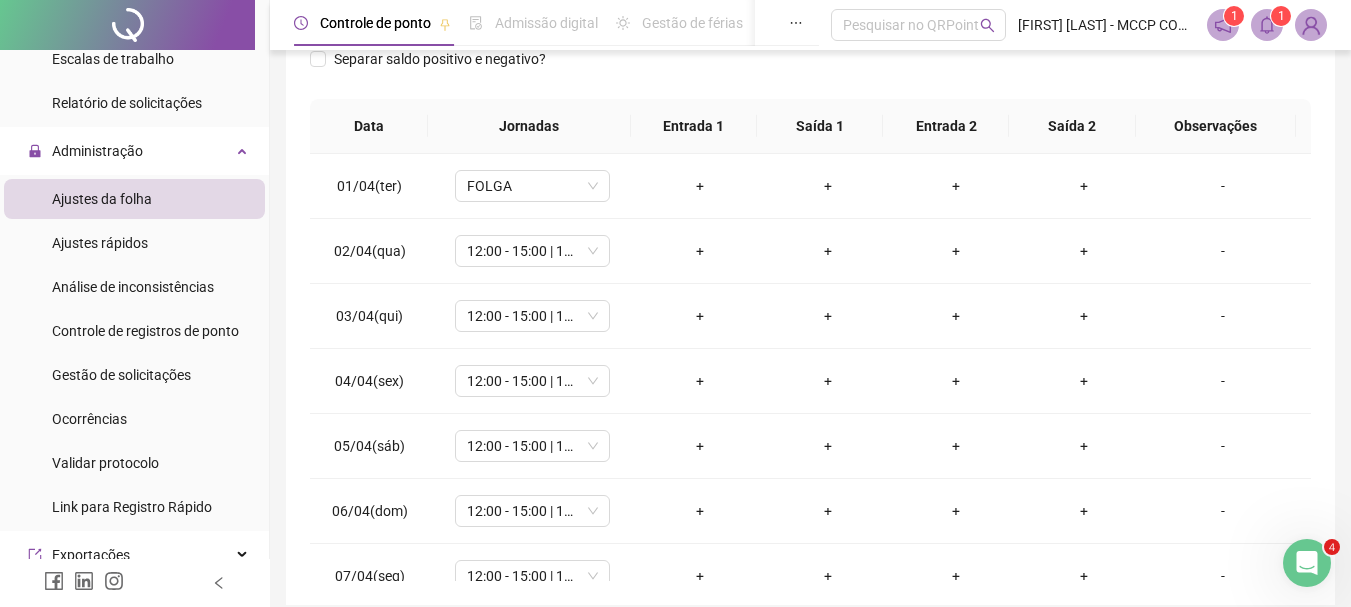 scroll, scrollTop: 391, scrollLeft: 0, axis: vertical 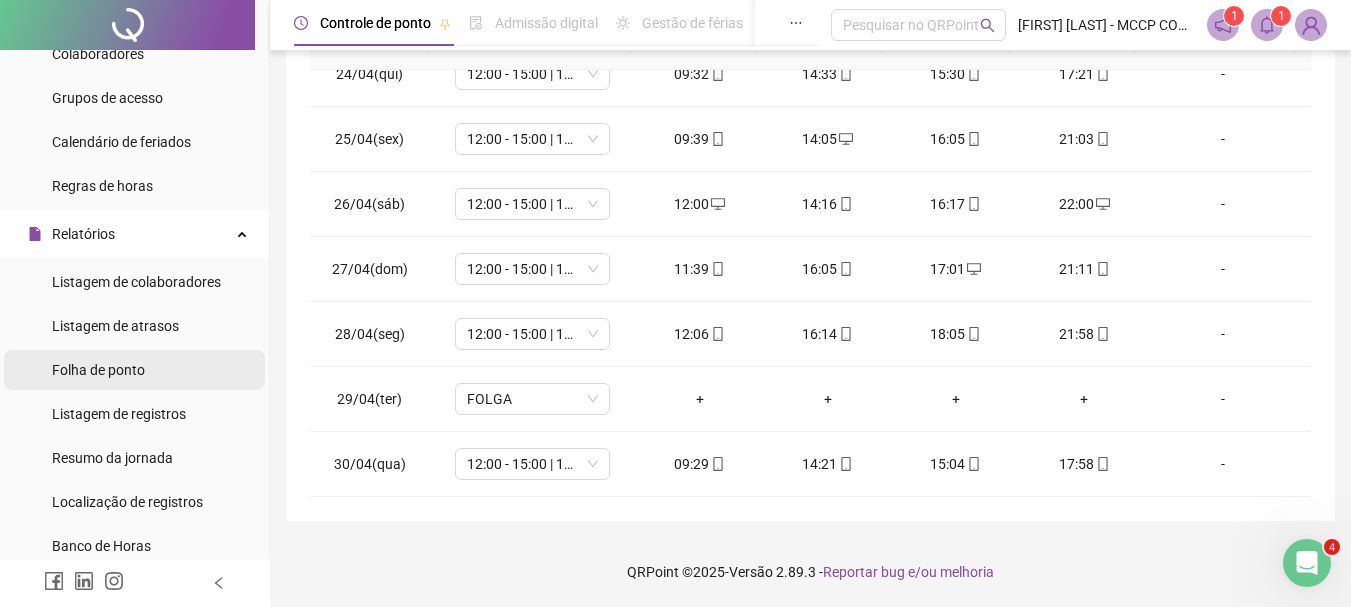 click on "Folha de ponto" at bounding box center [98, 370] 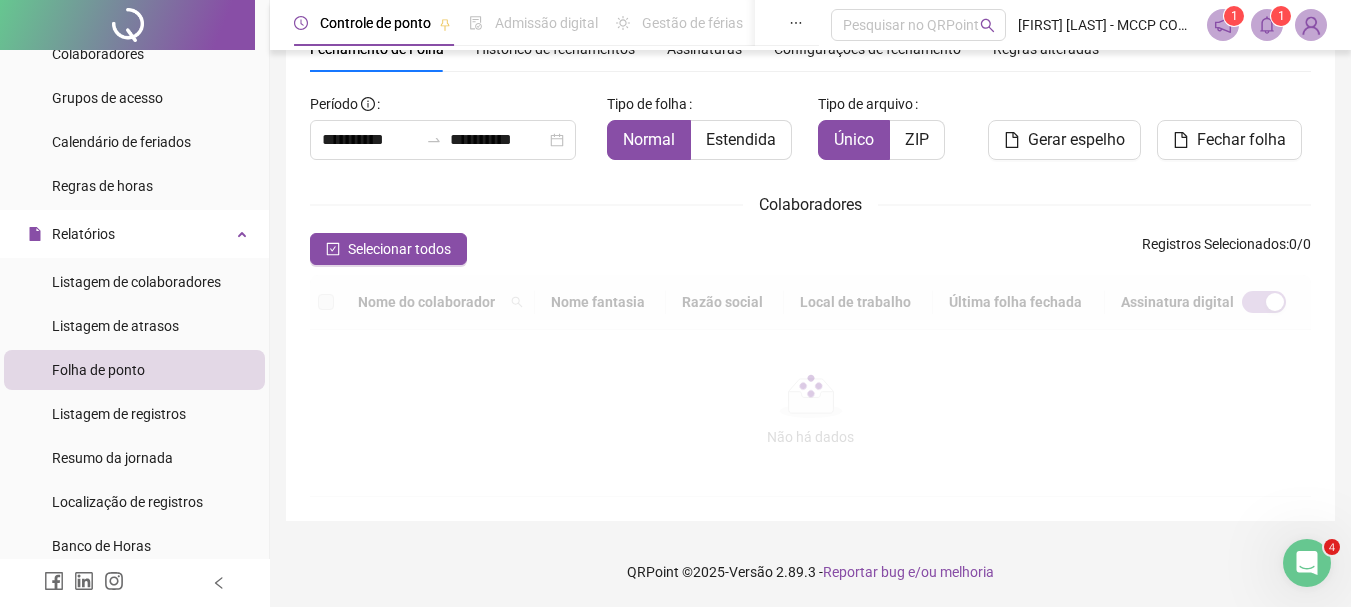 scroll, scrollTop: 106, scrollLeft: 0, axis: vertical 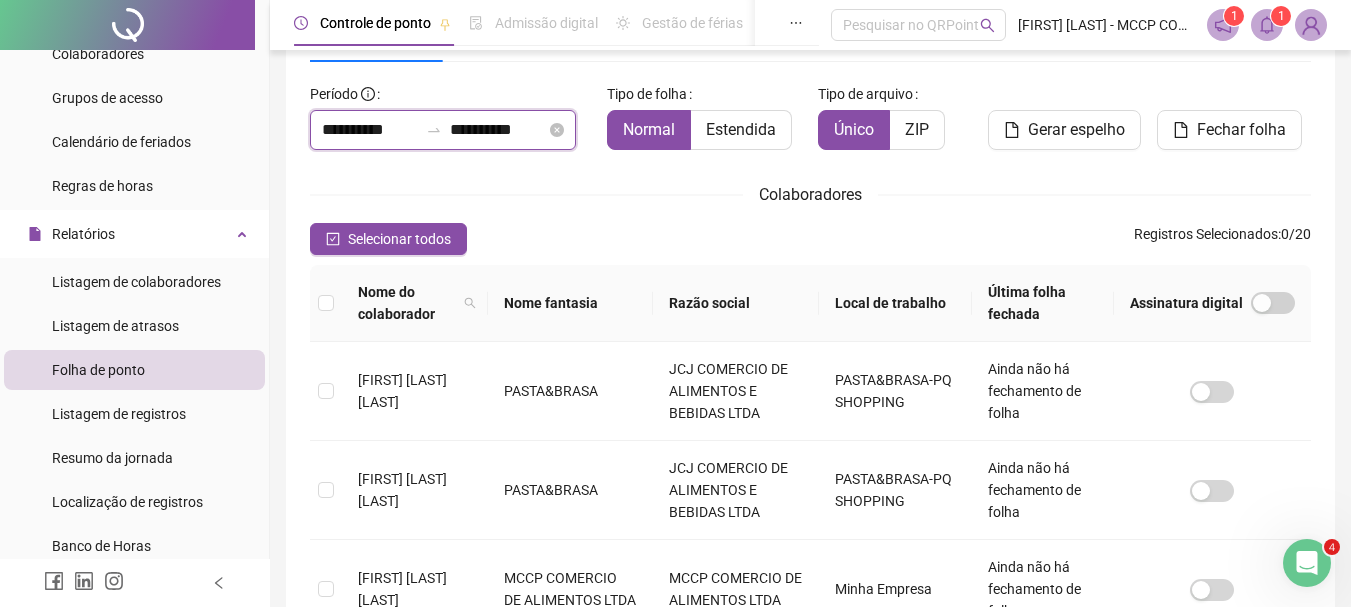 click on "**********" at bounding box center (498, 130) 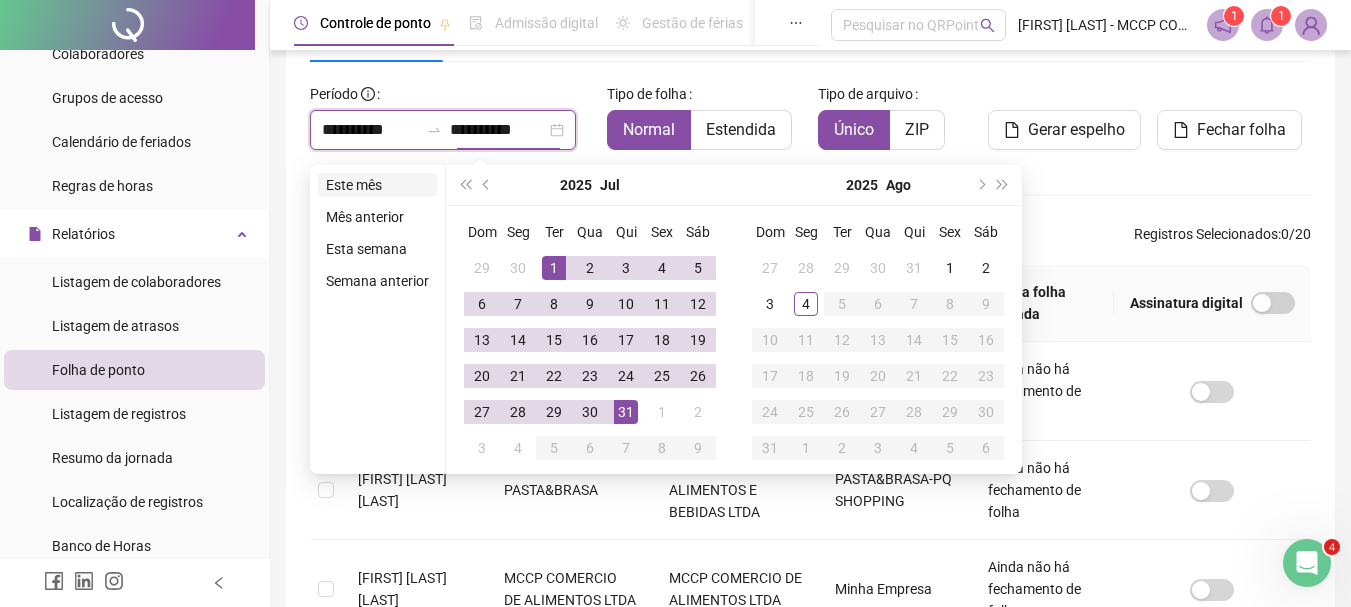 type on "**********" 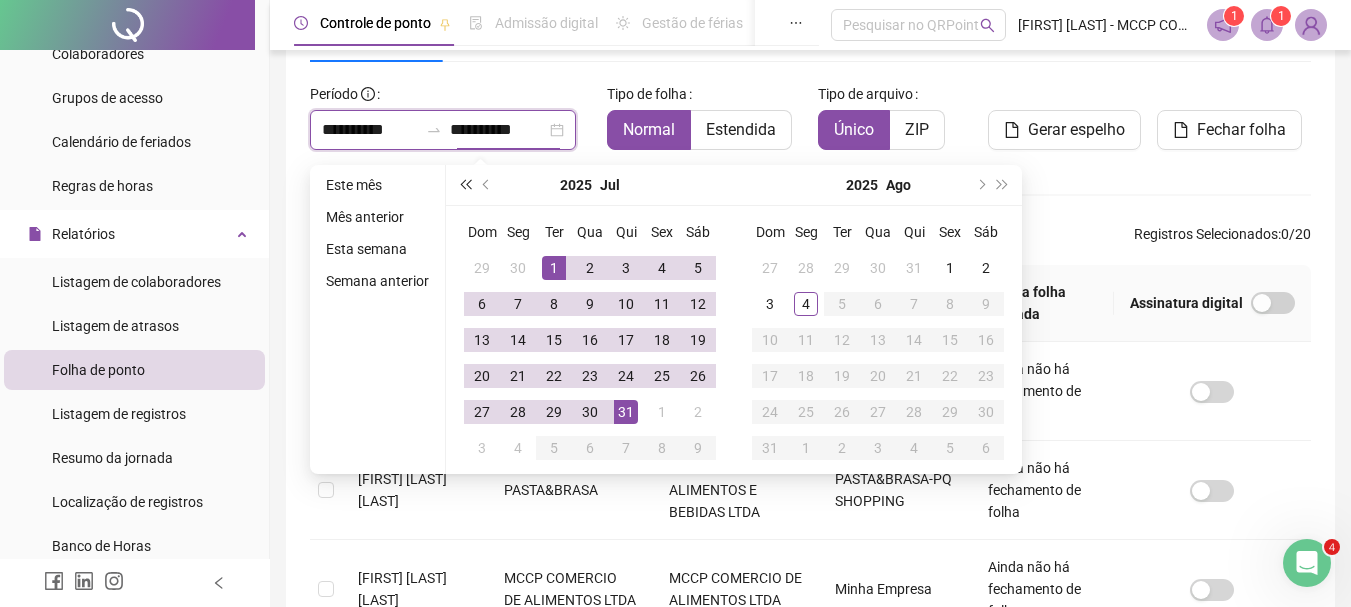 type on "**********" 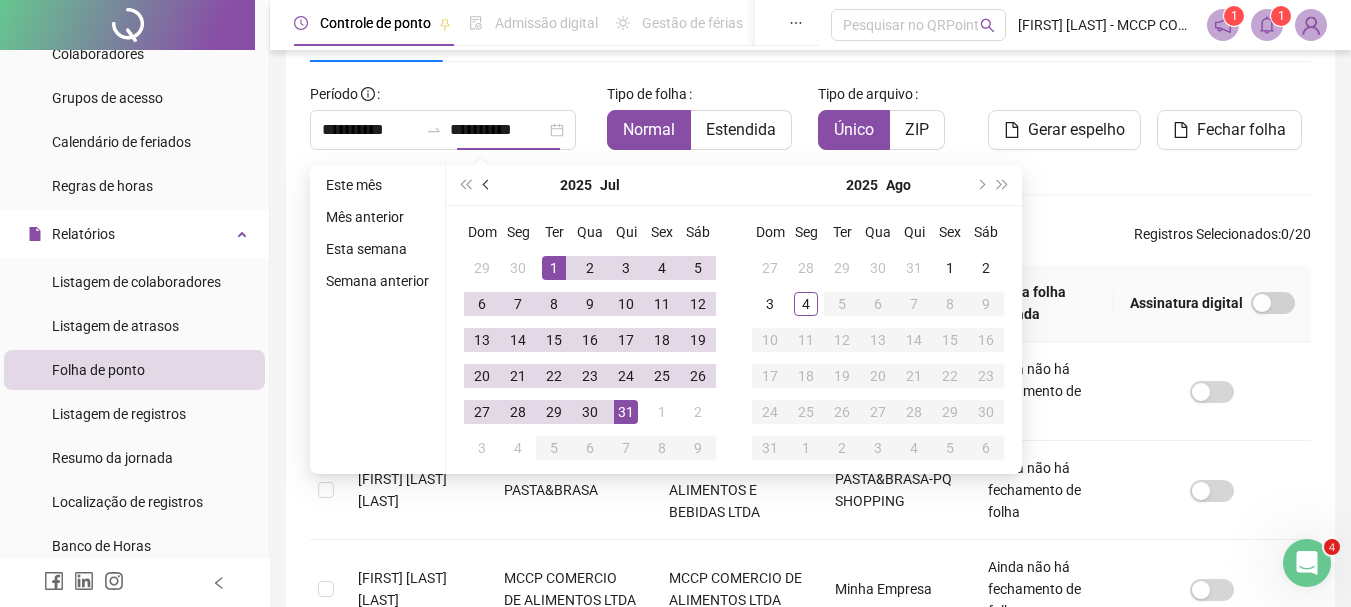 click at bounding box center (487, 185) 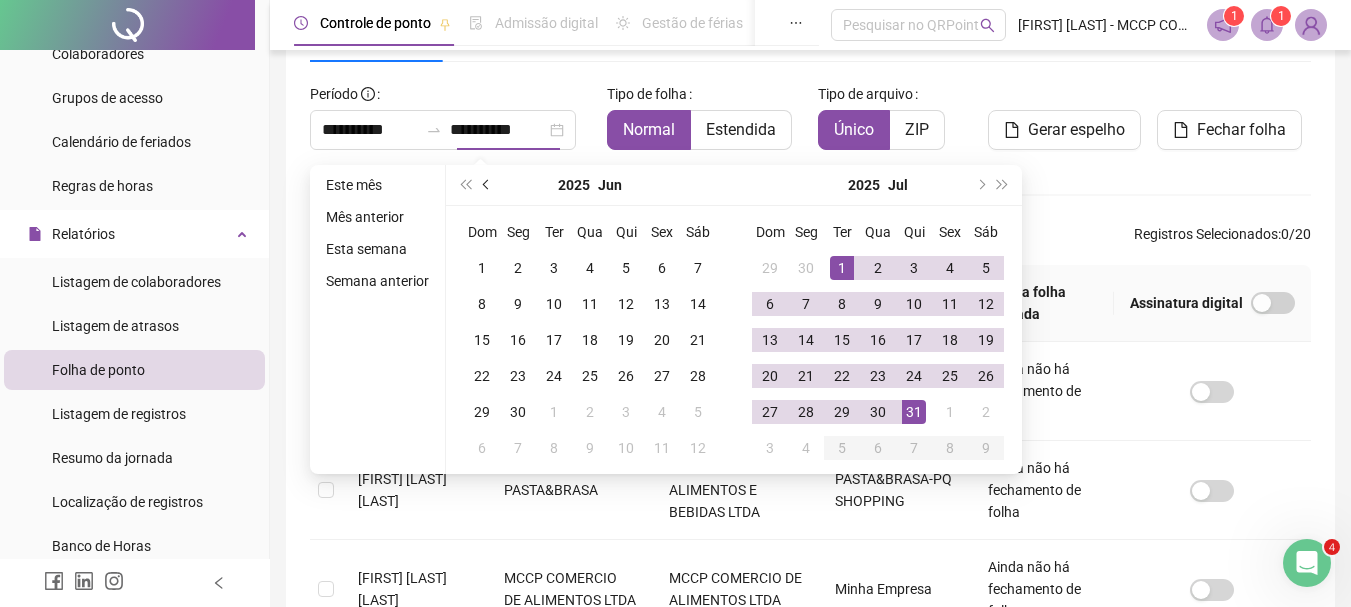 click at bounding box center (487, 185) 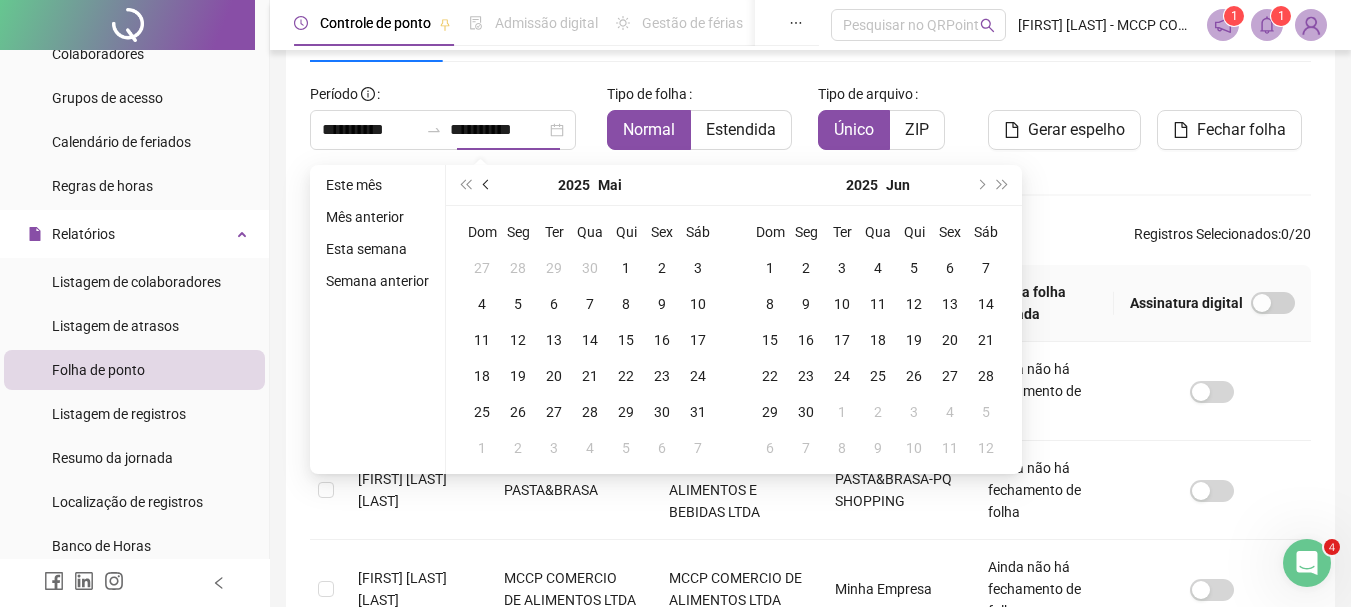 click at bounding box center (487, 185) 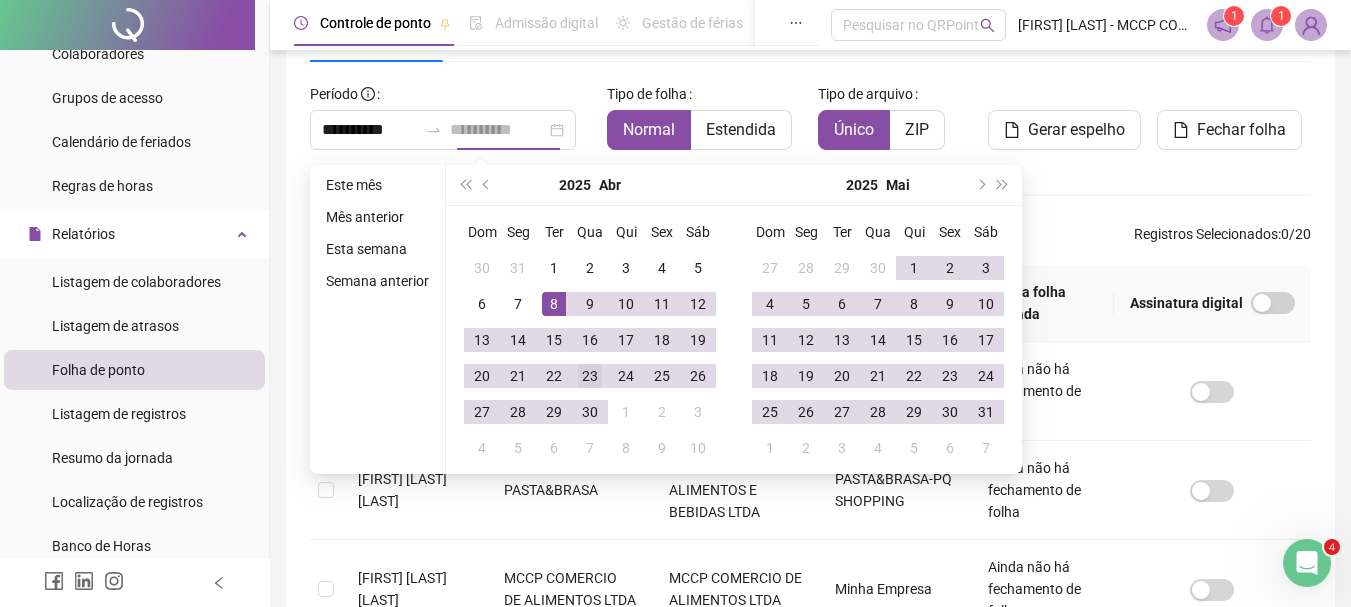 type on "**********" 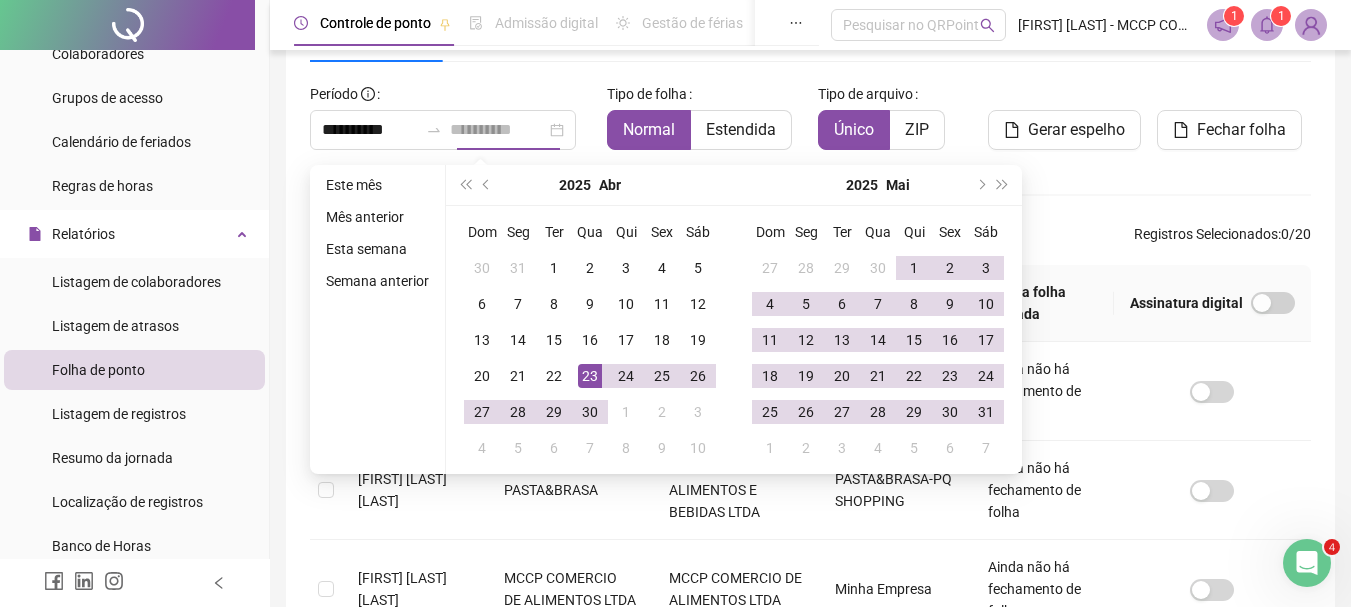 click on "23" at bounding box center (590, 376) 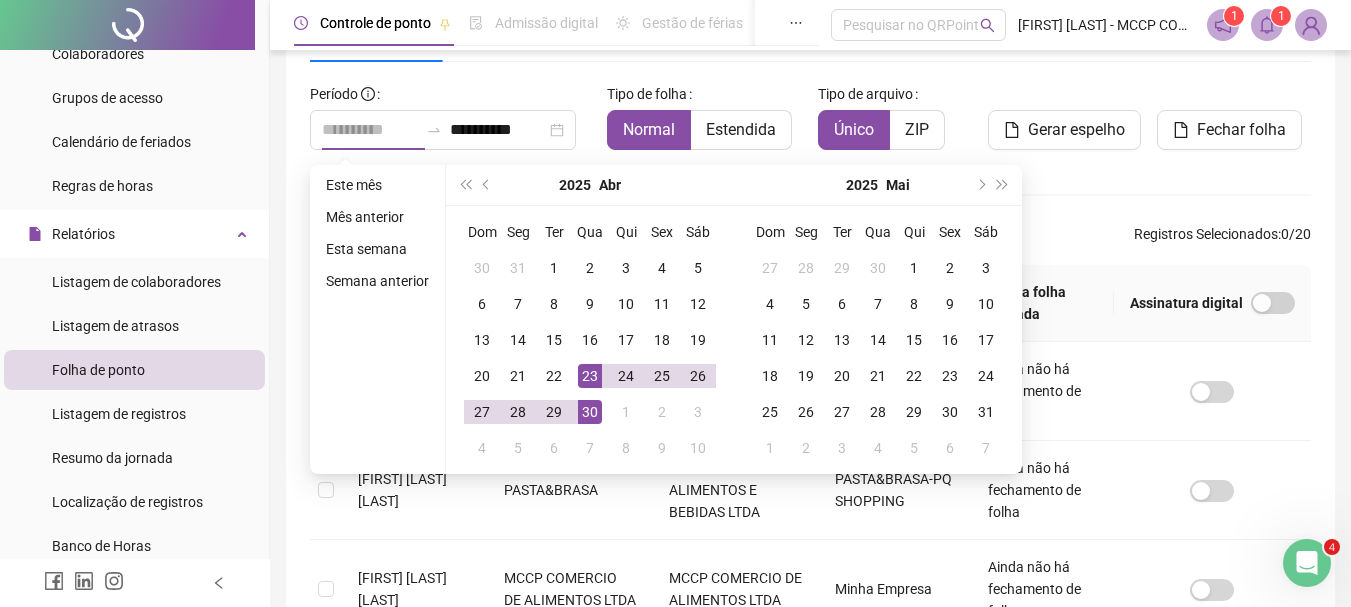 click on "30" at bounding box center [590, 412] 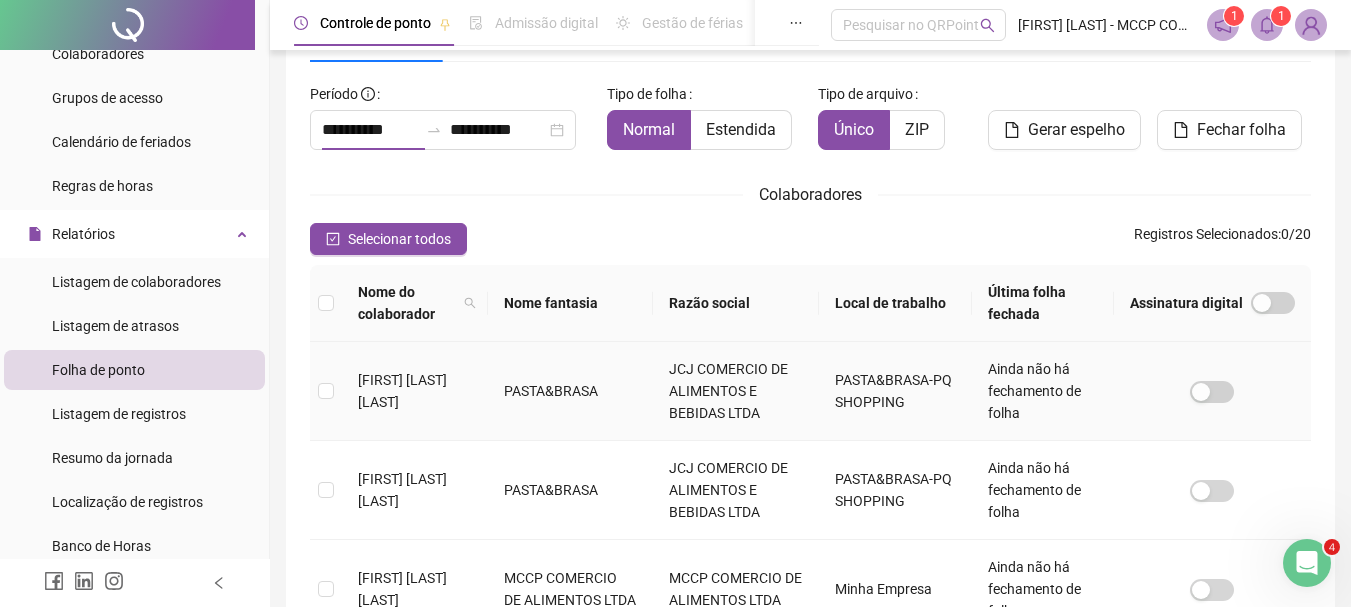 type on "**********" 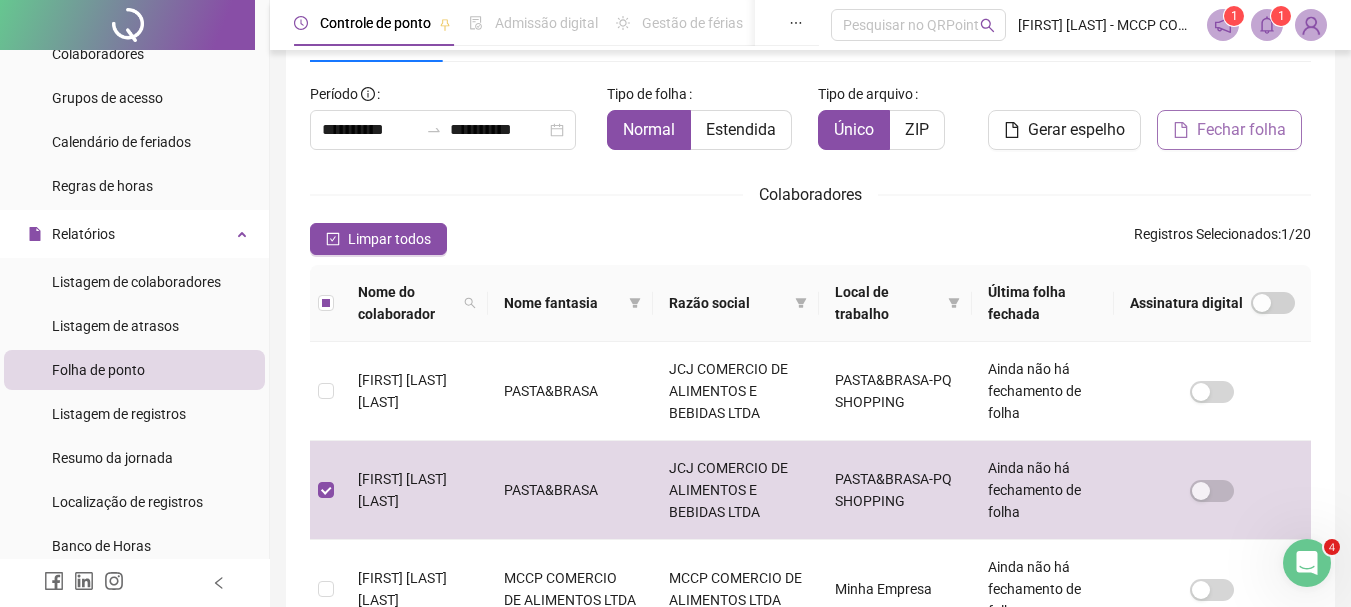 click on "Fechar folha" at bounding box center (1241, 130) 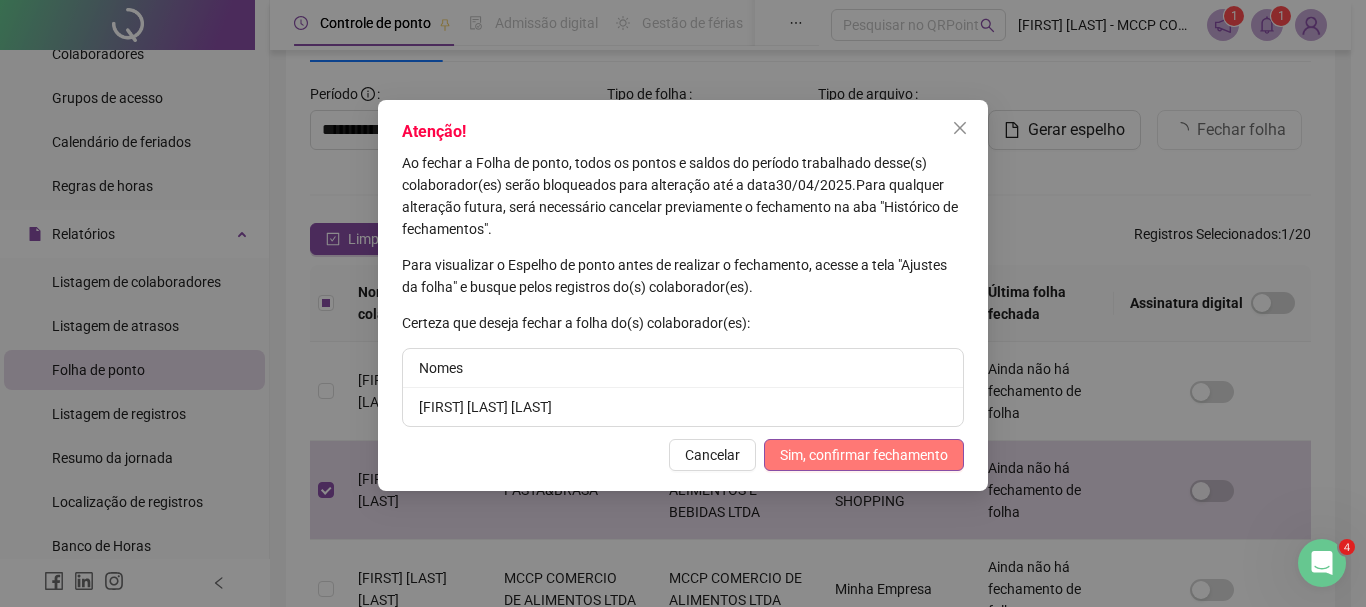 click on "Sim, confirmar fechamento" at bounding box center [864, 455] 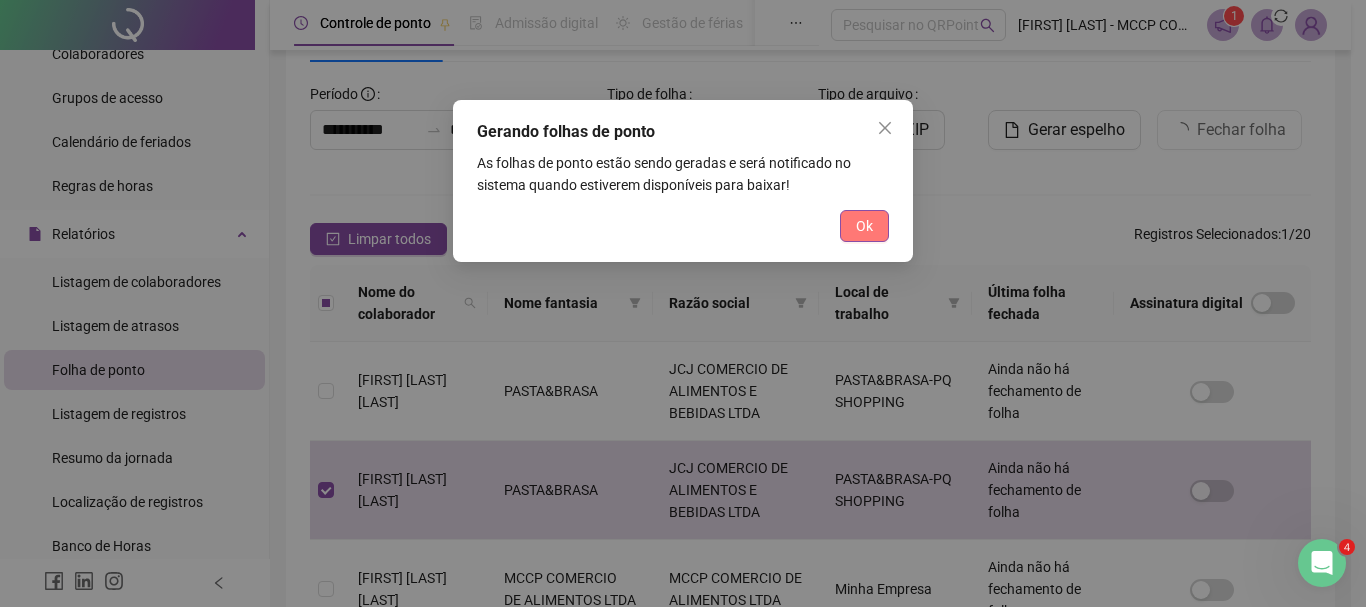 click on "Ok" at bounding box center (864, 226) 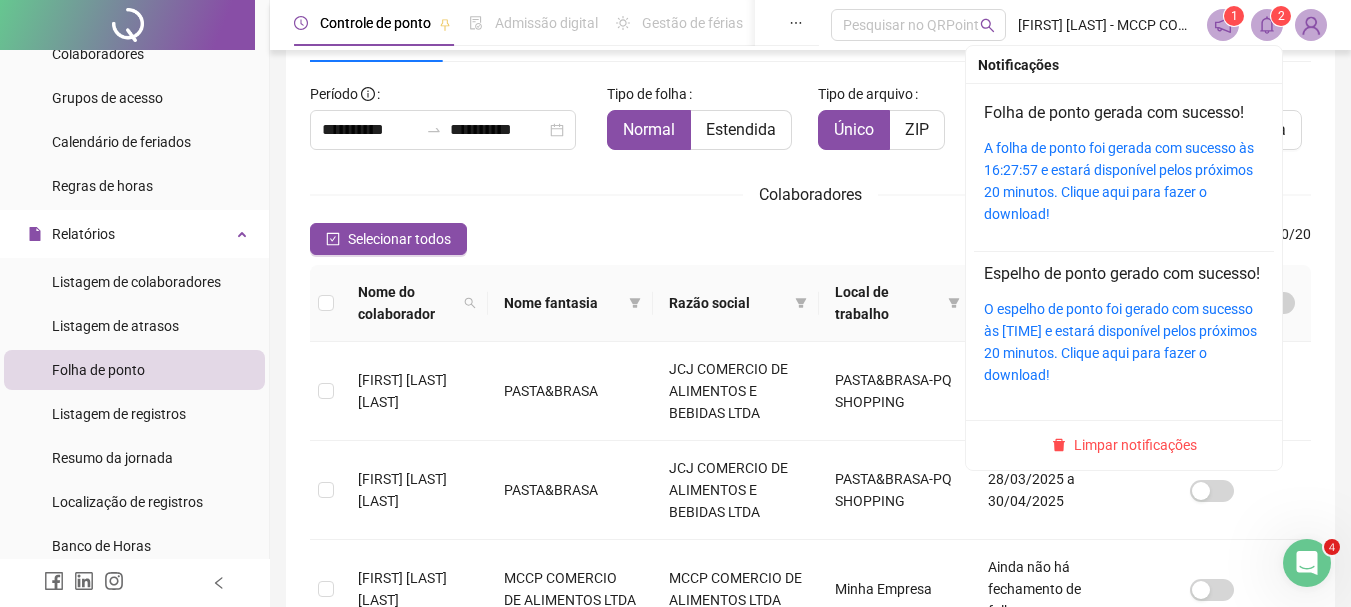 click 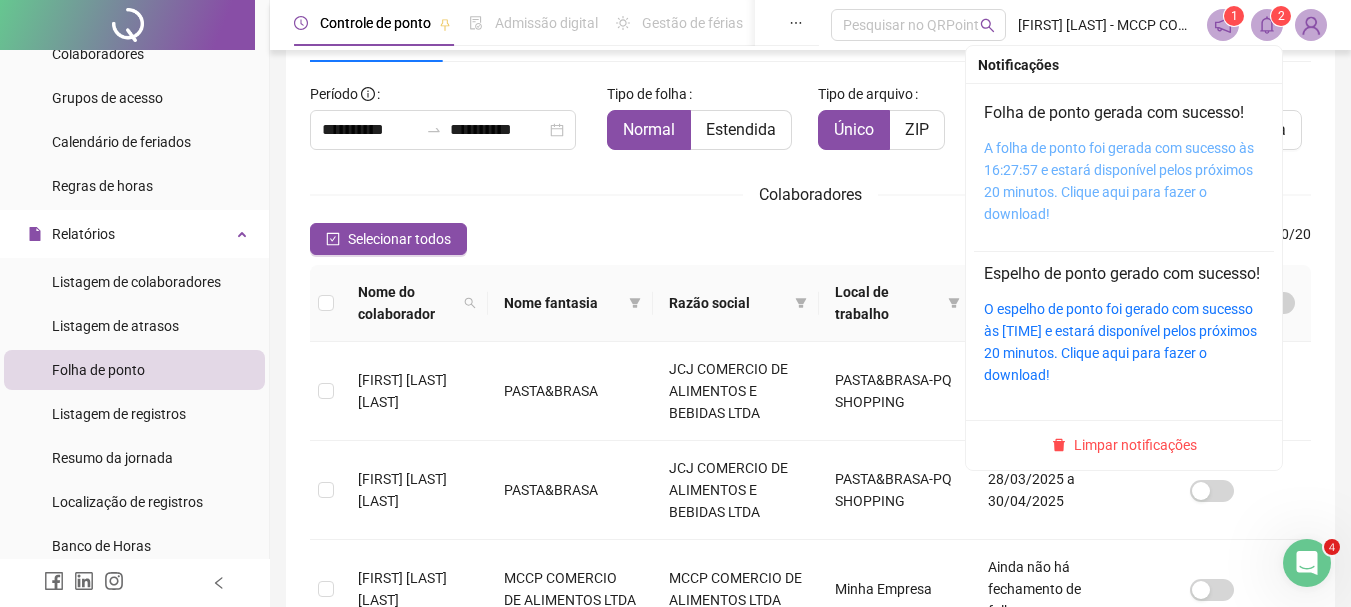 click on "A folha de ponto foi gerada com sucesso às 16:27:57 e estará disponível pelos próximos 20 minutos.
Clique aqui para fazer o download!" at bounding box center [1119, 181] 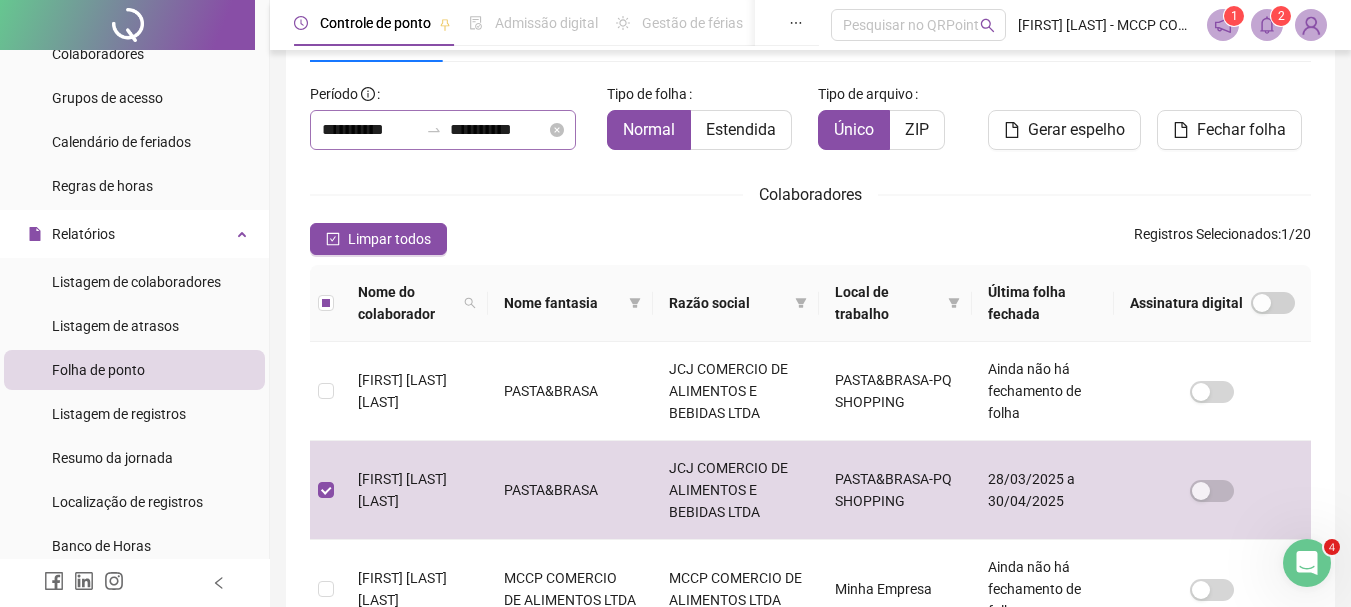 click on "**********" at bounding box center (443, 130) 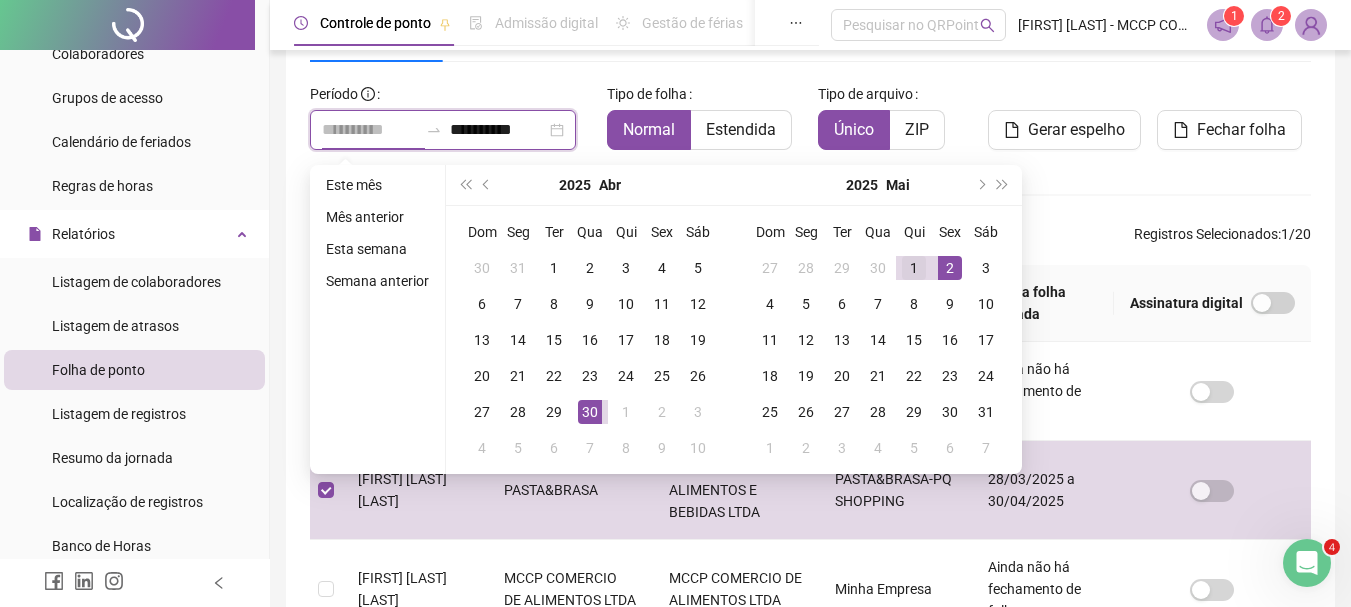 type on "**********" 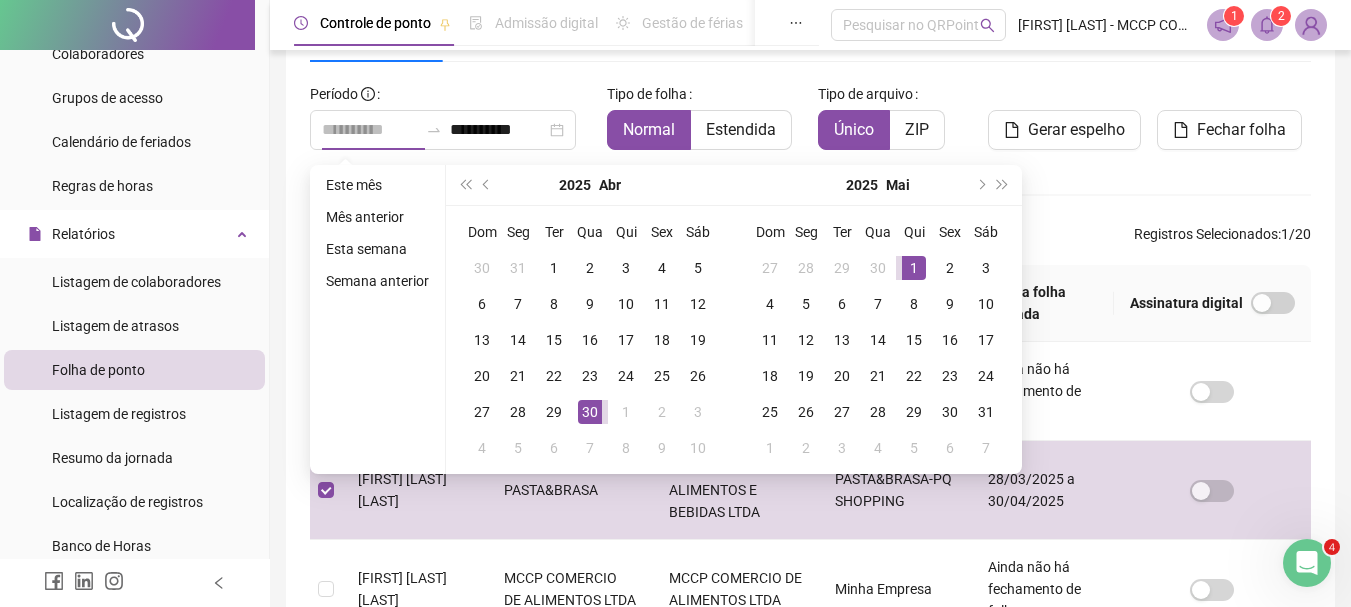 click on "1" at bounding box center [914, 268] 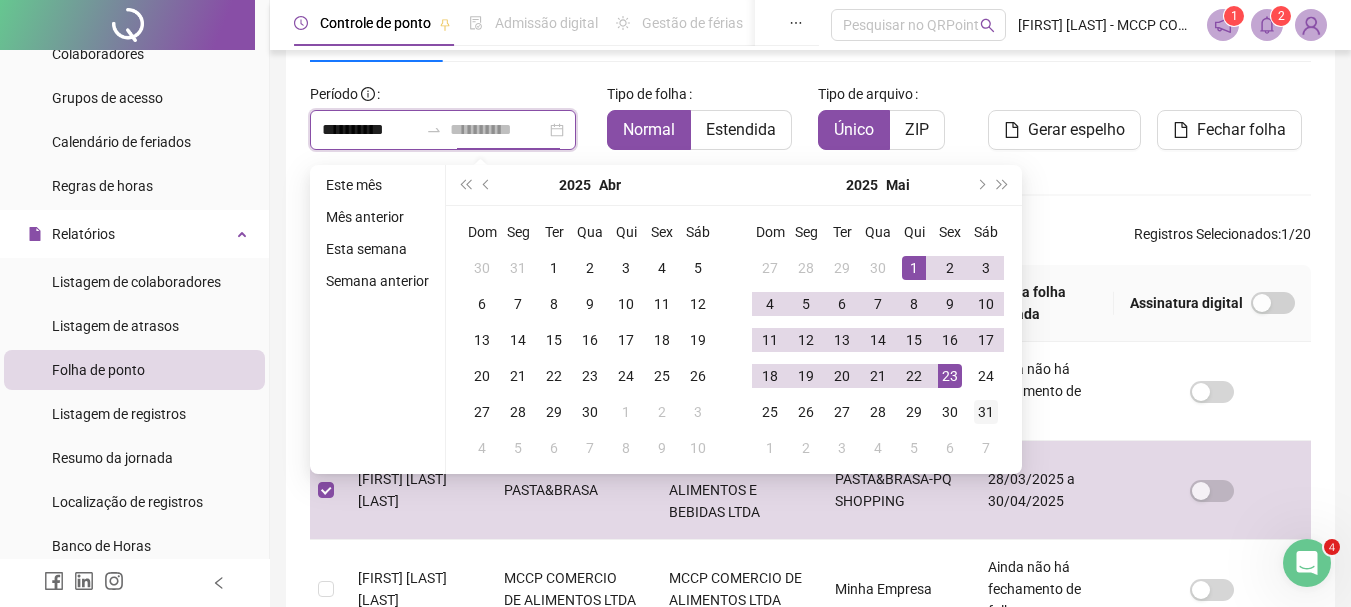 type on "**********" 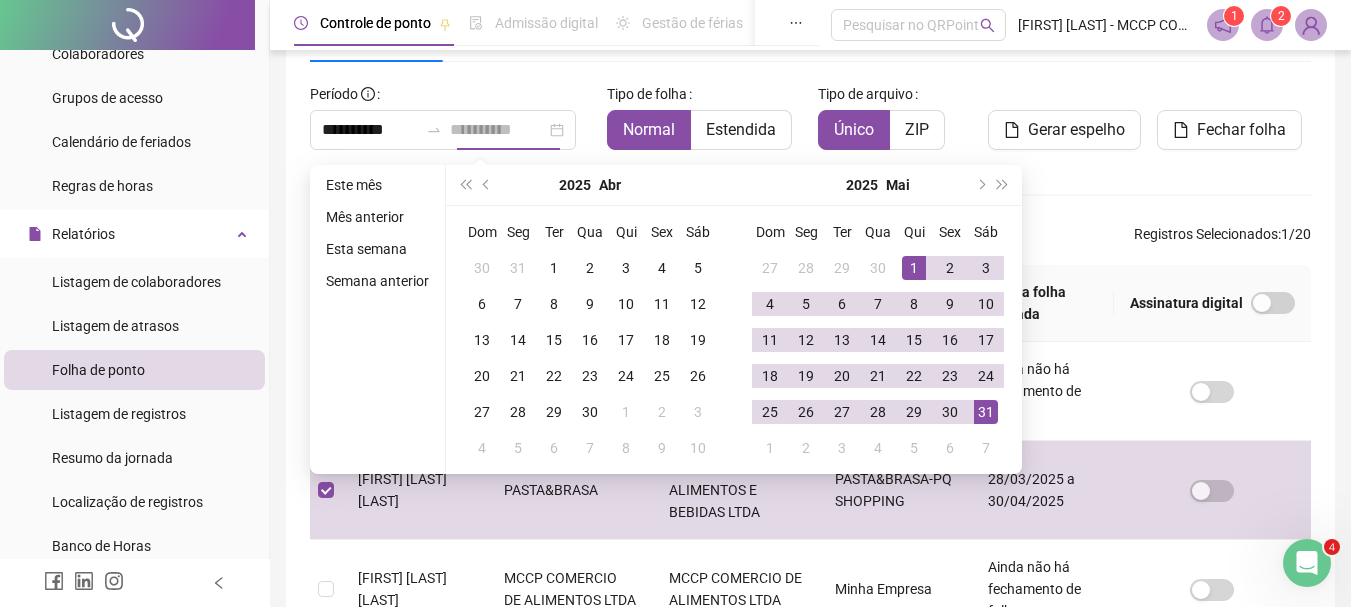 click on "31" at bounding box center (986, 412) 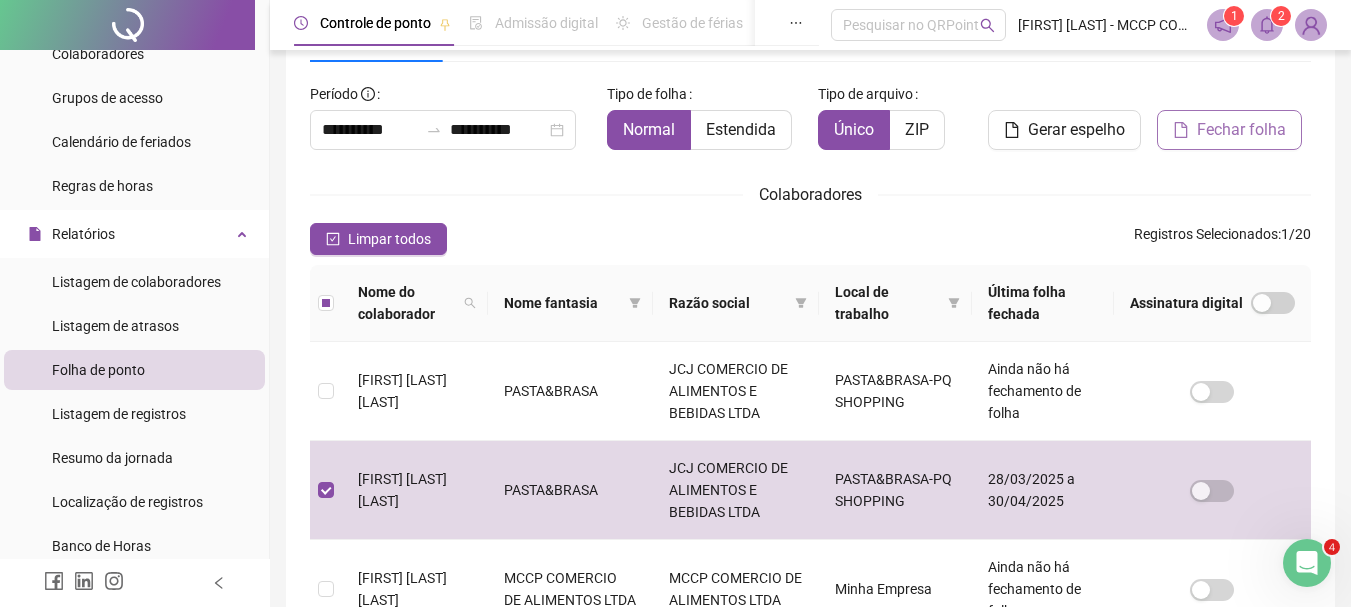 click on "Fechar folha" at bounding box center (1241, 130) 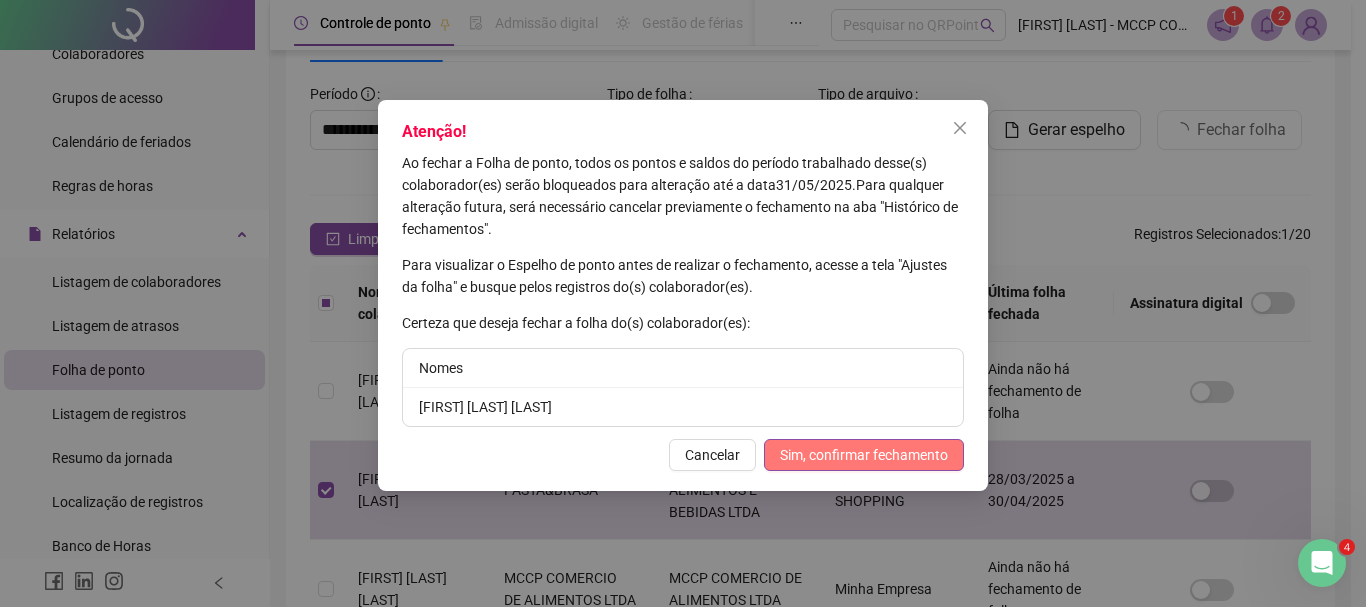 click on "Sim, confirmar fechamento" at bounding box center (864, 455) 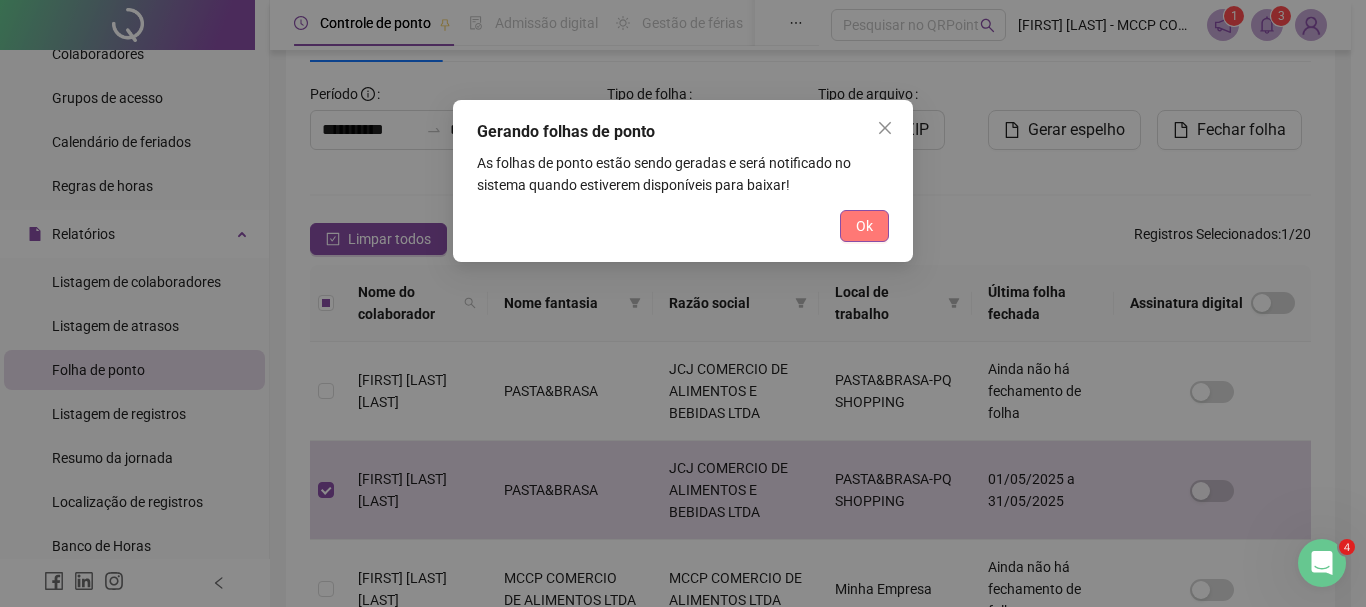 click on "Ok" at bounding box center (864, 226) 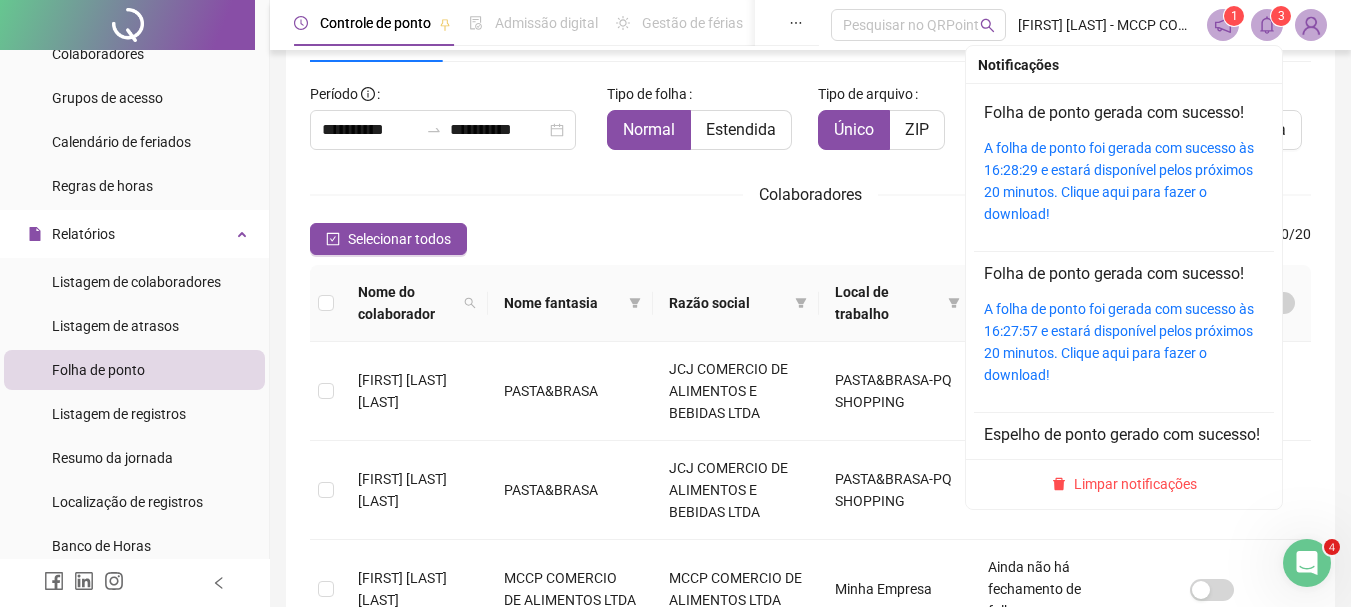 click on "3" at bounding box center [1281, 16] 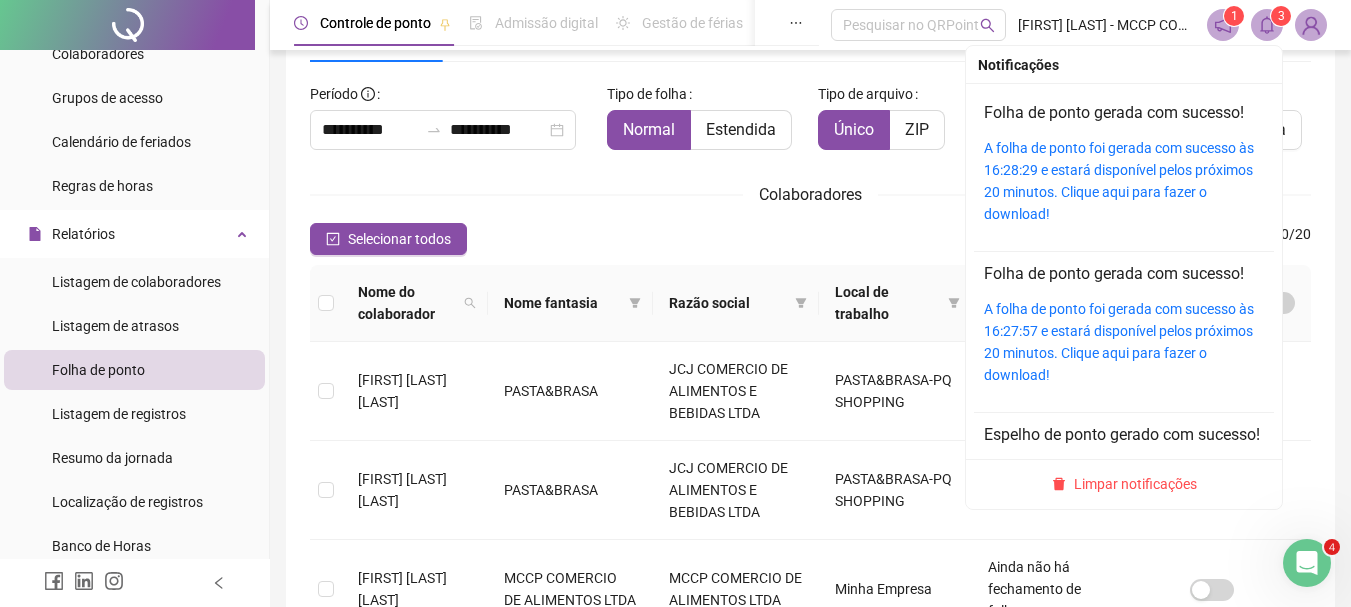 click on "A folha de ponto foi gerada com sucesso às 16:28:29 e estará disponível pelos próximos 20 minutos.
Clique aqui para fazer o download!" at bounding box center [1124, 181] 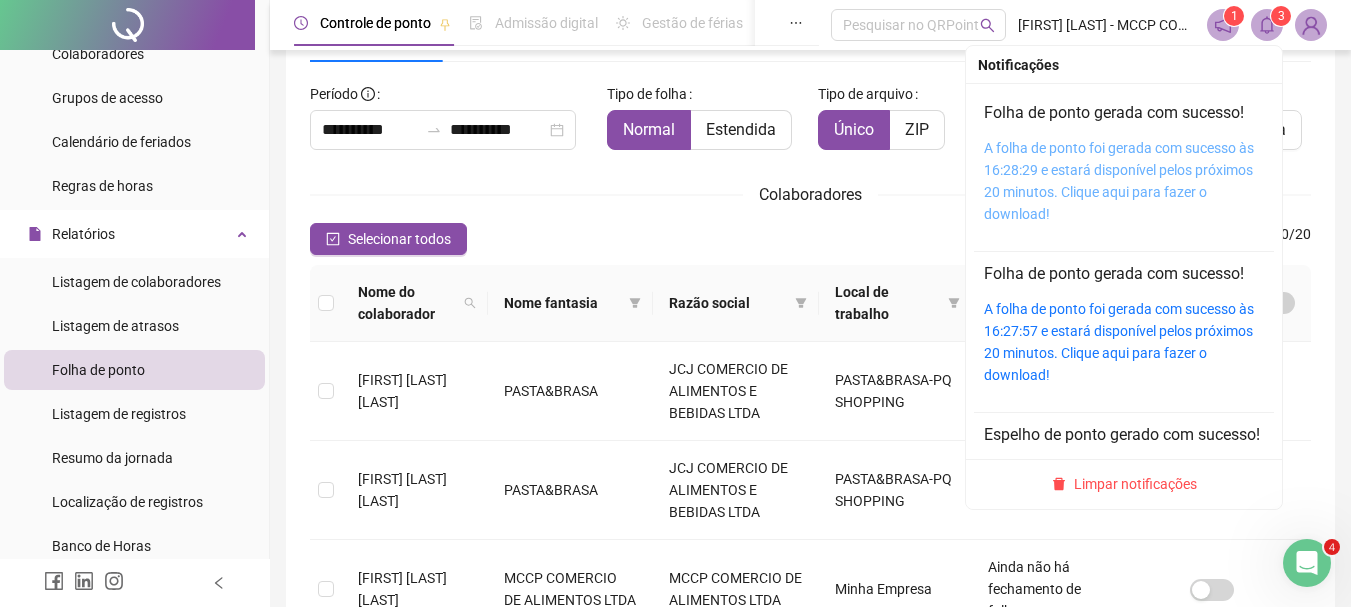 click on "A folha de ponto foi gerada com sucesso às 16:28:29 e estará disponível pelos próximos 20 minutos.
Clique aqui para fazer o download!" at bounding box center [1119, 181] 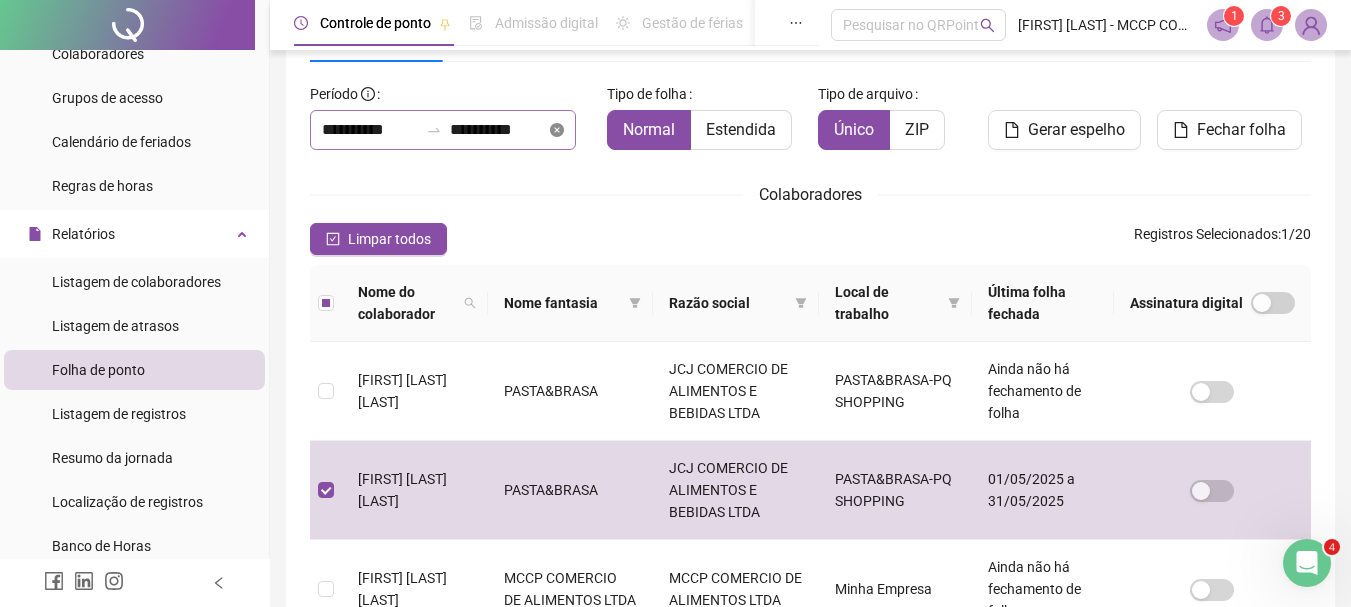 click 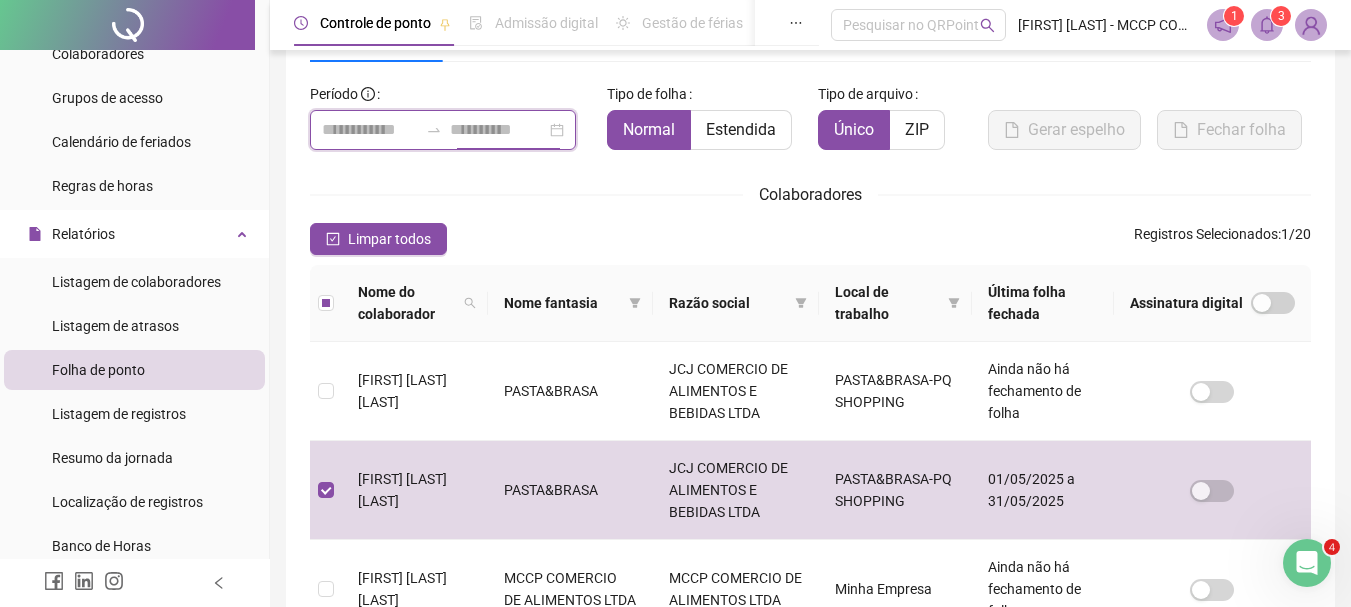 click at bounding box center (498, 130) 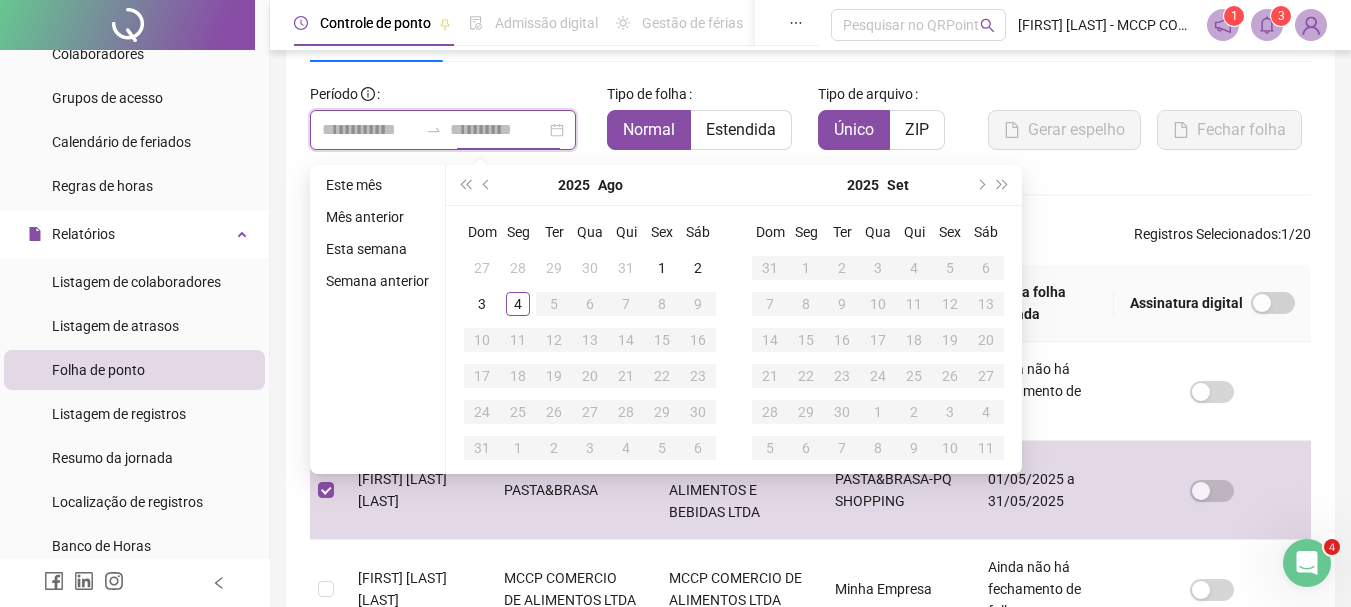 type on "**********" 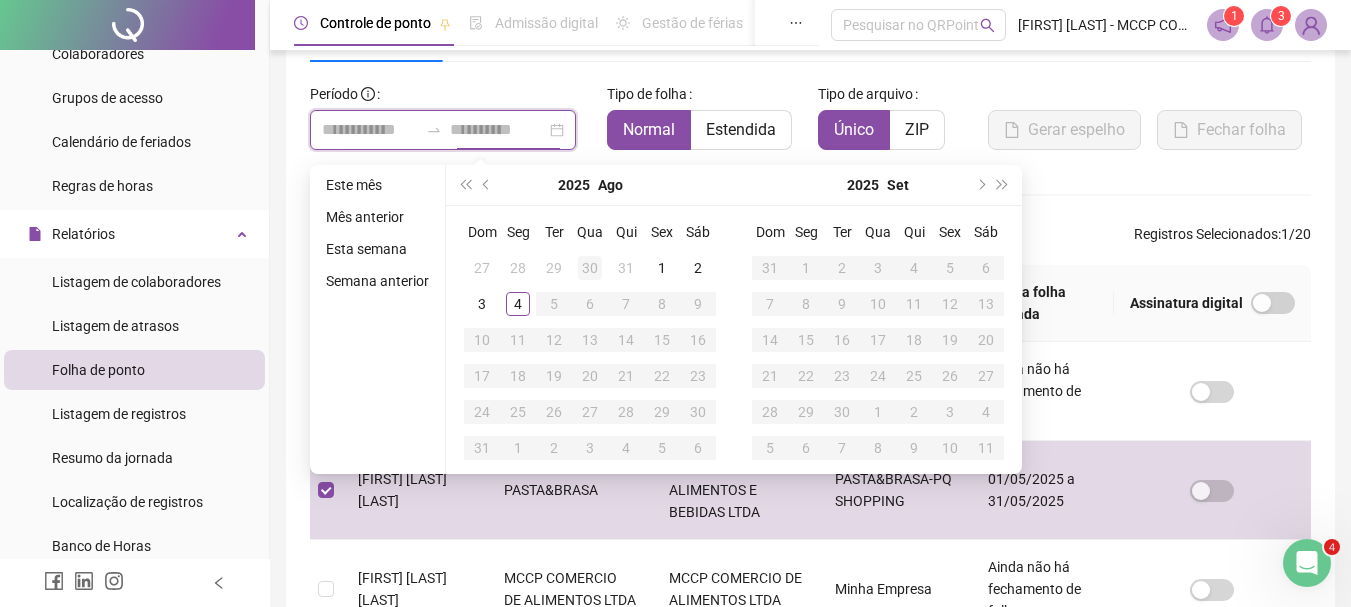 type on "**********" 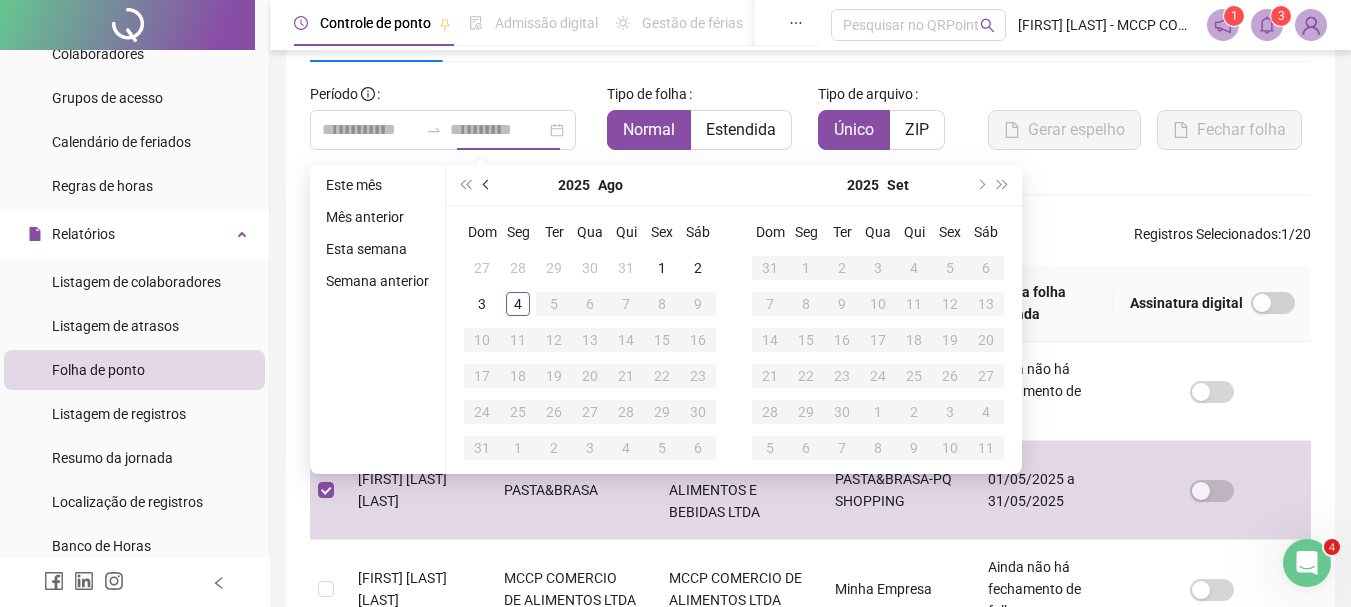click at bounding box center (487, 185) 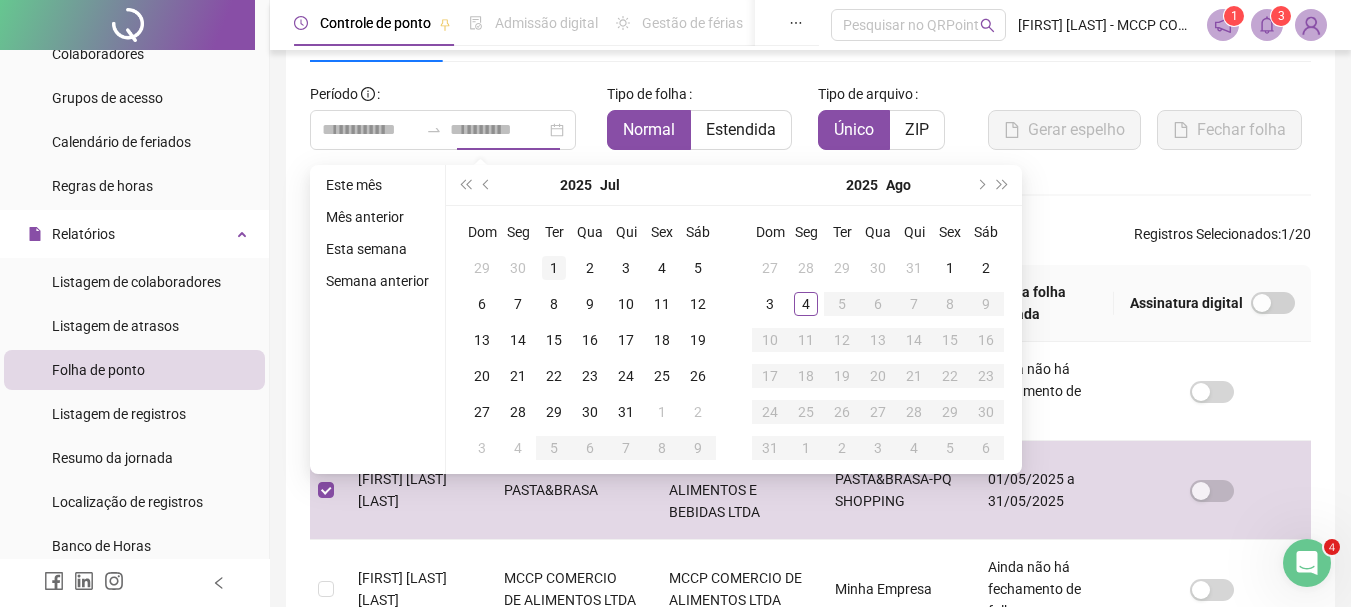 type on "**********" 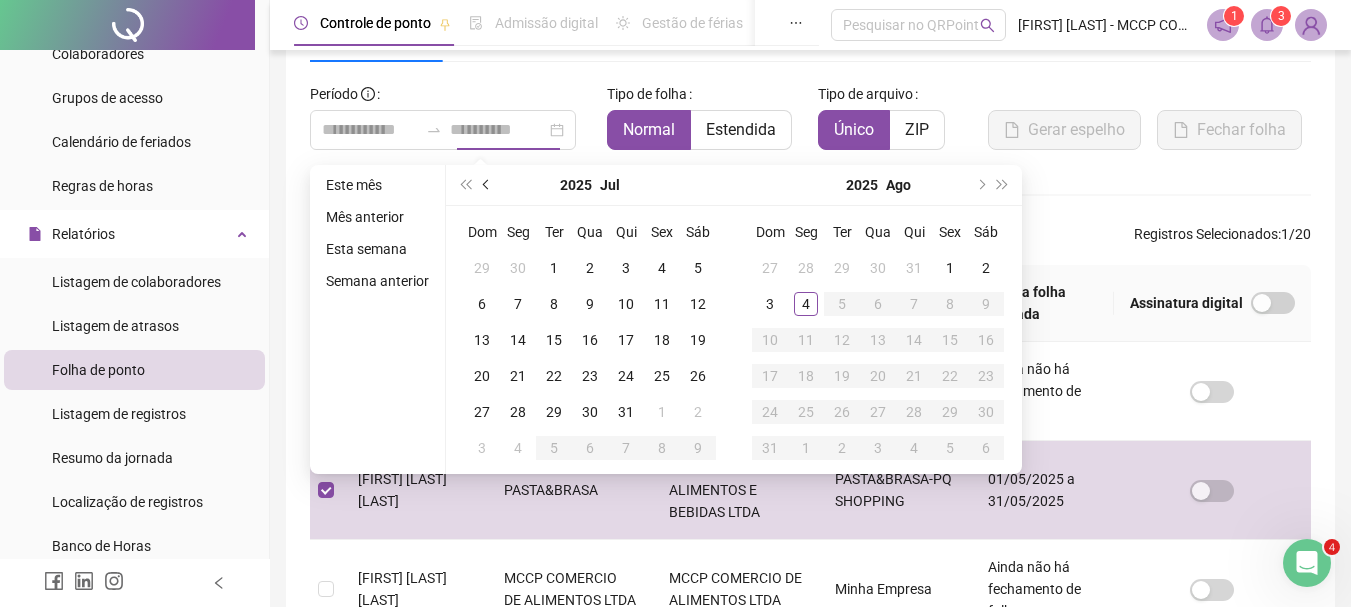 click at bounding box center [487, 185] 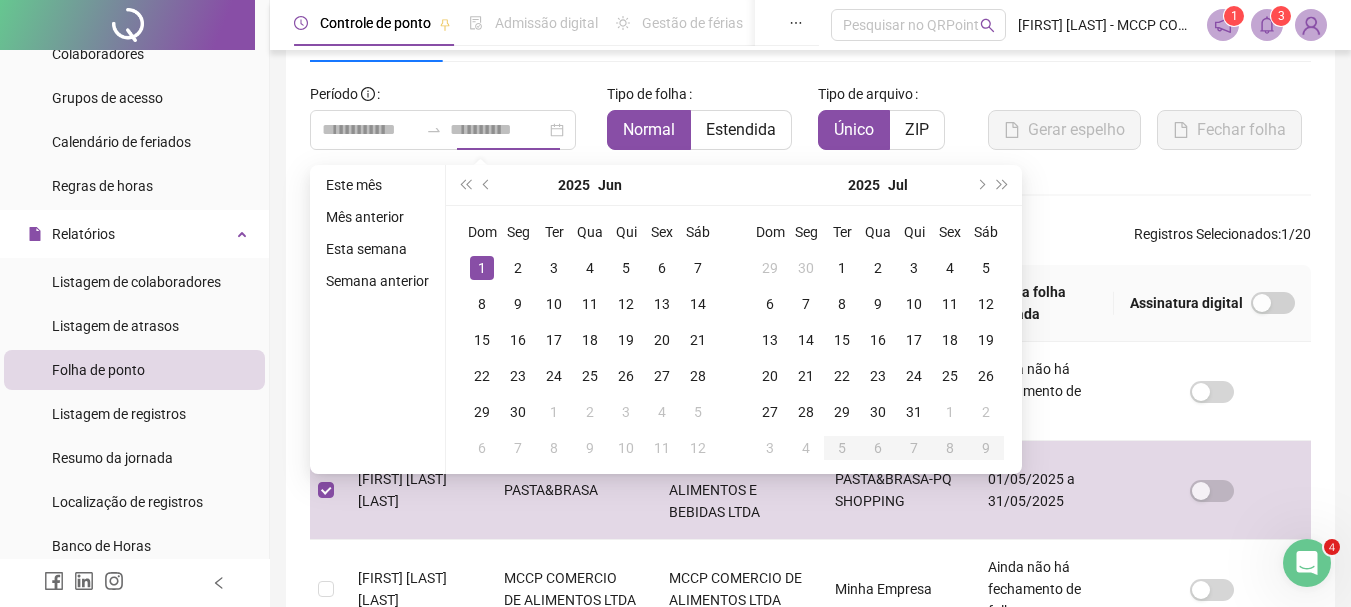 type on "**********" 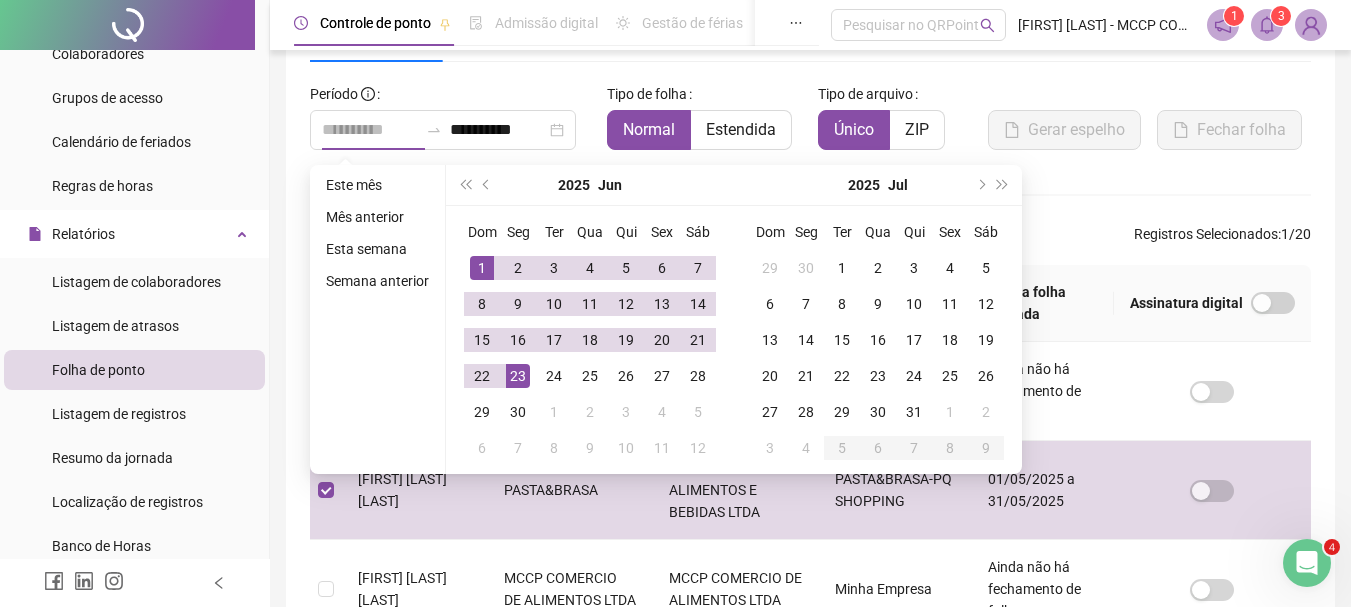 click on "23" at bounding box center [518, 376] 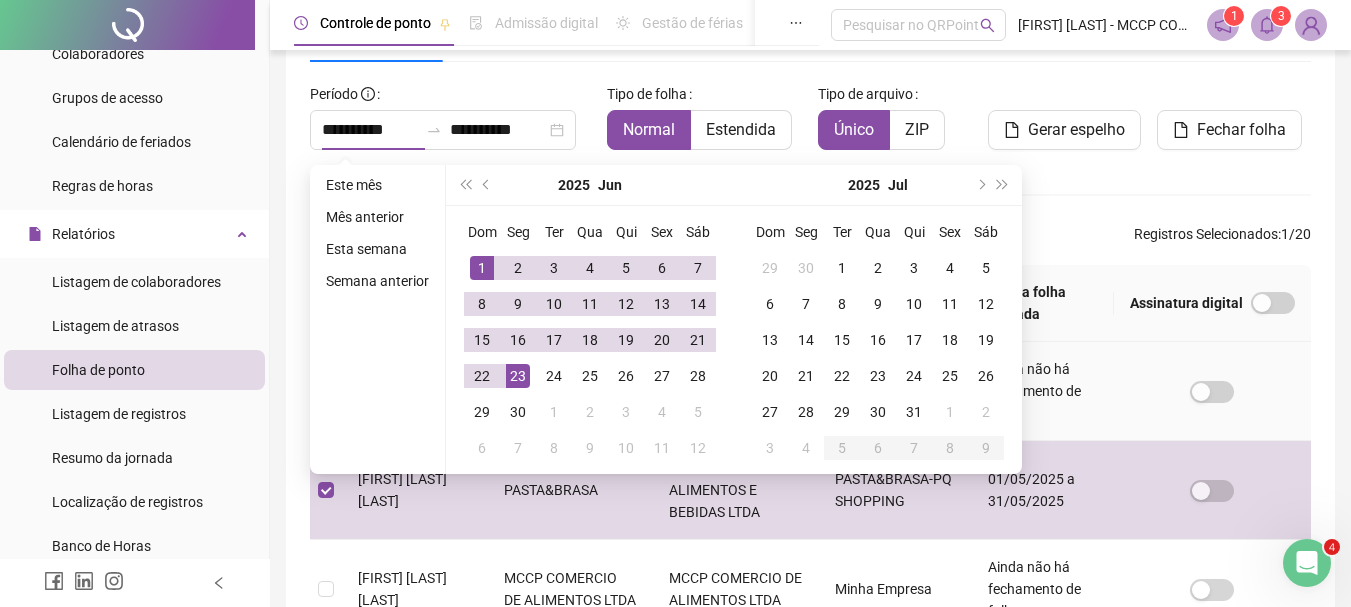 type on "**********" 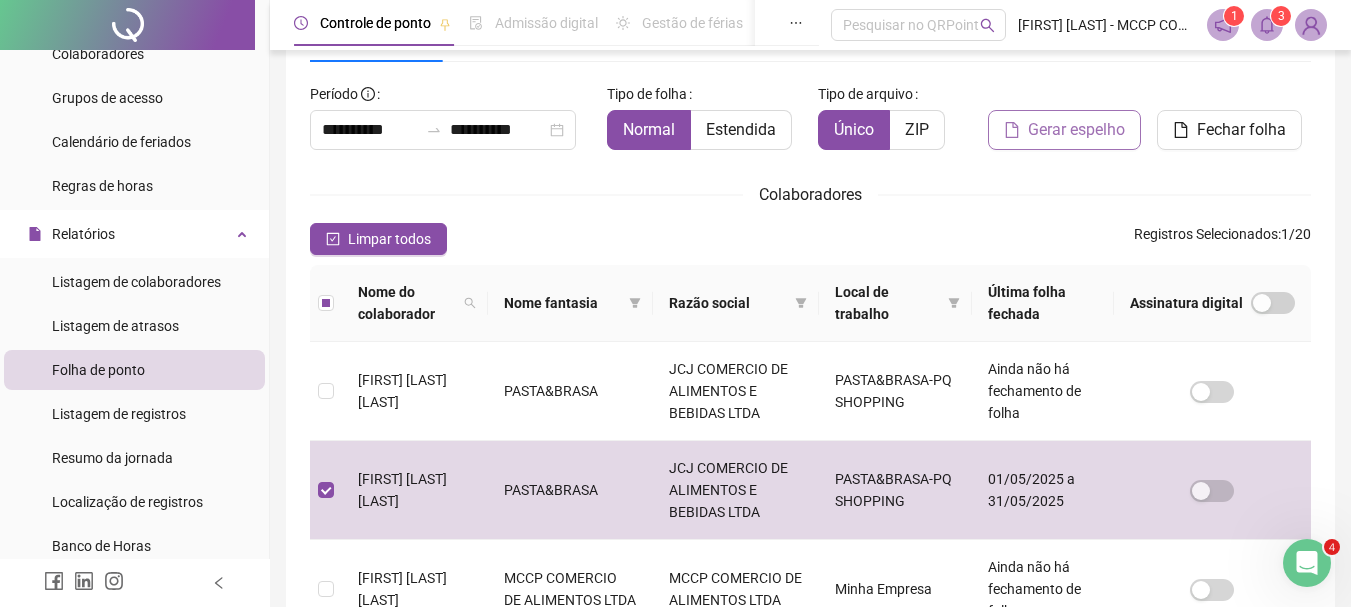 click on "Gerar espelho" at bounding box center [1076, 130] 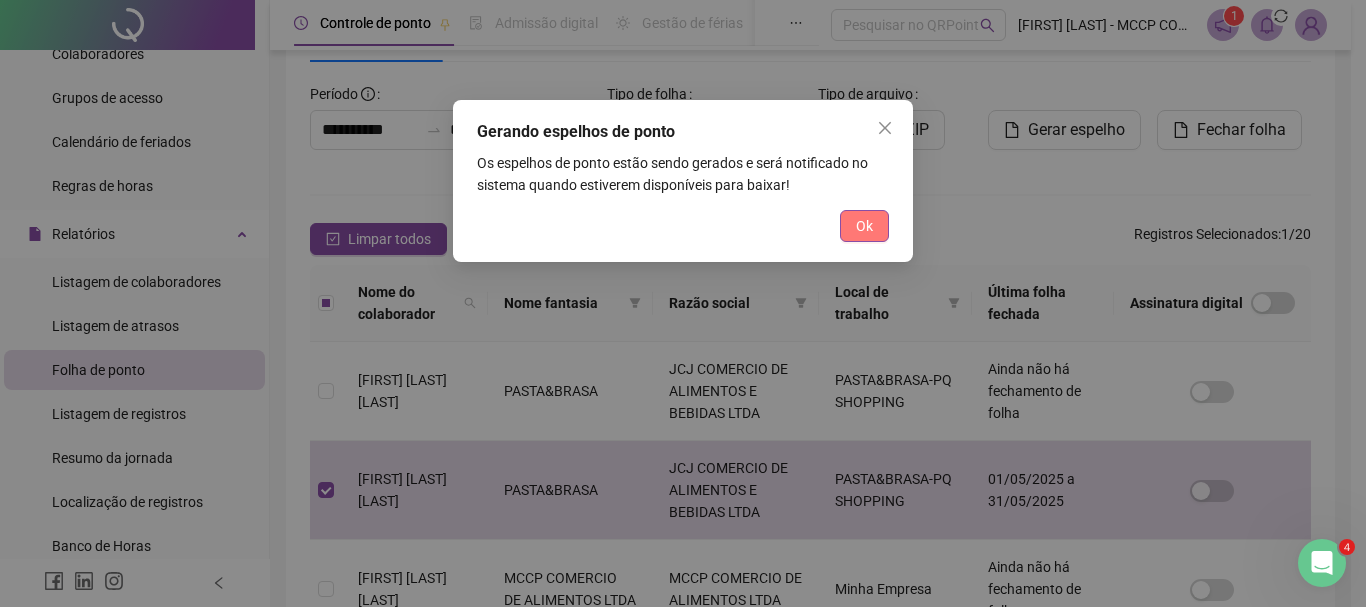 click on "Ok" at bounding box center (864, 226) 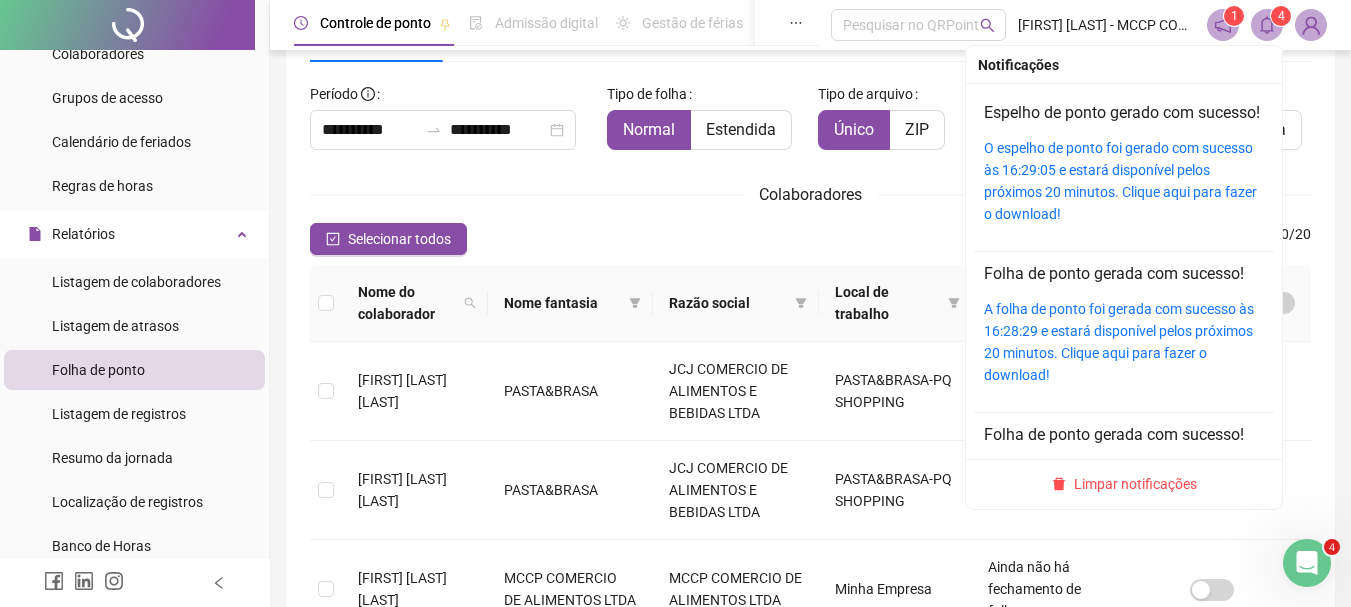 click 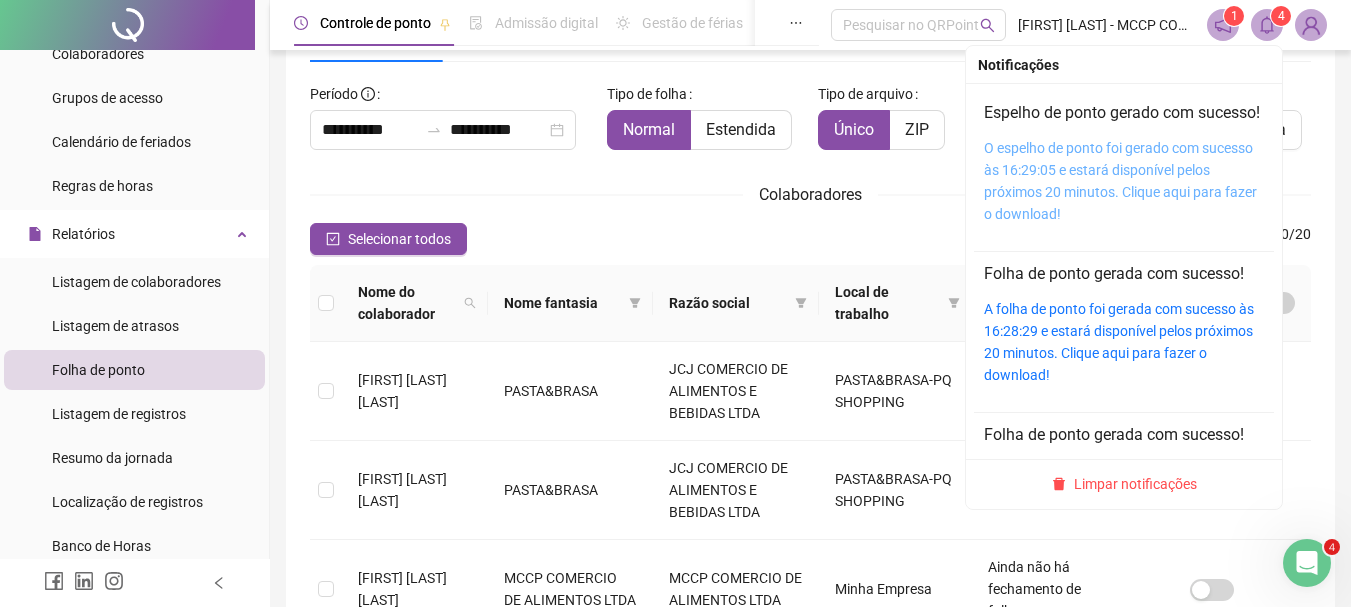 click on "O espelho de ponto foi gerado com sucesso às 16:29:05 e estará disponível pelos próximos 20 minutos.
Clique aqui para fazer o download!" at bounding box center [1120, 181] 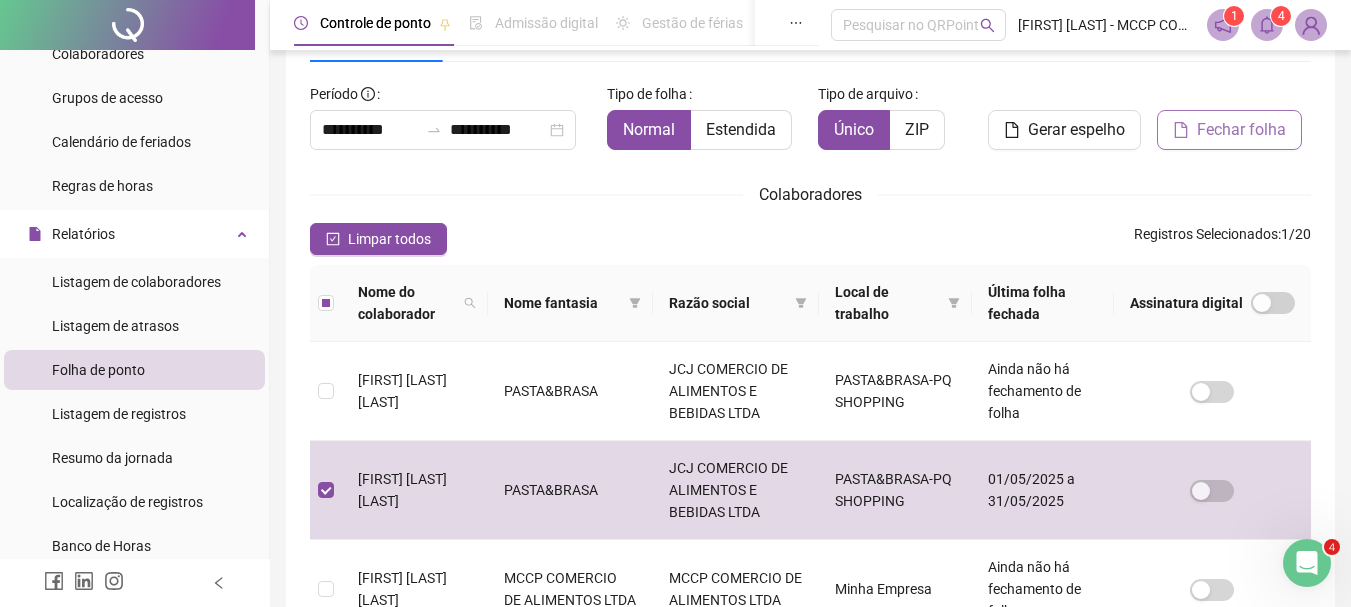 click on "Fechar folha" at bounding box center (1241, 130) 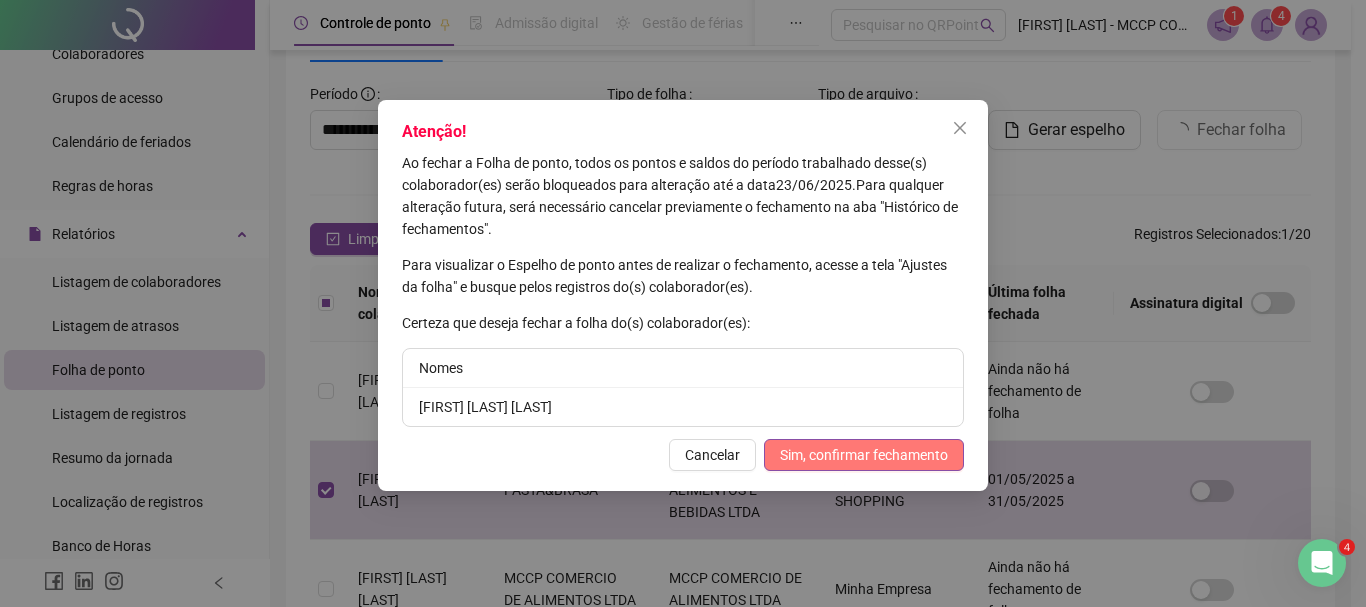 click on "Sim, confirmar fechamento" at bounding box center [864, 455] 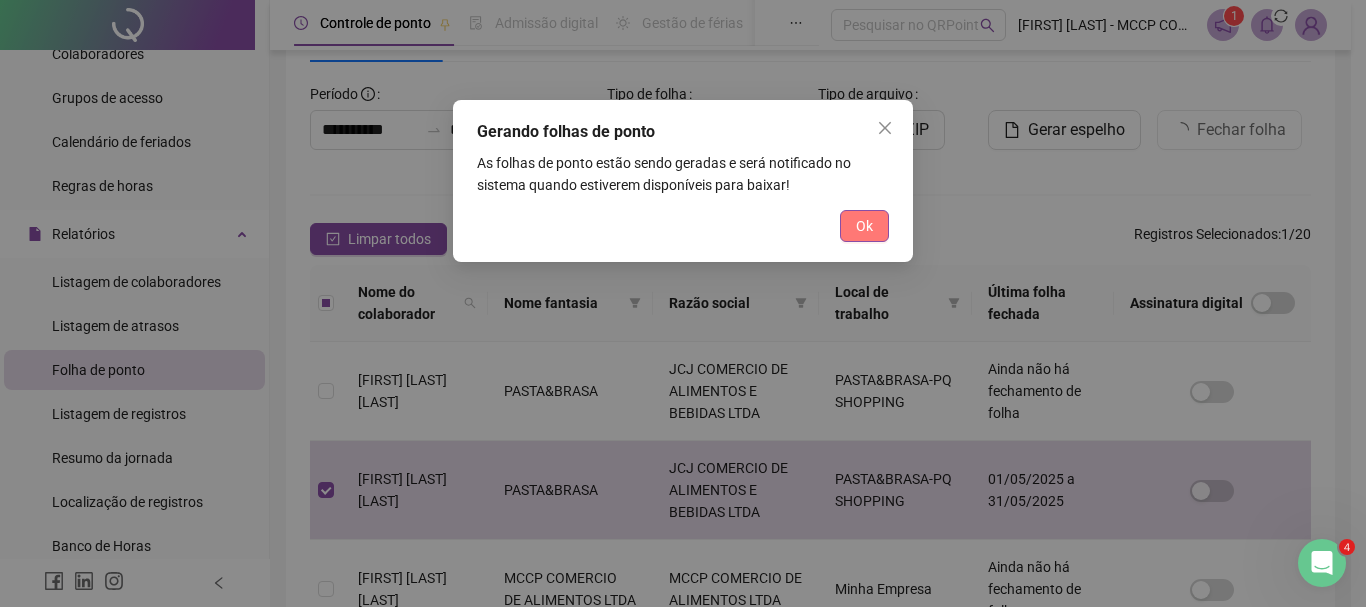 click on "Ok" at bounding box center (864, 226) 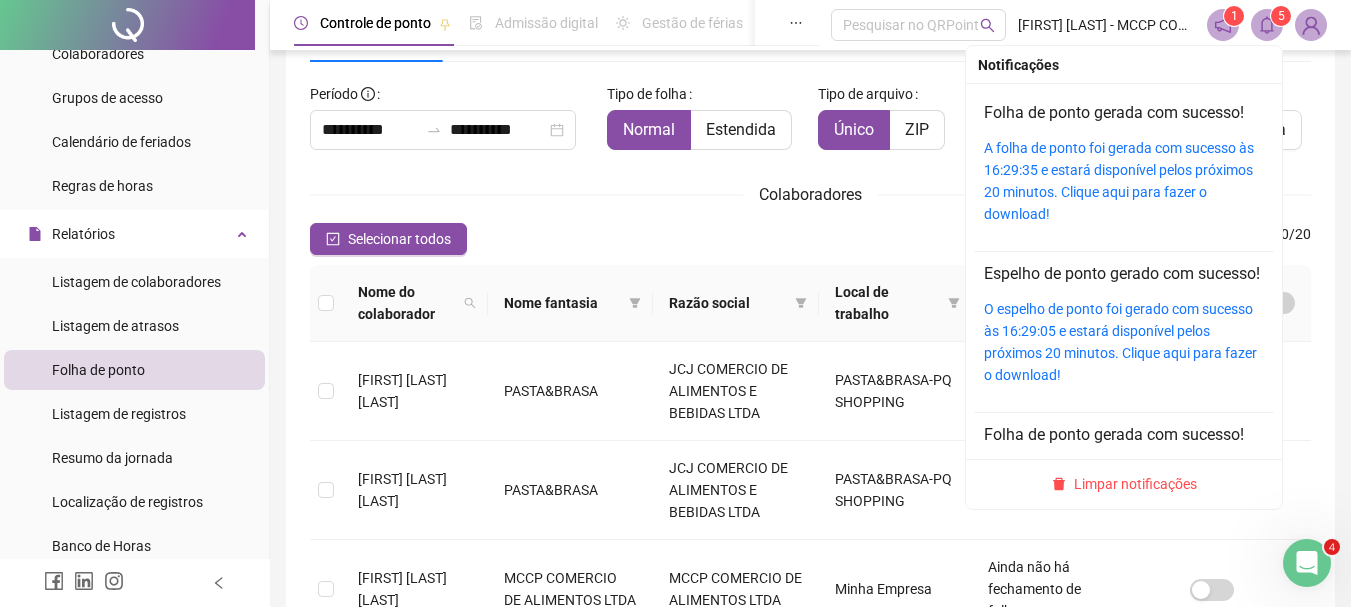click 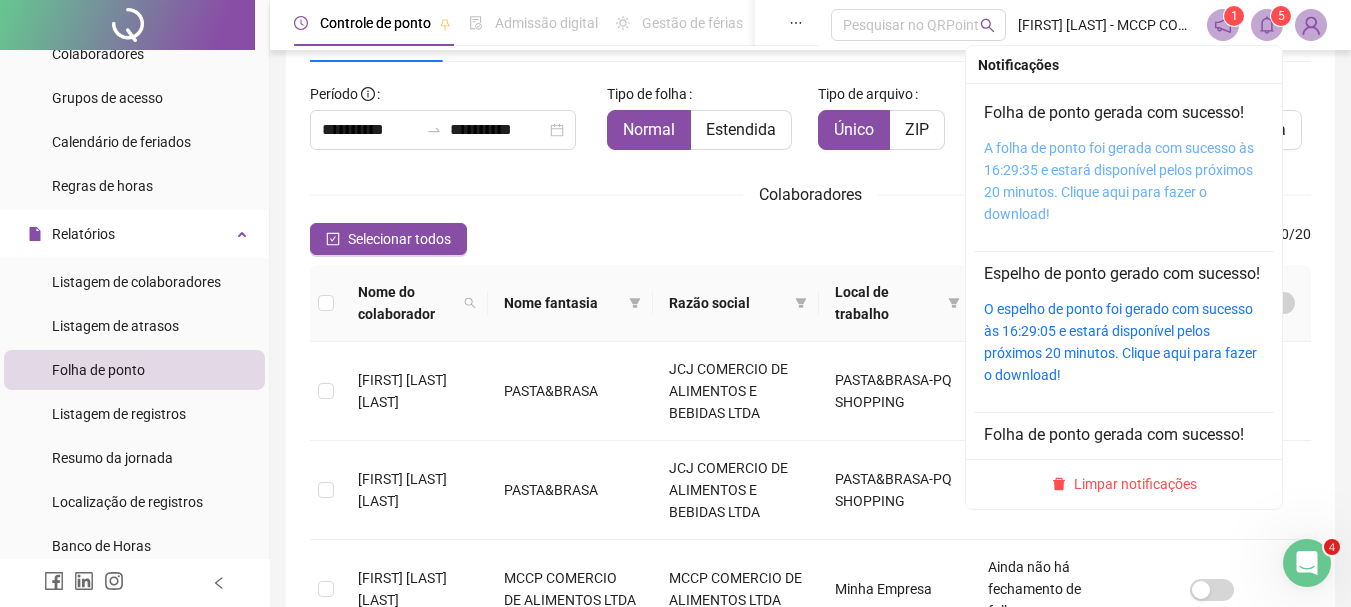 click on "A folha de ponto foi gerada com sucesso às 16:29:35 e estará disponível pelos próximos 20 minutos.
Clique aqui para fazer o download!" at bounding box center (1119, 181) 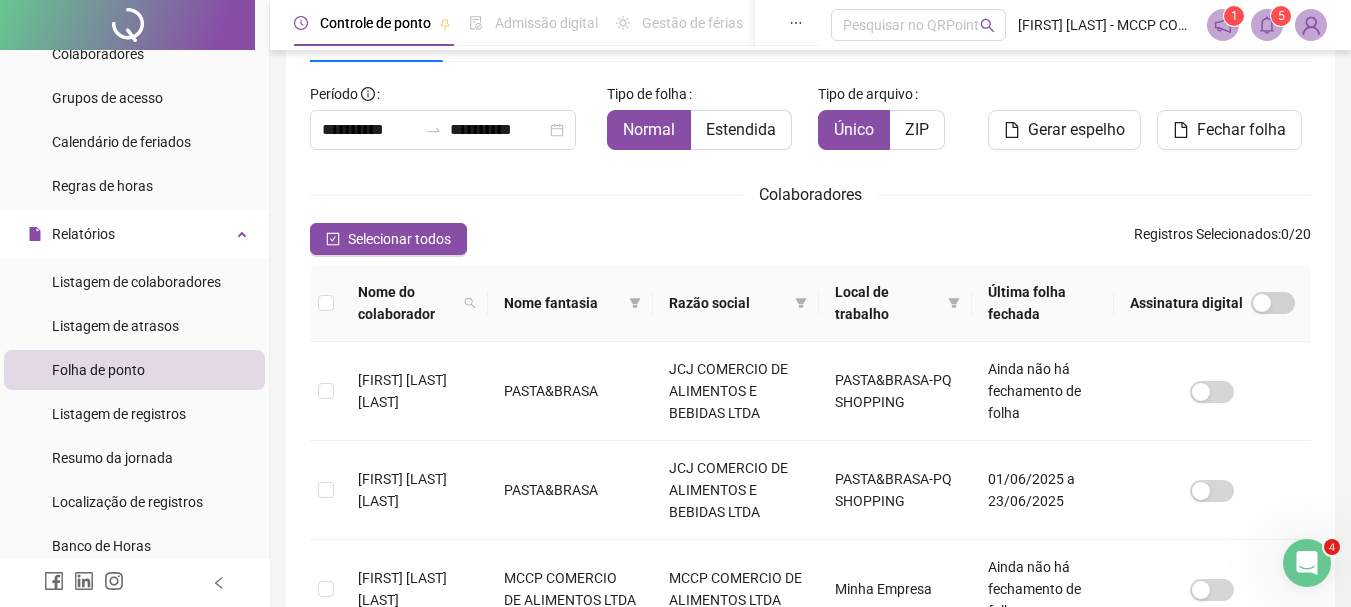 scroll, scrollTop: 0, scrollLeft: 0, axis: both 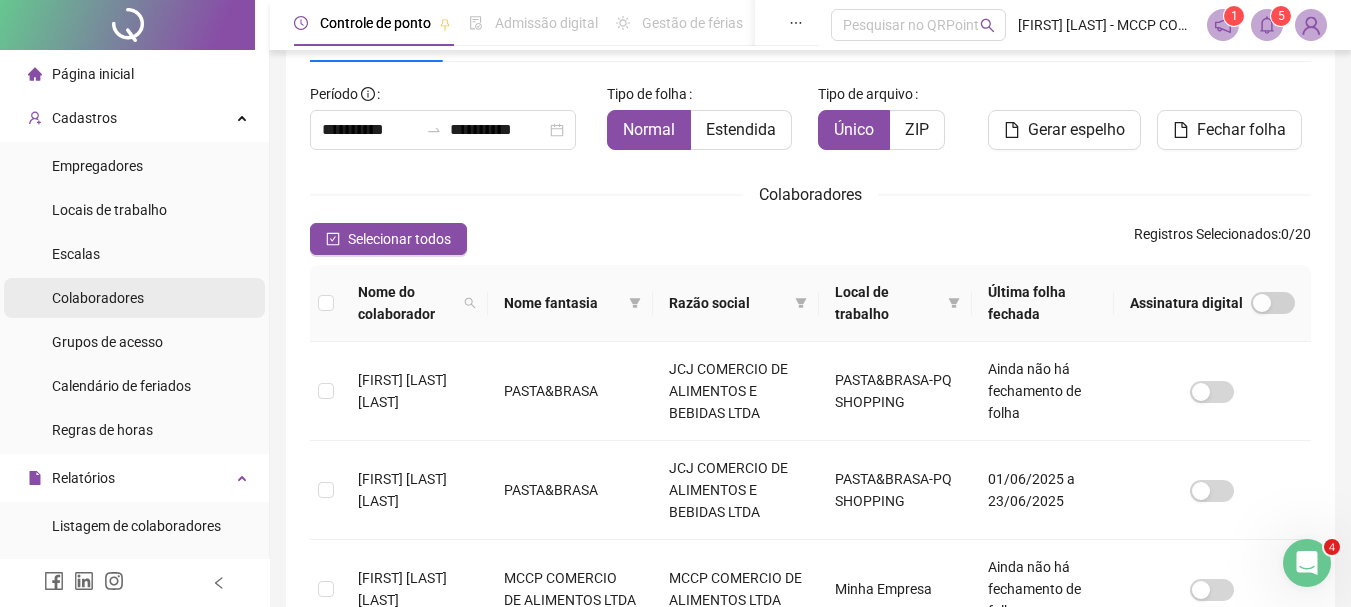 click on "Colaboradores" at bounding box center (98, 298) 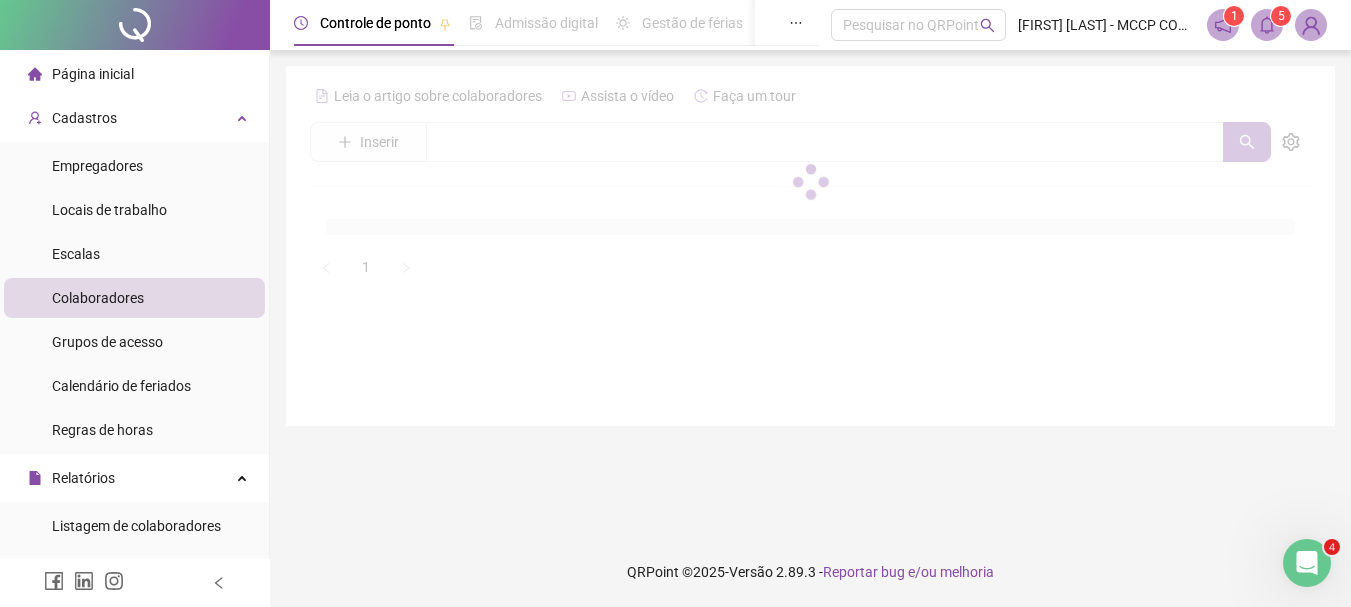 scroll, scrollTop: 0, scrollLeft: 0, axis: both 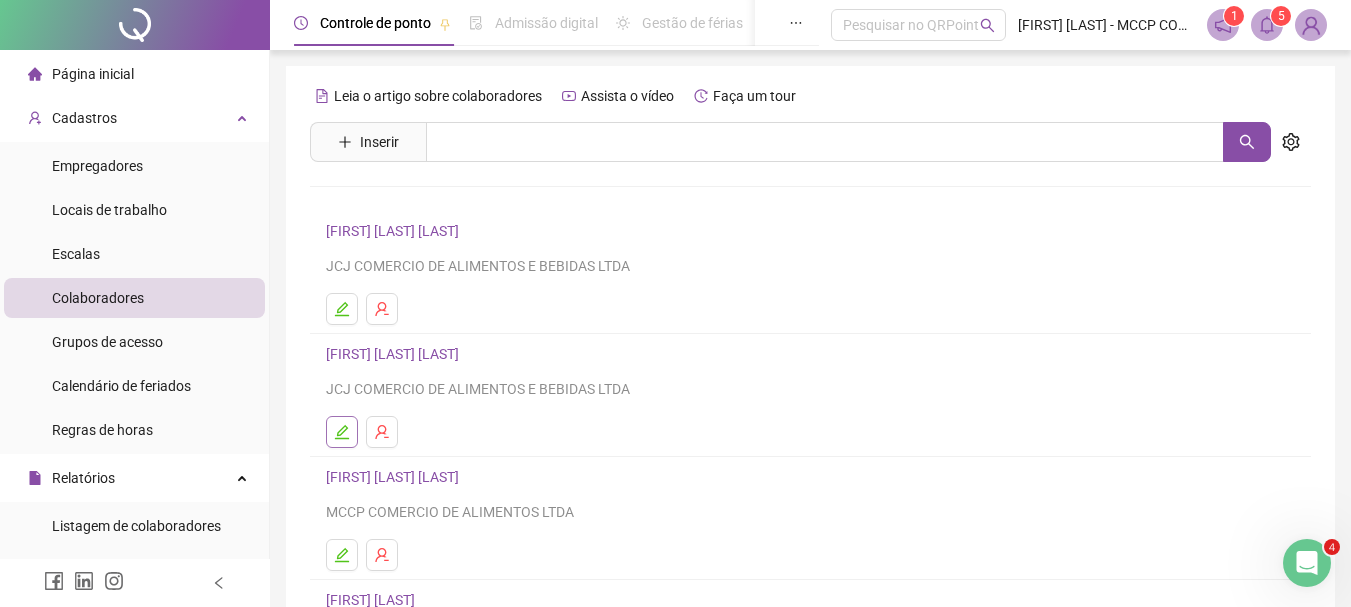 click 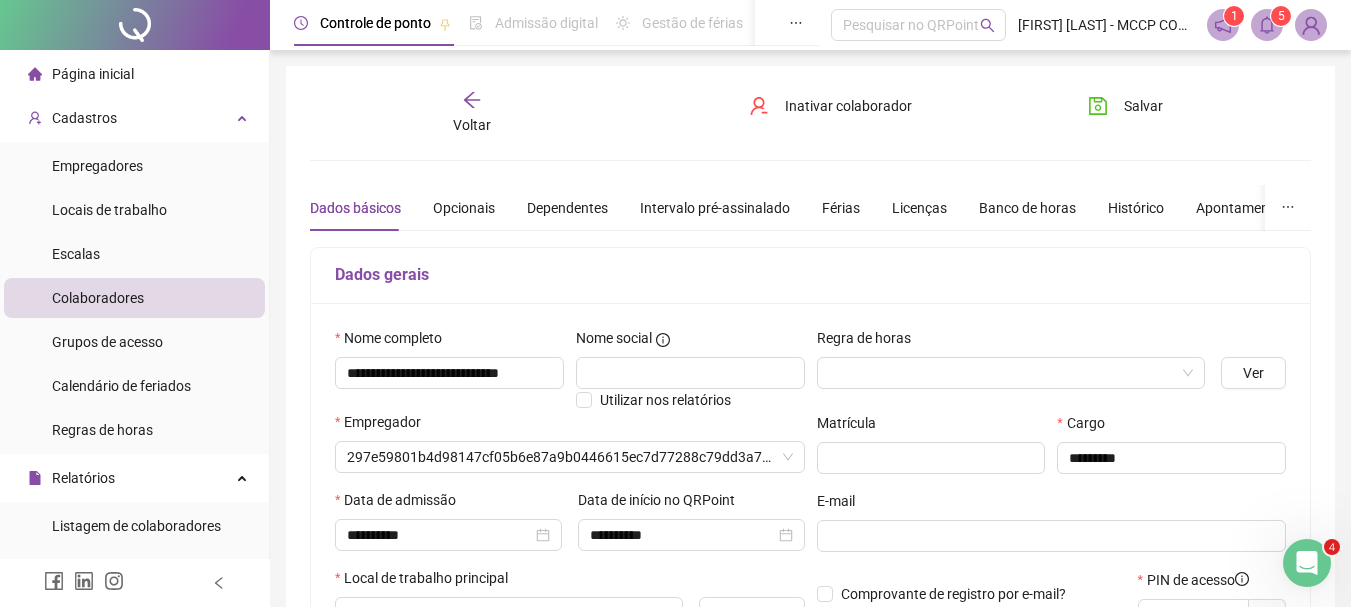 type on "**********" 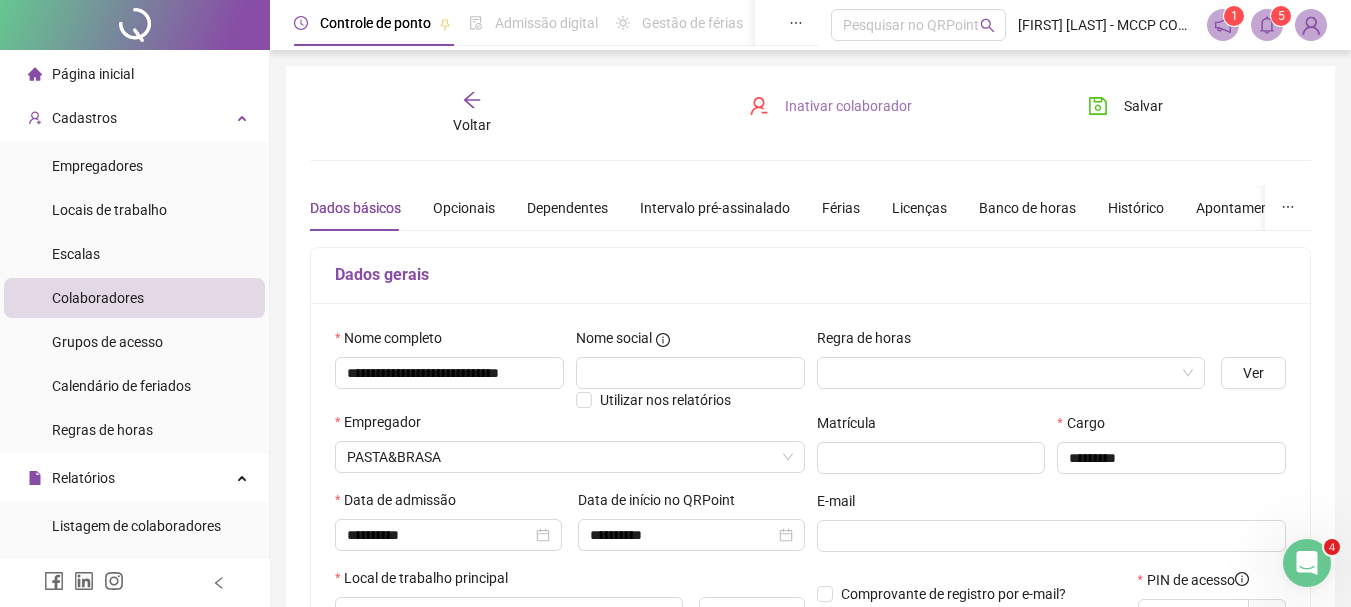 click on "Inativar colaborador" at bounding box center (848, 106) 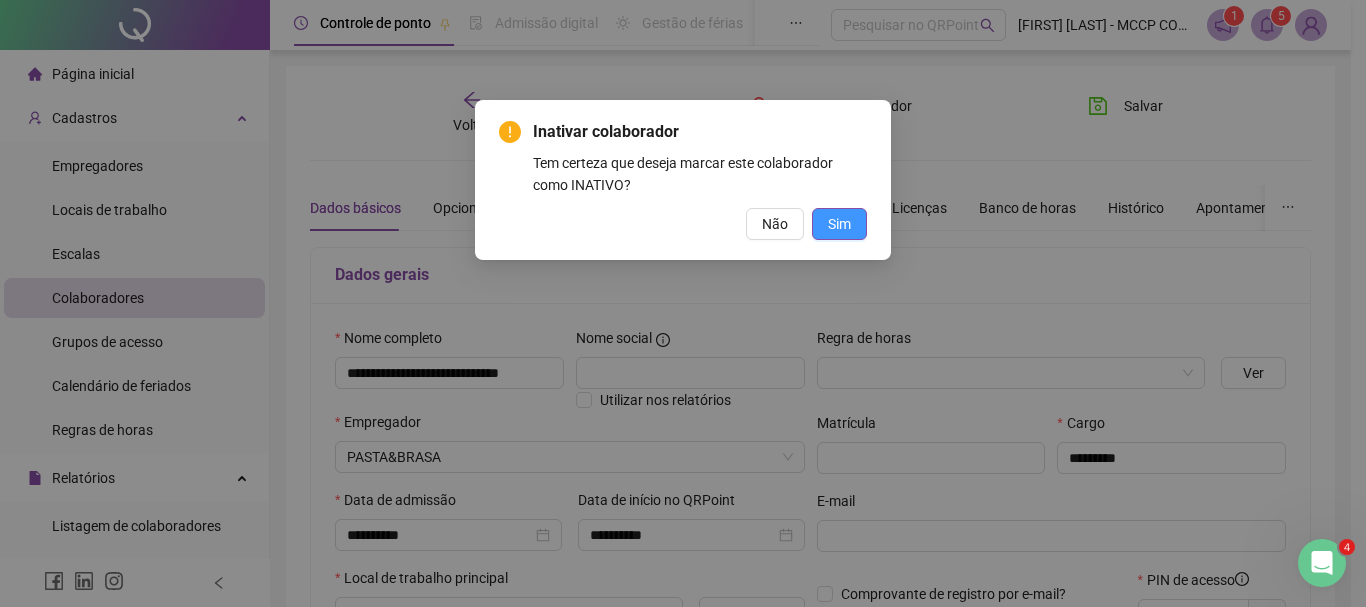 click on "Sim" at bounding box center (839, 224) 